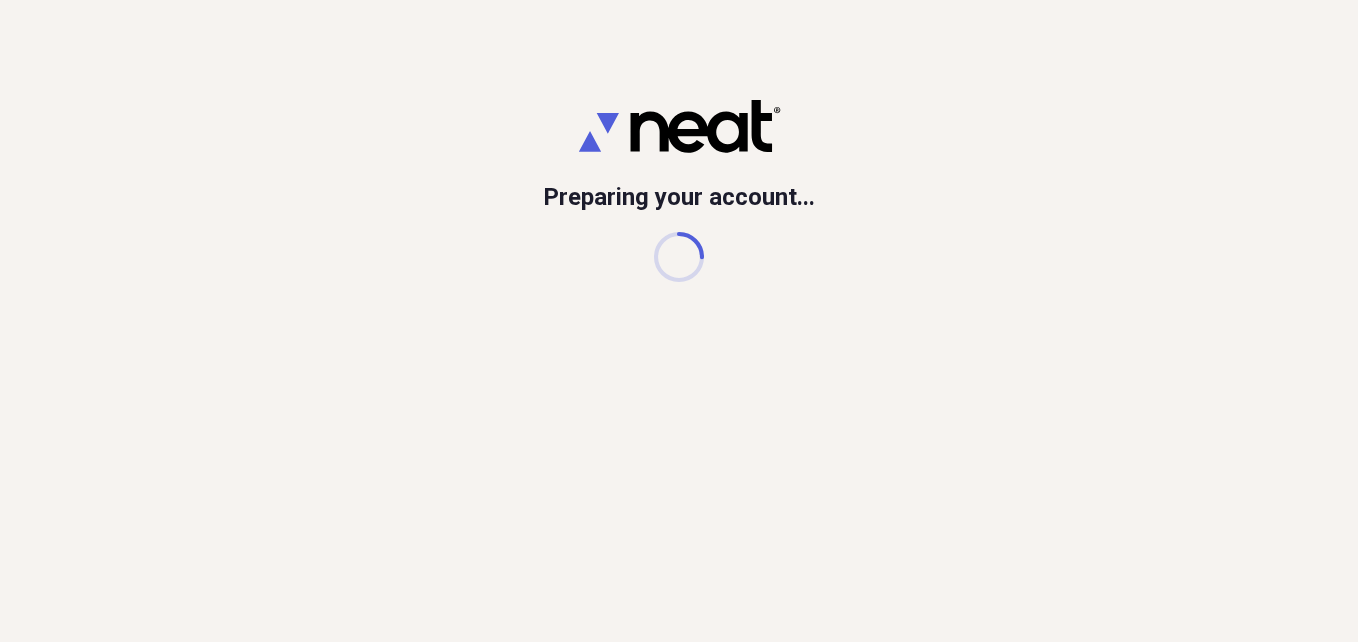 scroll, scrollTop: 0, scrollLeft: 0, axis: both 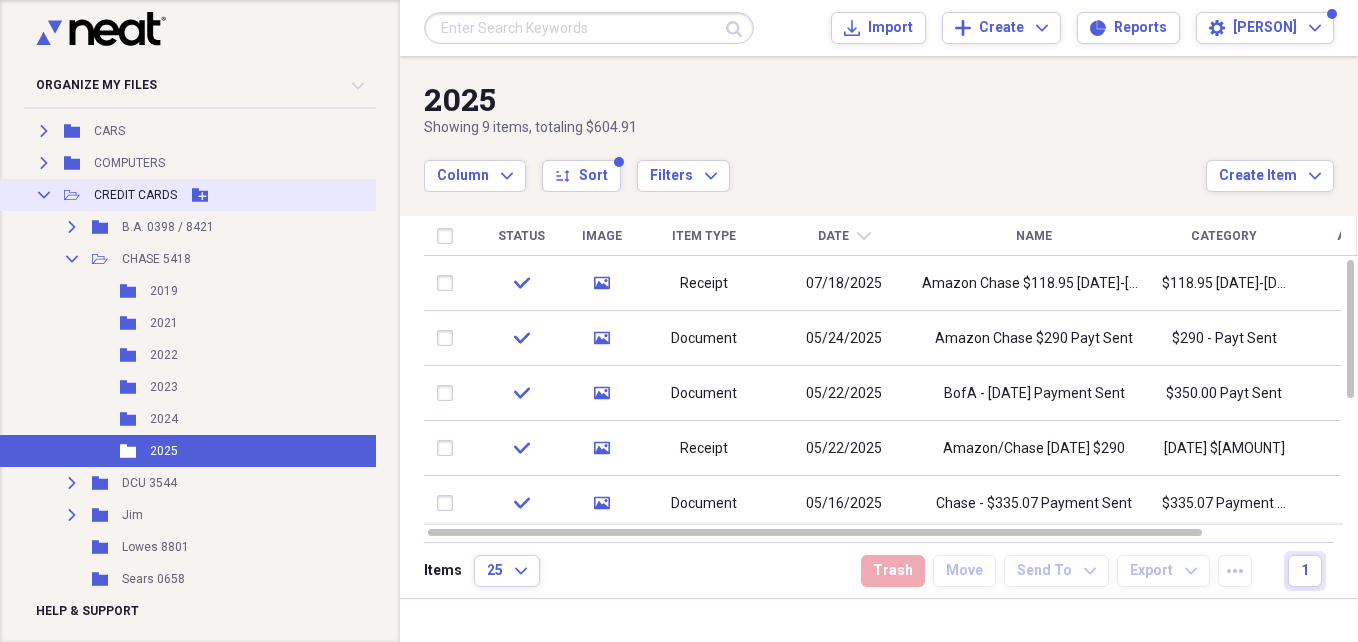 click 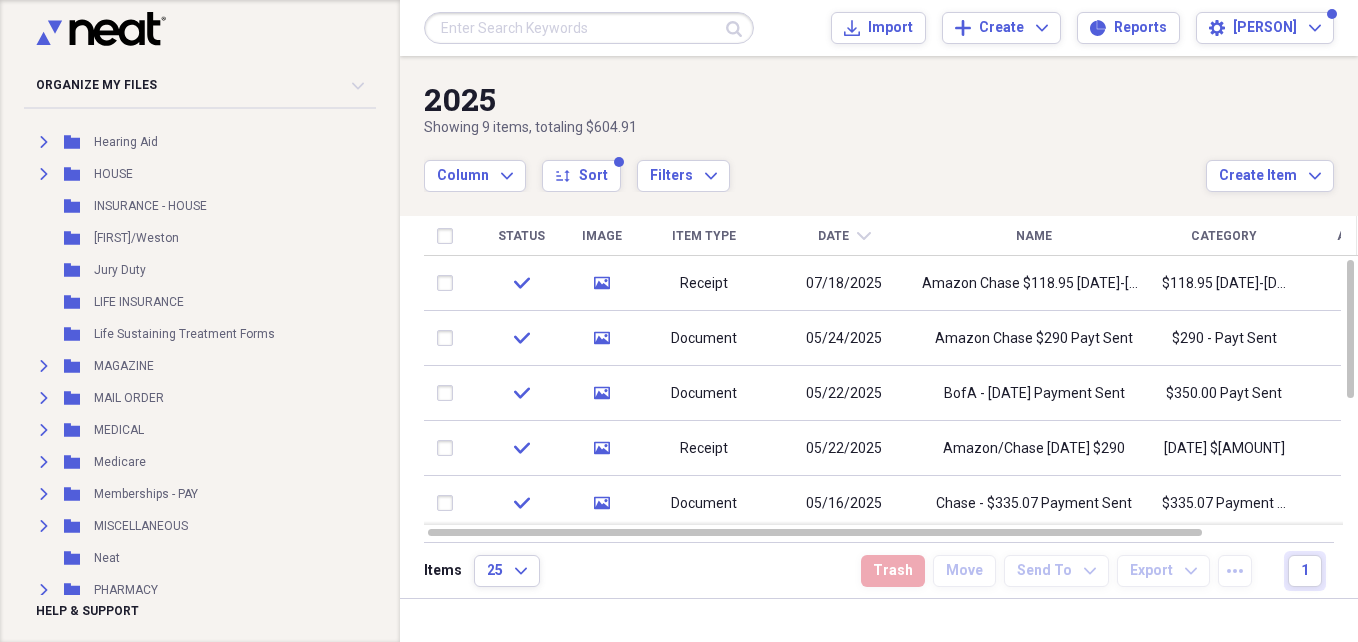 scroll, scrollTop: 882, scrollLeft: 0, axis: vertical 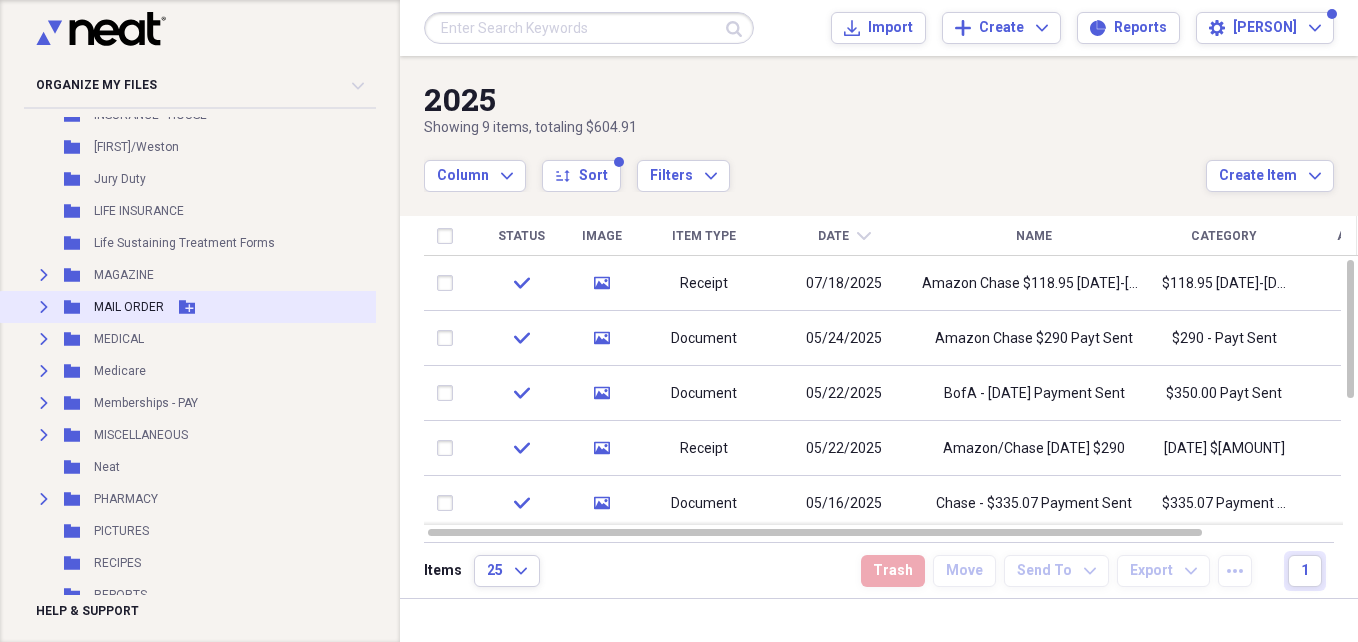 click on "Expand" 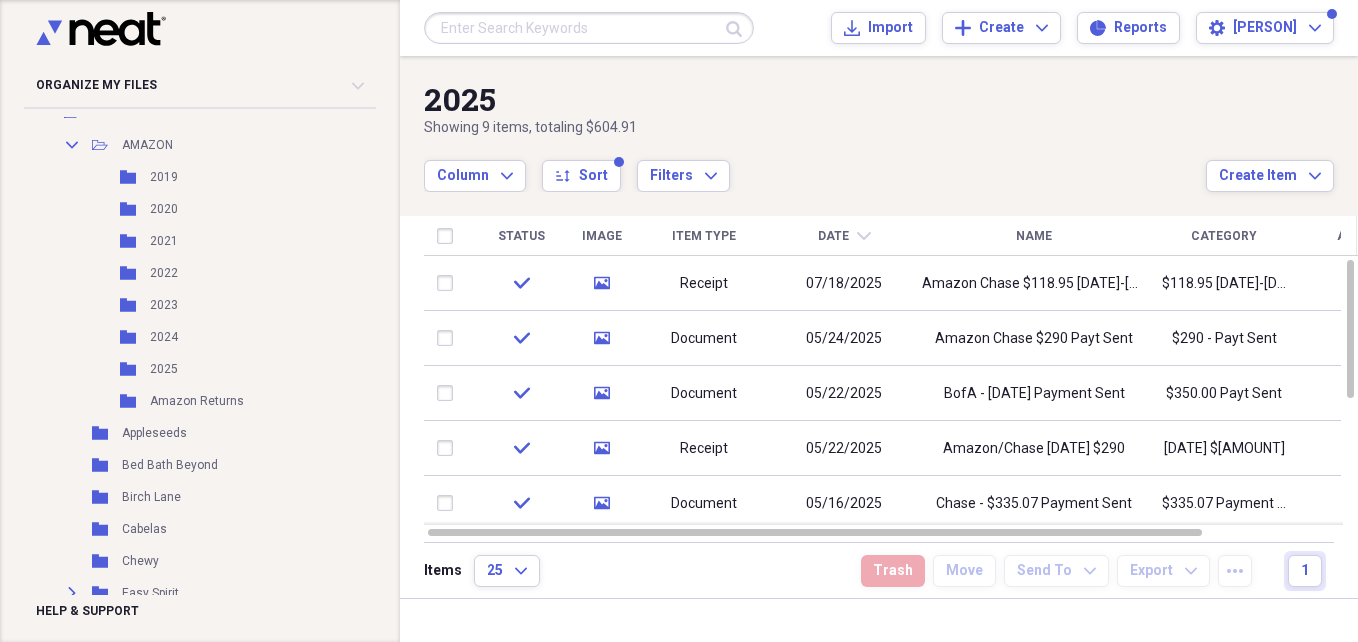 scroll, scrollTop: 1084, scrollLeft: 0, axis: vertical 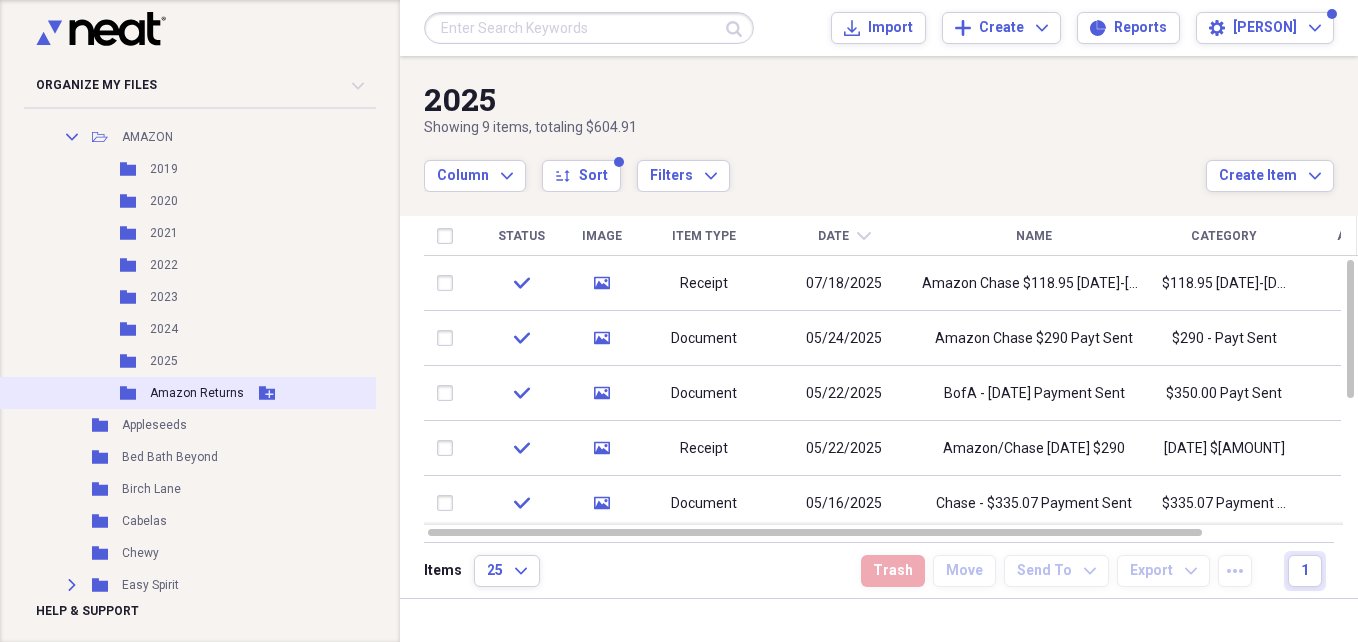 click on "Amazon Returns" at bounding box center (197, 393) 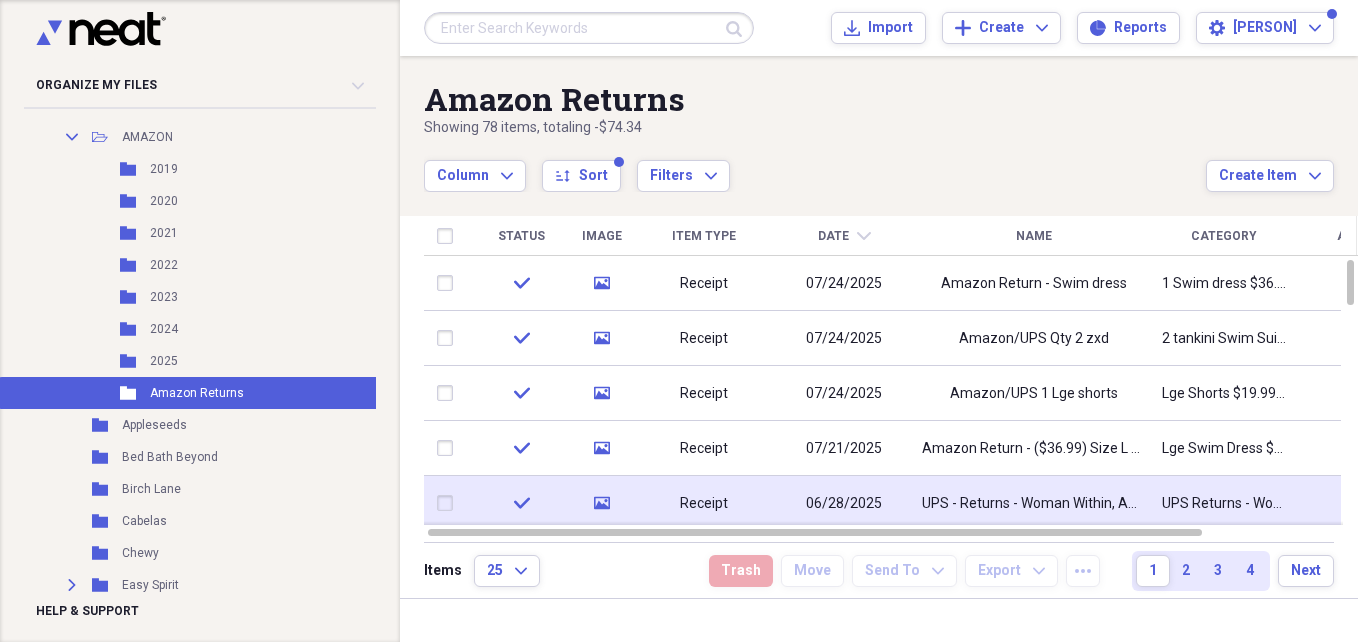 click on "UPS Returns - Woman Within, Amazon" at bounding box center (1224, 504) 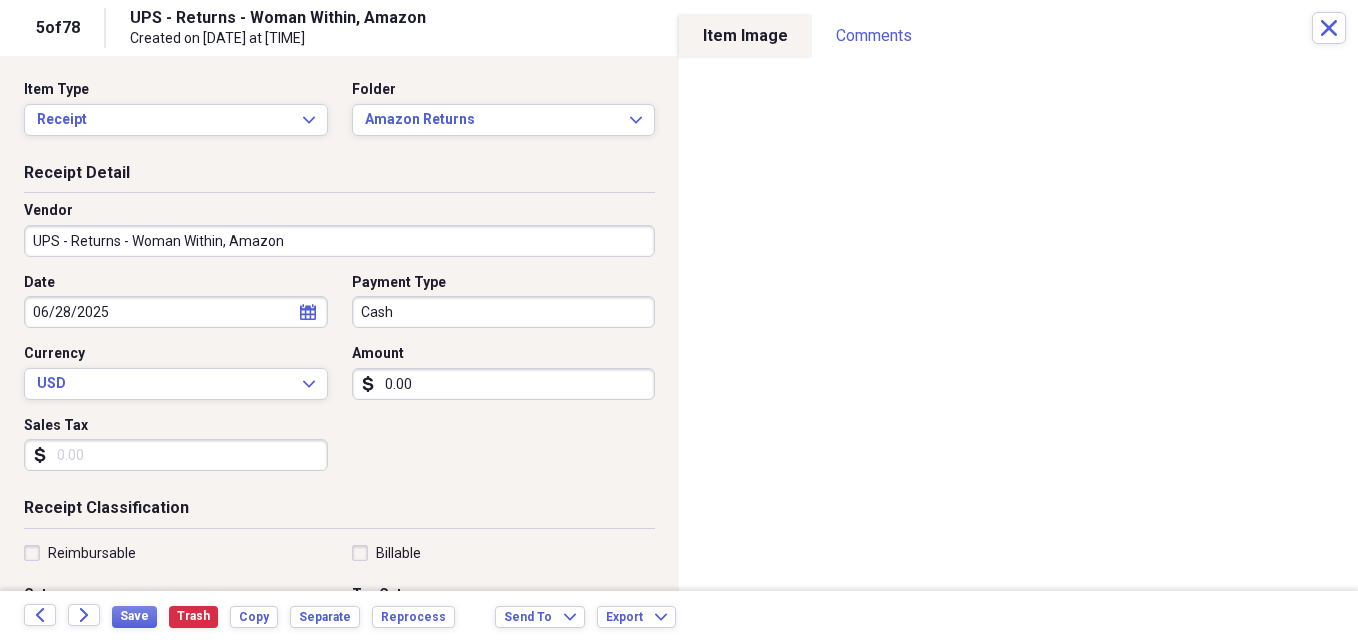 click on "UPS - Returns - Woman Within, Amazon" at bounding box center (339, 241) 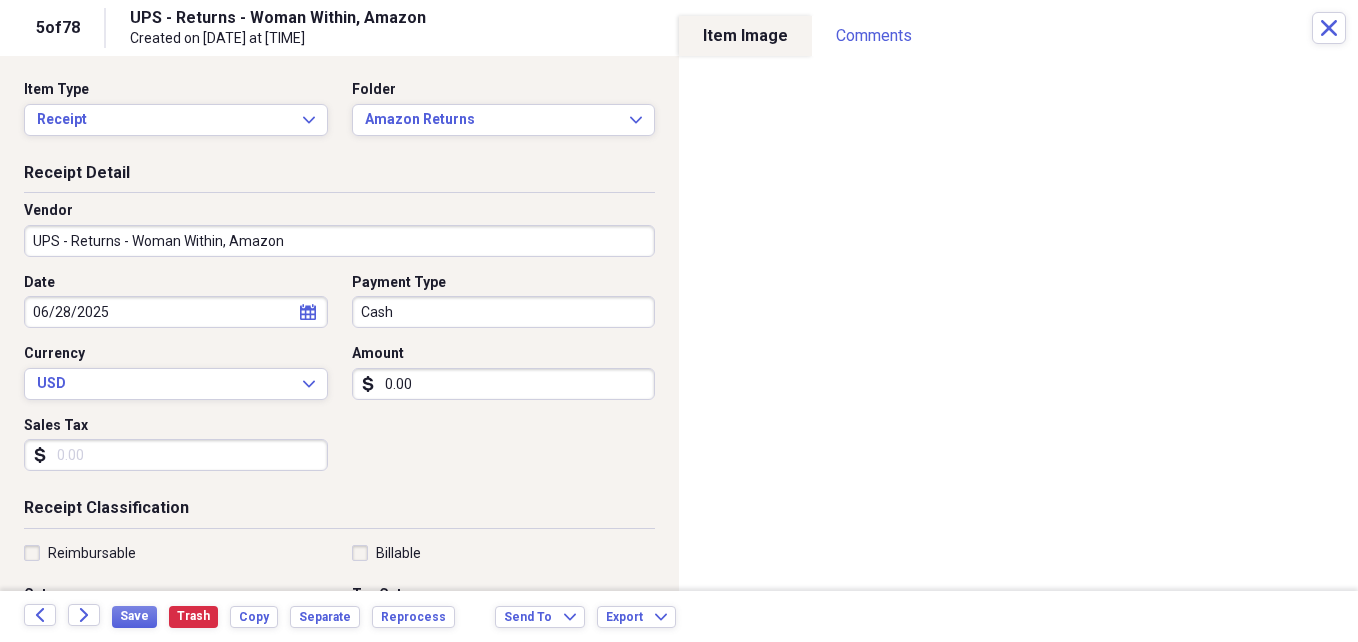 click on "UPS - Returns - Woman Within, Amazon" at bounding box center [339, 241] 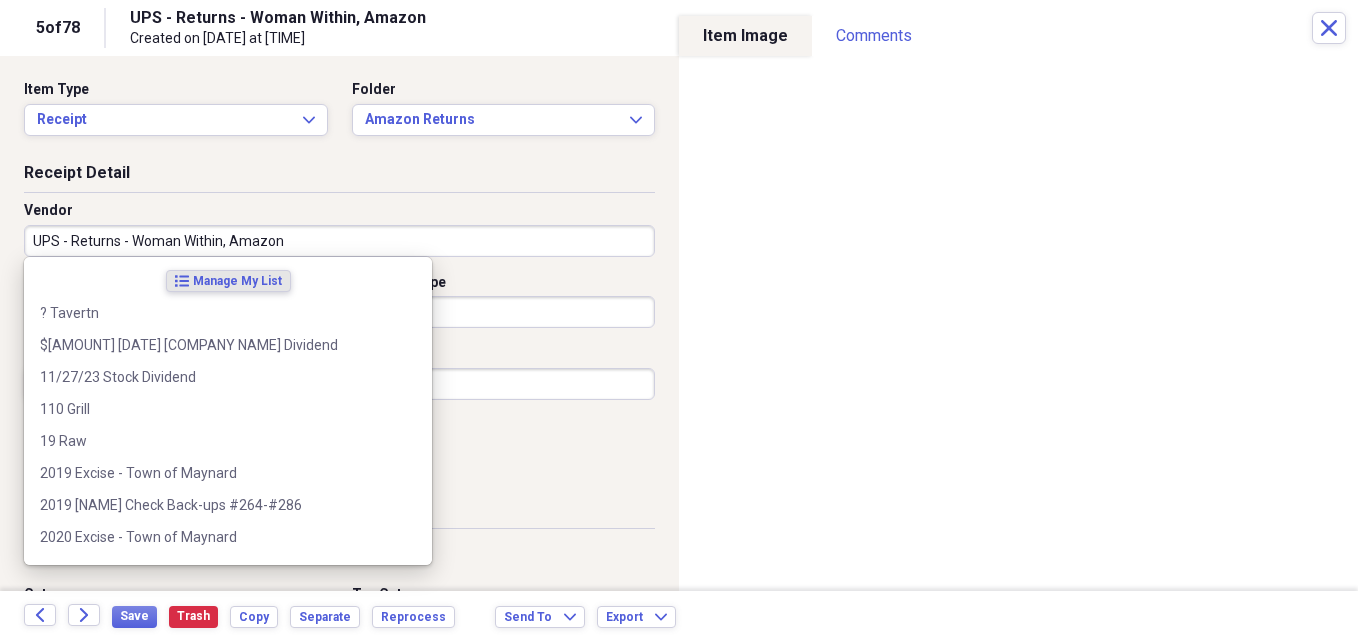 click on "UPS - Returns - Woman Within, Amazon" at bounding box center [339, 241] 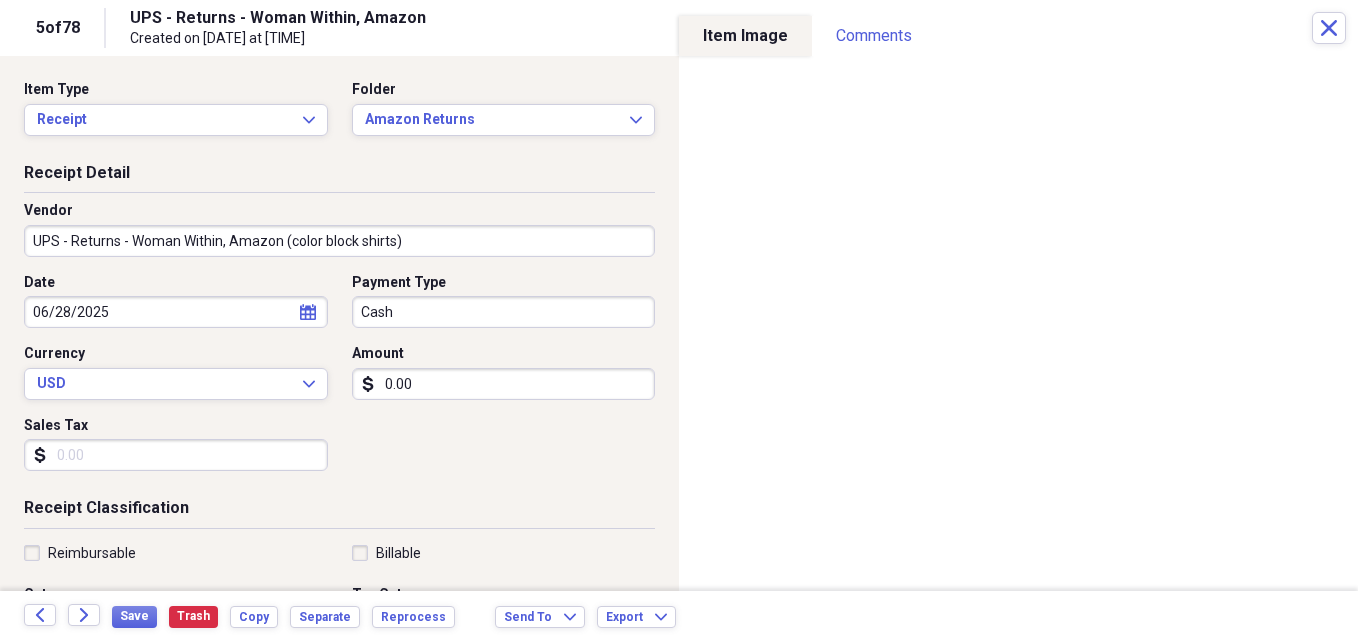 click on "UPS - Returns - Woman Within, Amazon (color block shirts)" at bounding box center (339, 241) 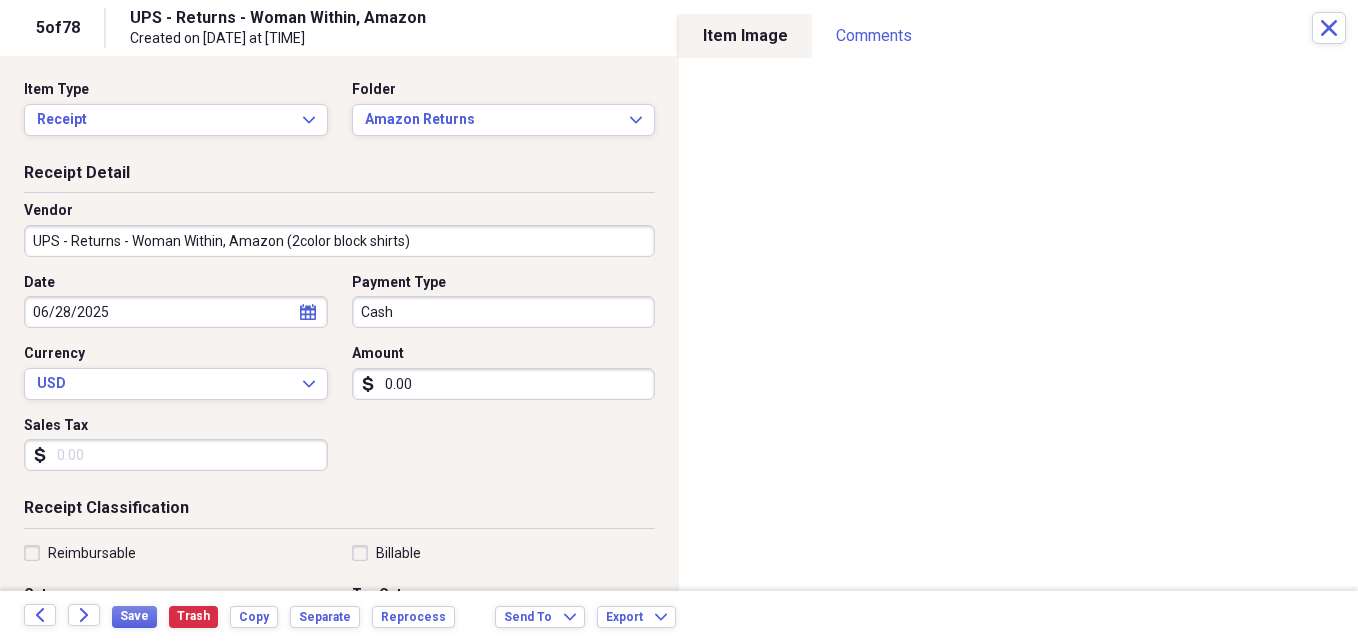 drag, startPoint x: 116, startPoint y: 240, endPoint x: 35, endPoint y: 240, distance: 81 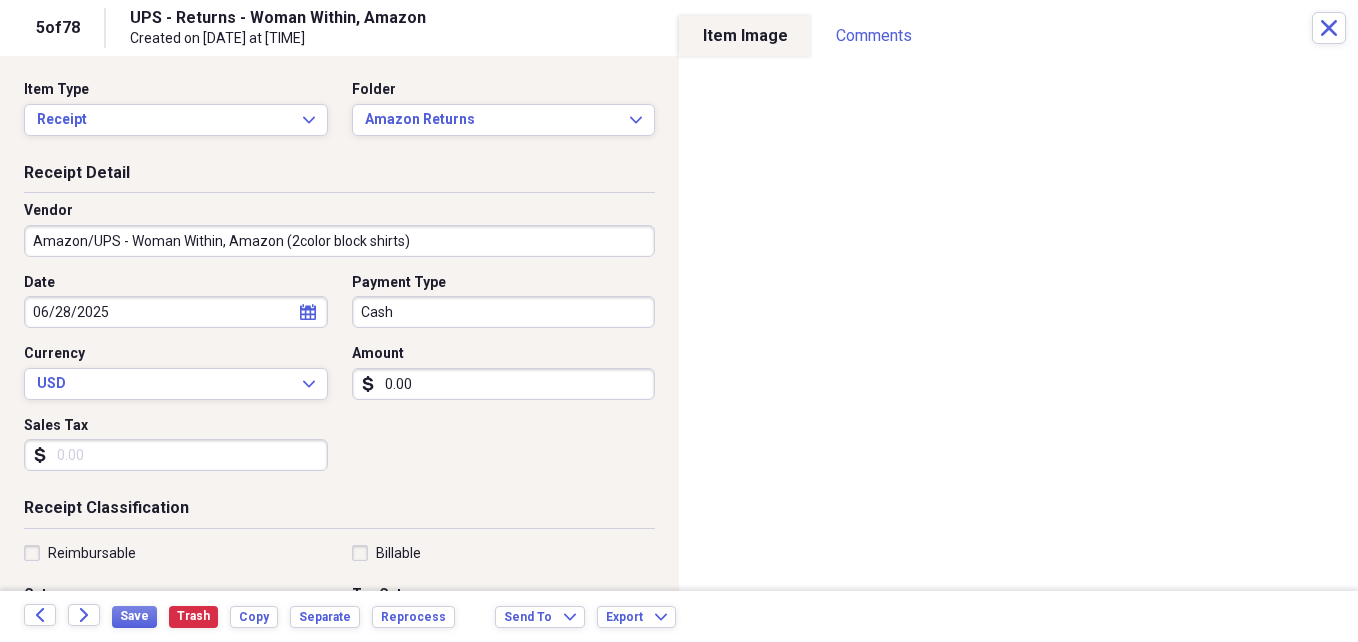 click on "Amazon/UPS - Woman Within, Amazon (2color block shirts)" at bounding box center (339, 241) 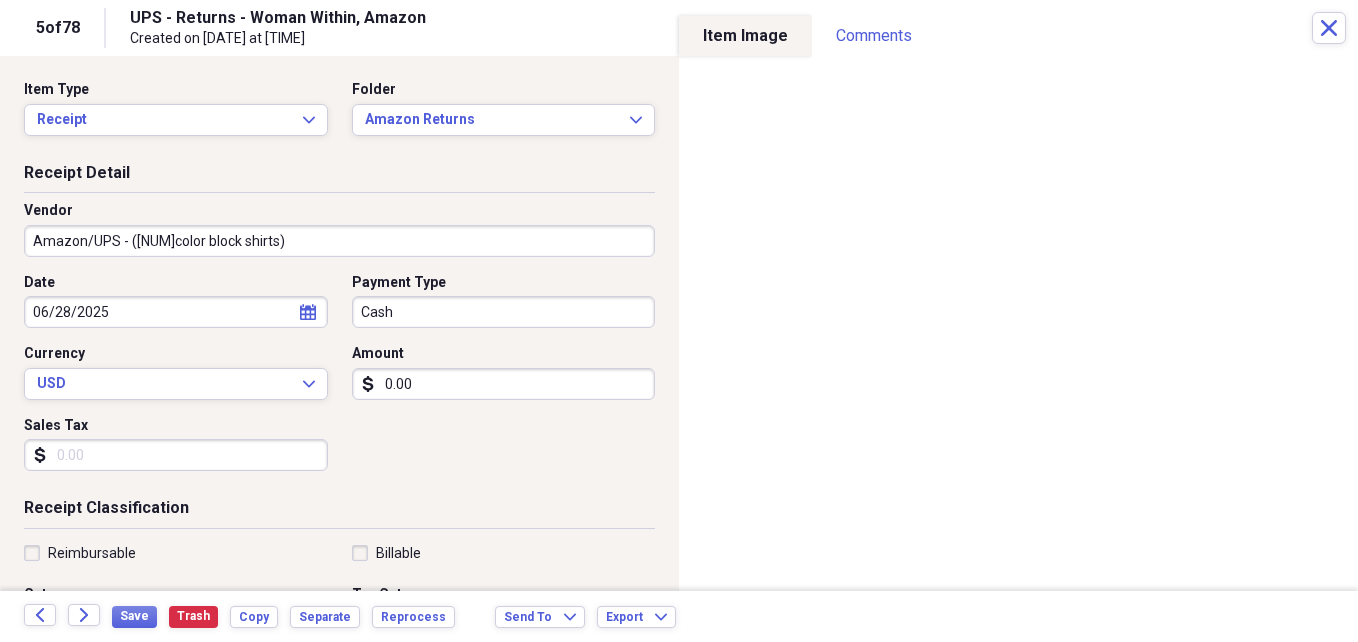 type on "Amazon/UPS - ([NUM]color block shirts)" 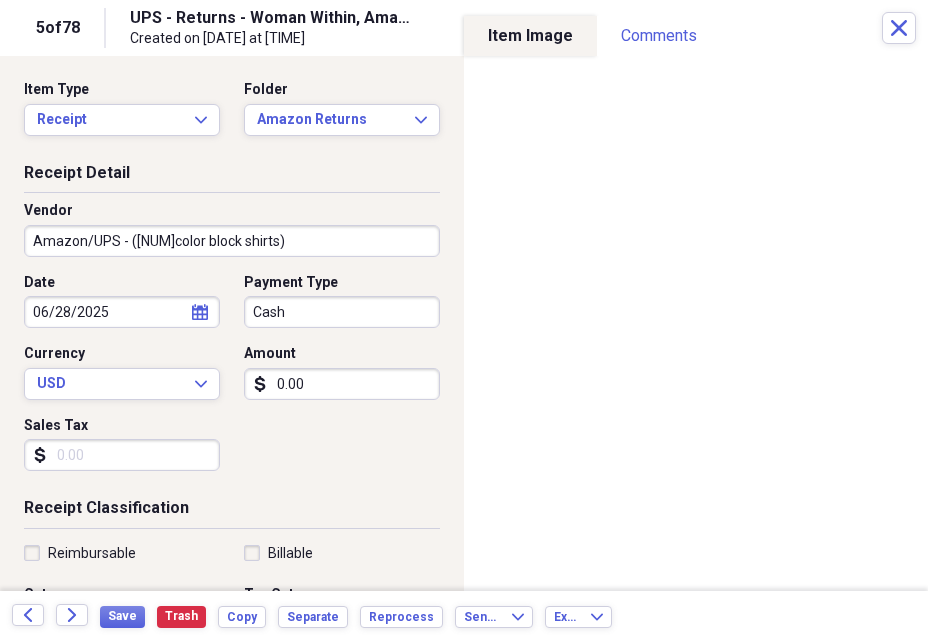 click on "0.00" at bounding box center [342, 384] 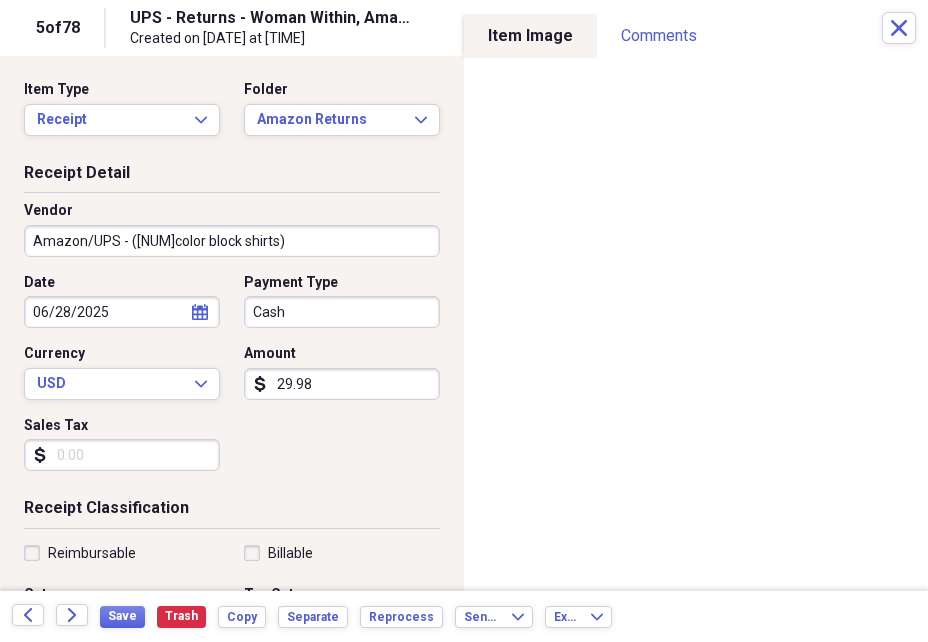 click on "29.98" at bounding box center (342, 384) 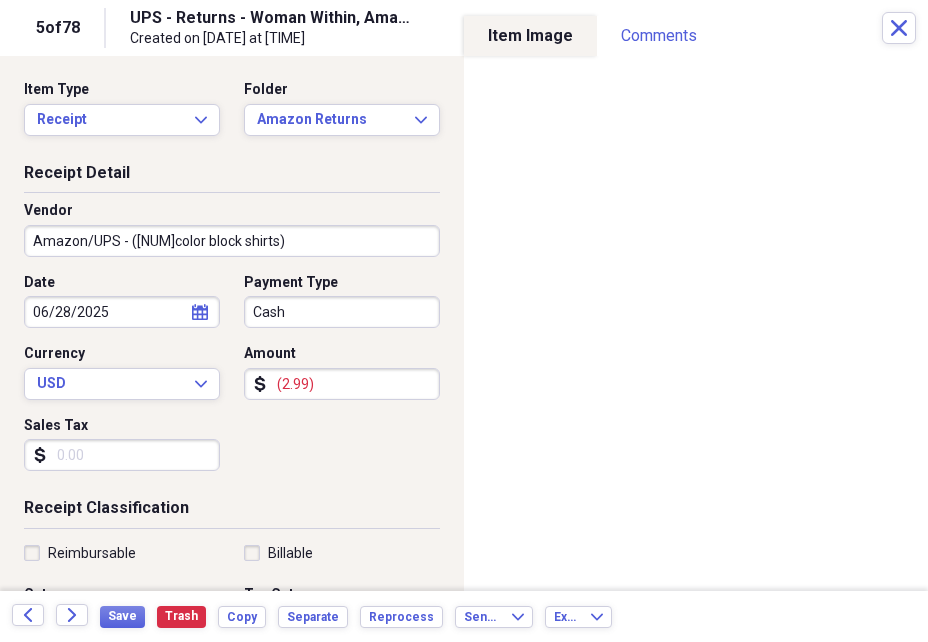 type on "(2.99)" 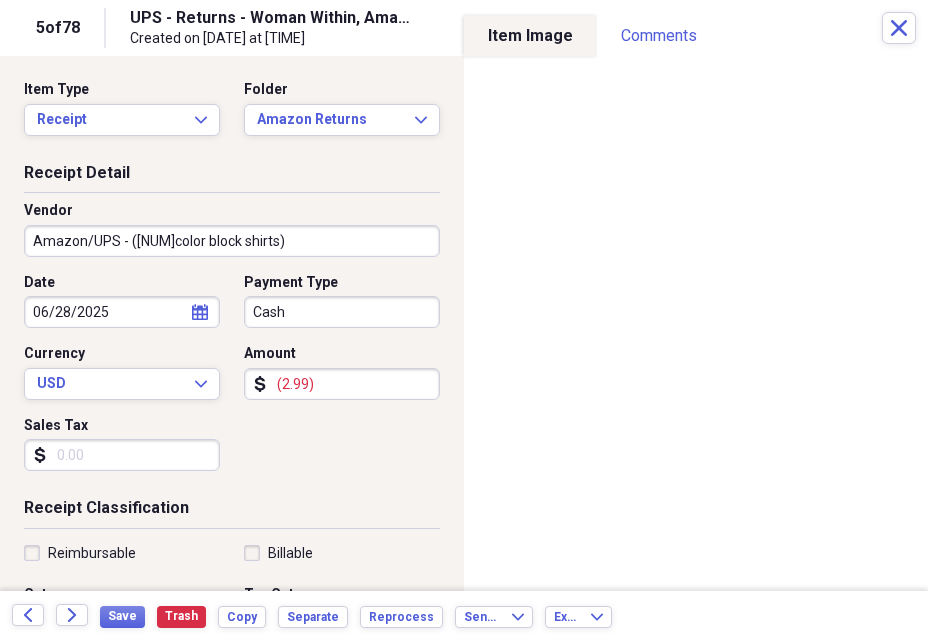click on "Amazon/UPS - ([NUM]color block shirts)" at bounding box center [232, 241] 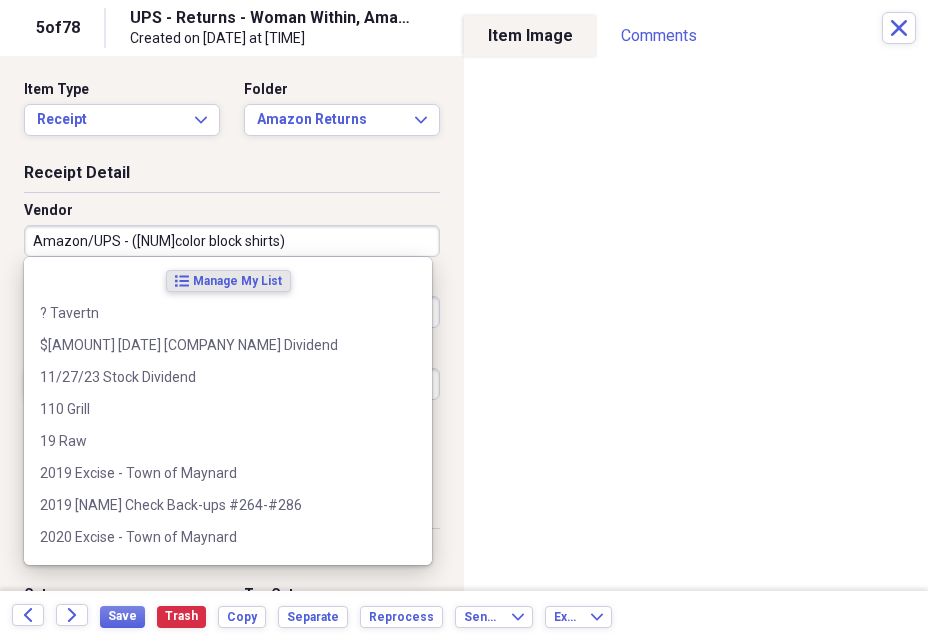 click on "Amazon/UPS - ([NUM]color block shirts)" at bounding box center [232, 241] 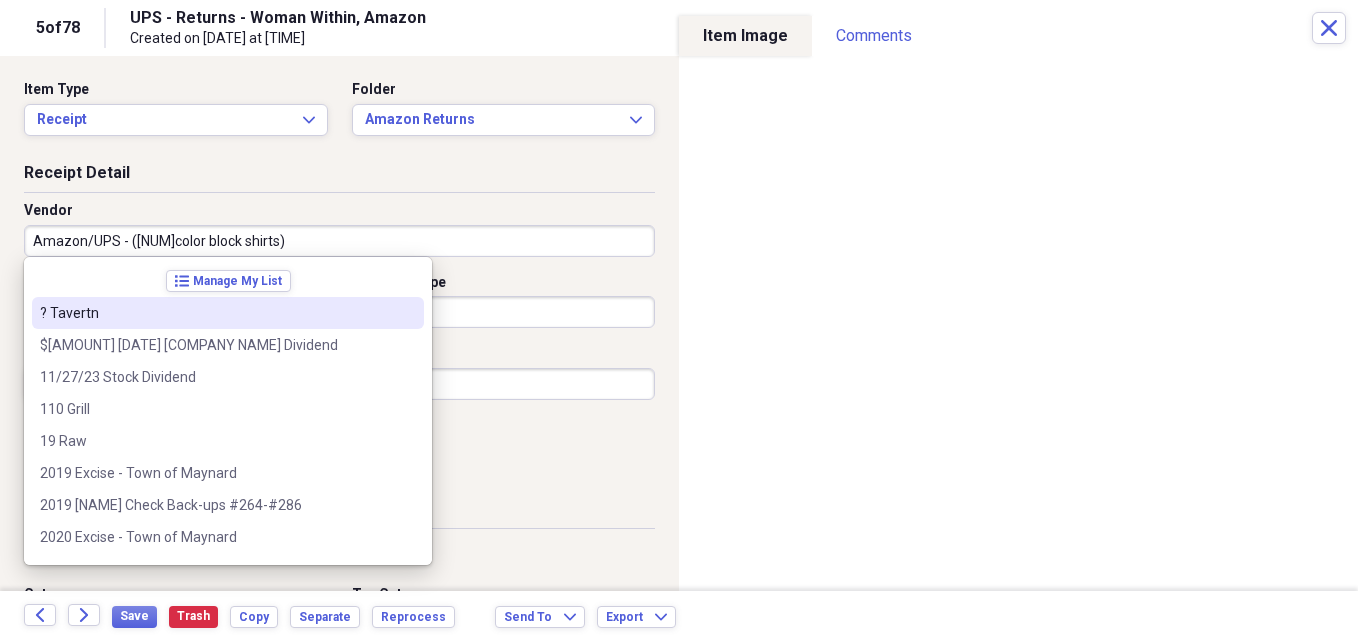 click on "Amazon/UPS - ([NUM]color block shirts)" at bounding box center [339, 241] 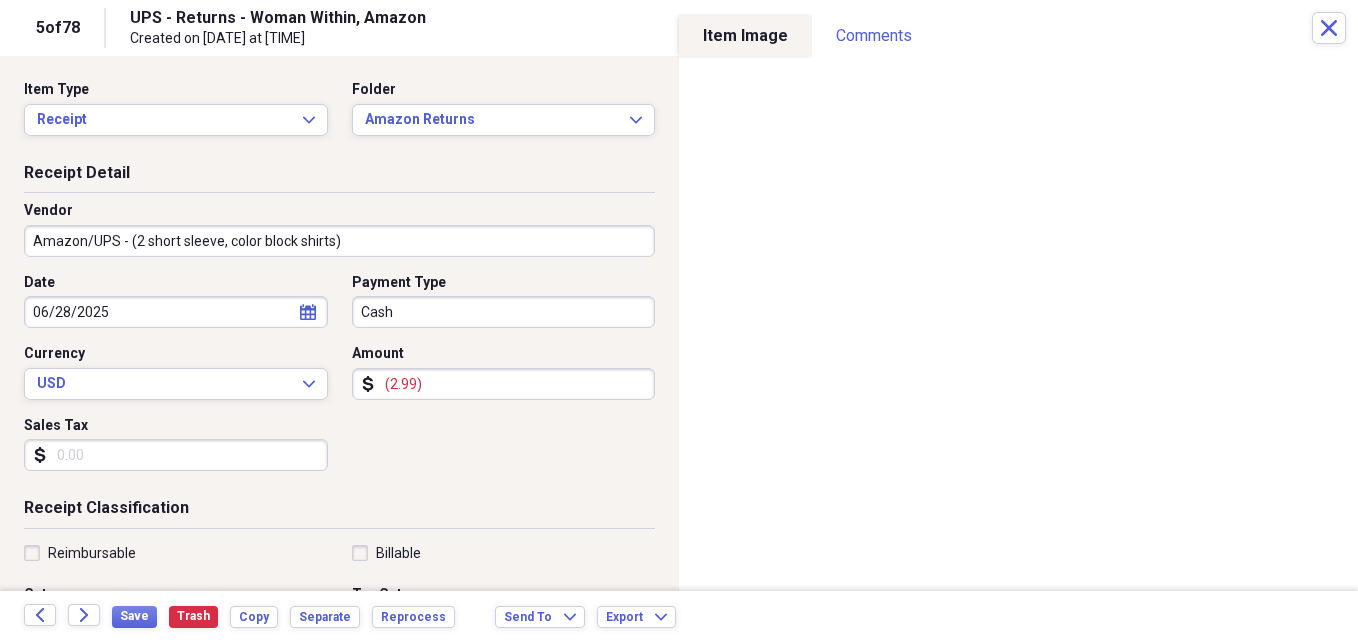 type on "Amazon/UPS - (2 short sleeve, color block shirts)" 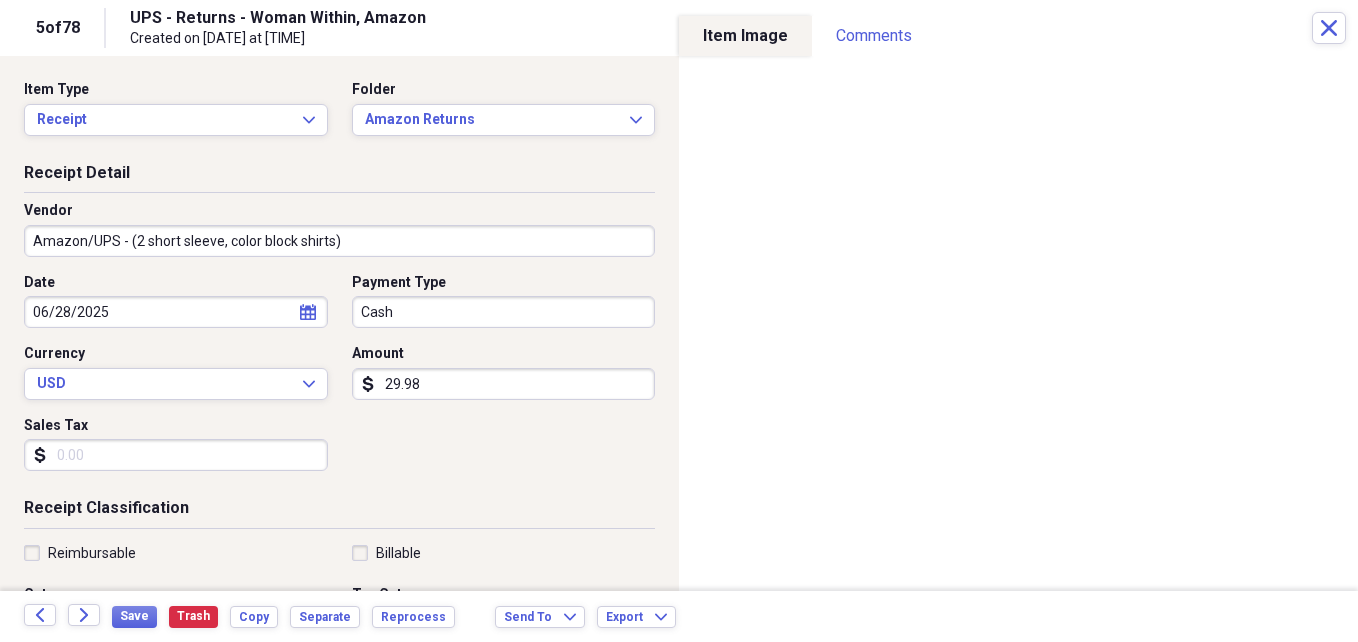 click on "29.98" at bounding box center [504, 384] 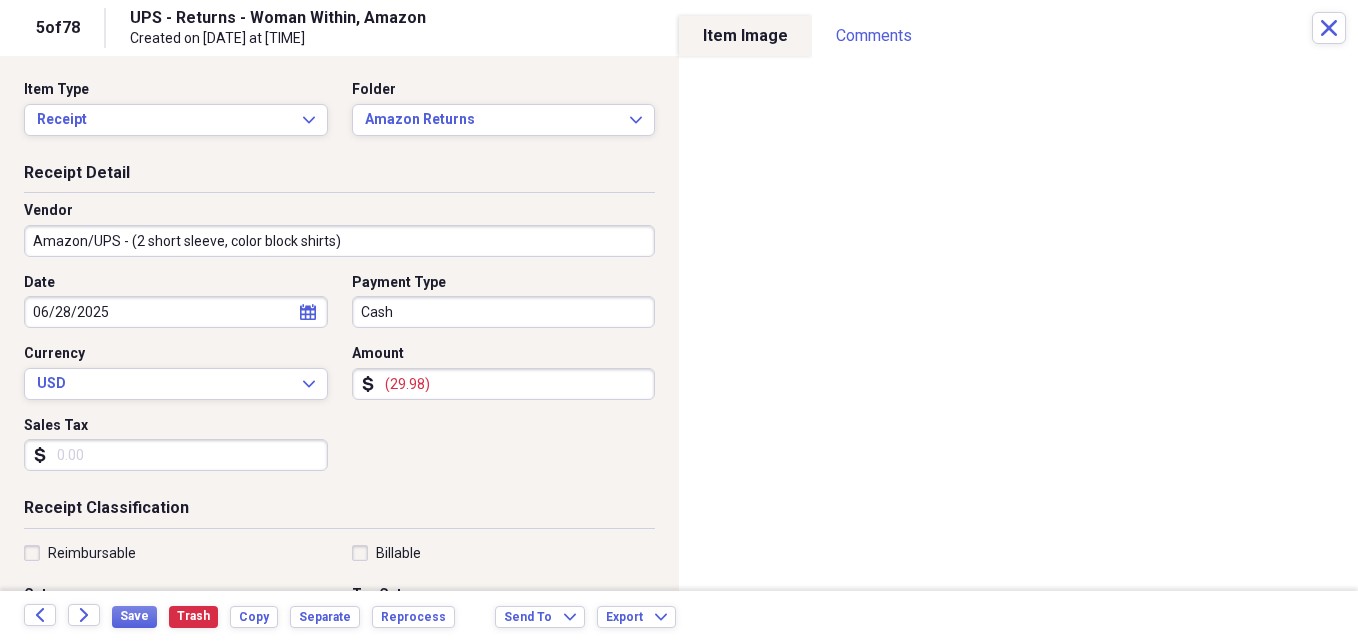 type on "(29.98)" 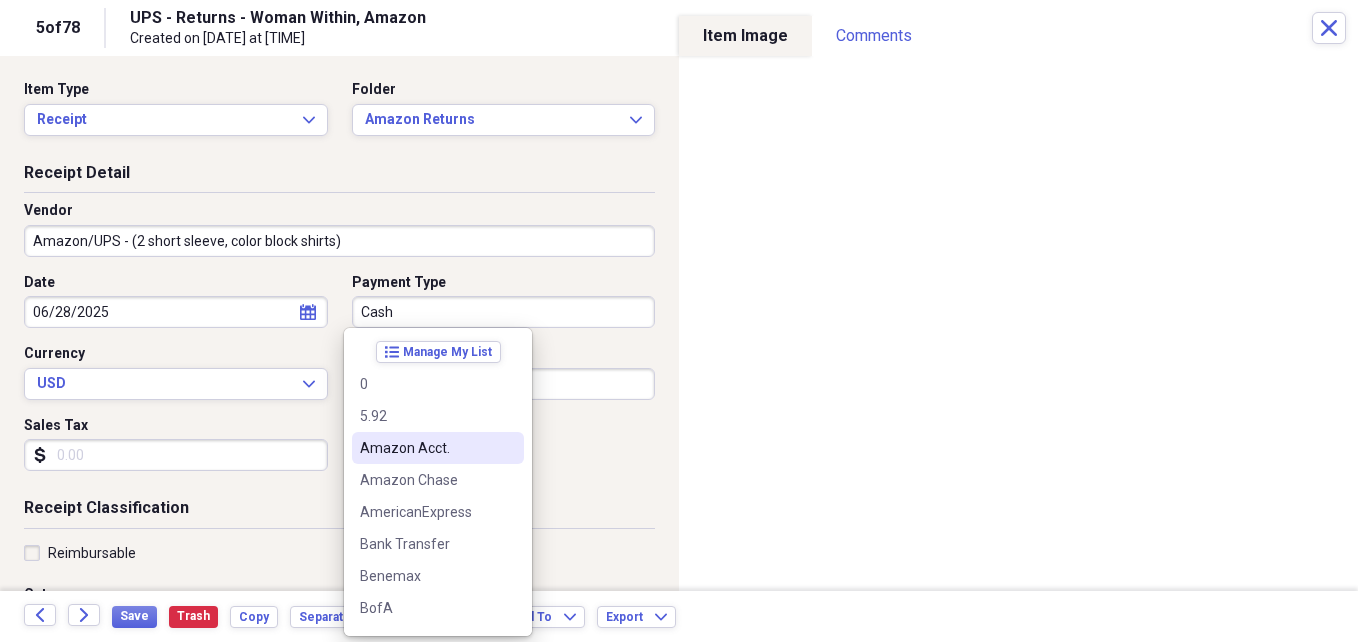click on "Amazon Acct." at bounding box center [426, 448] 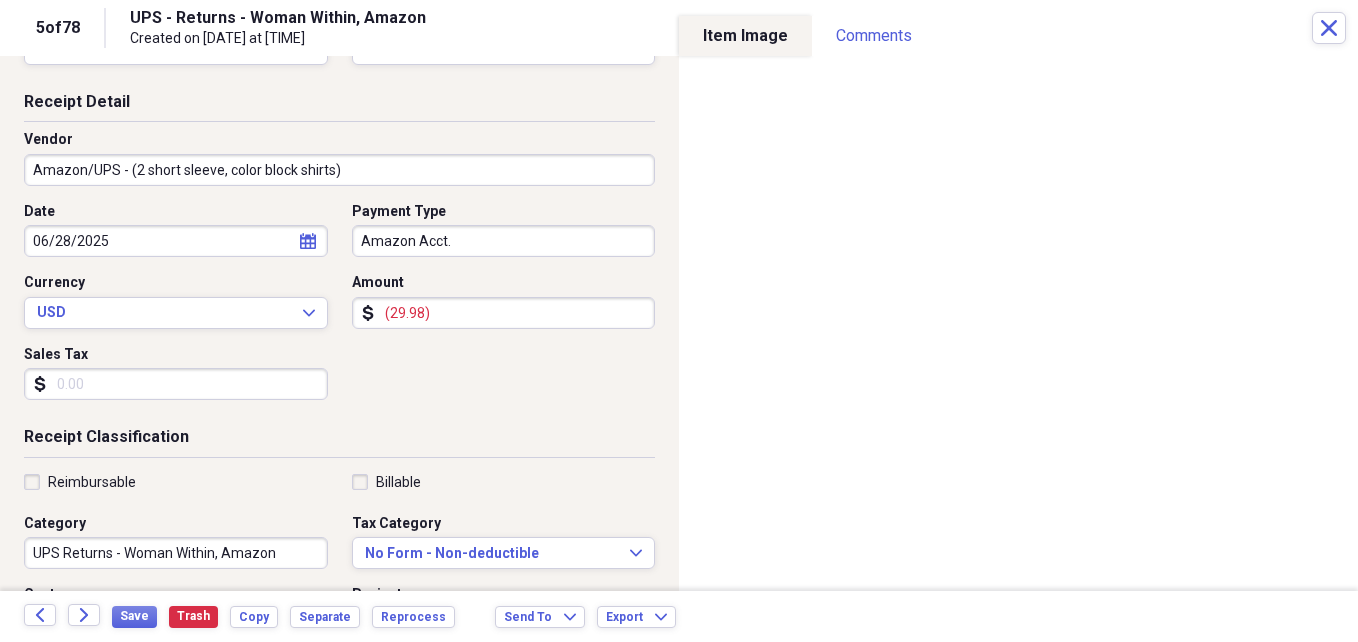 scroll, scrollTop: 0, scrollLeft: 0, axis: both 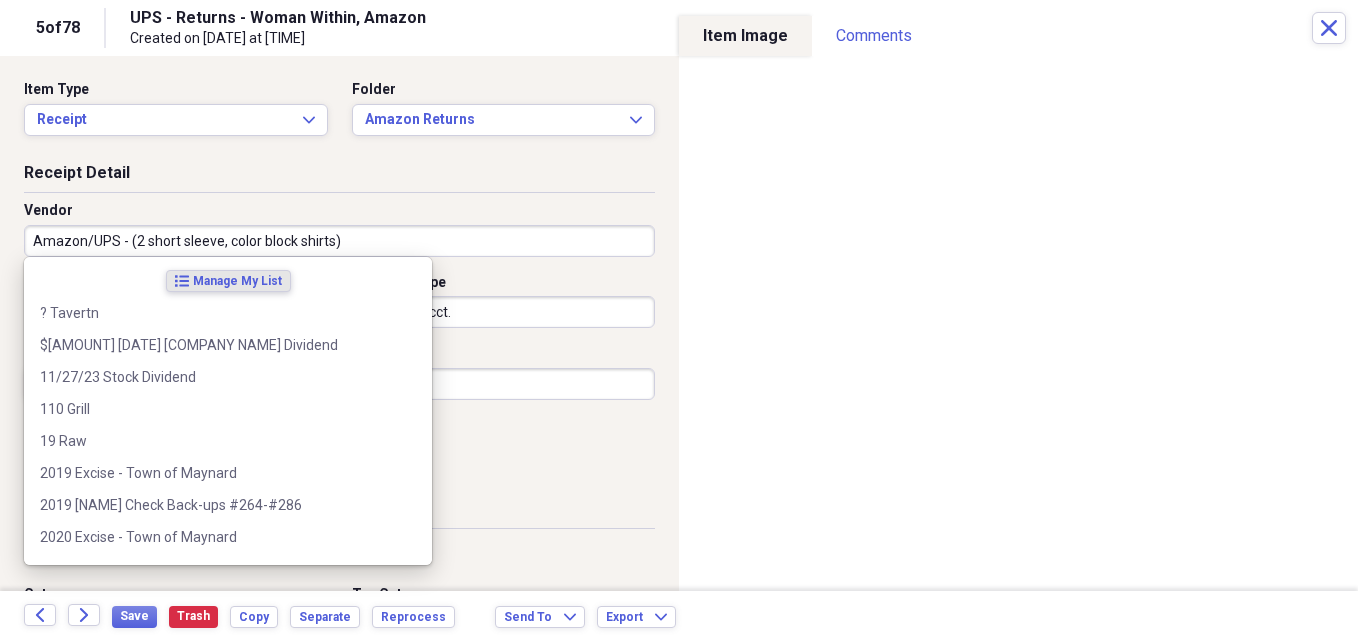 click on "Amazon/UPS - (2 short sleeve, color block shirts)" at bounding box center [339, 241] 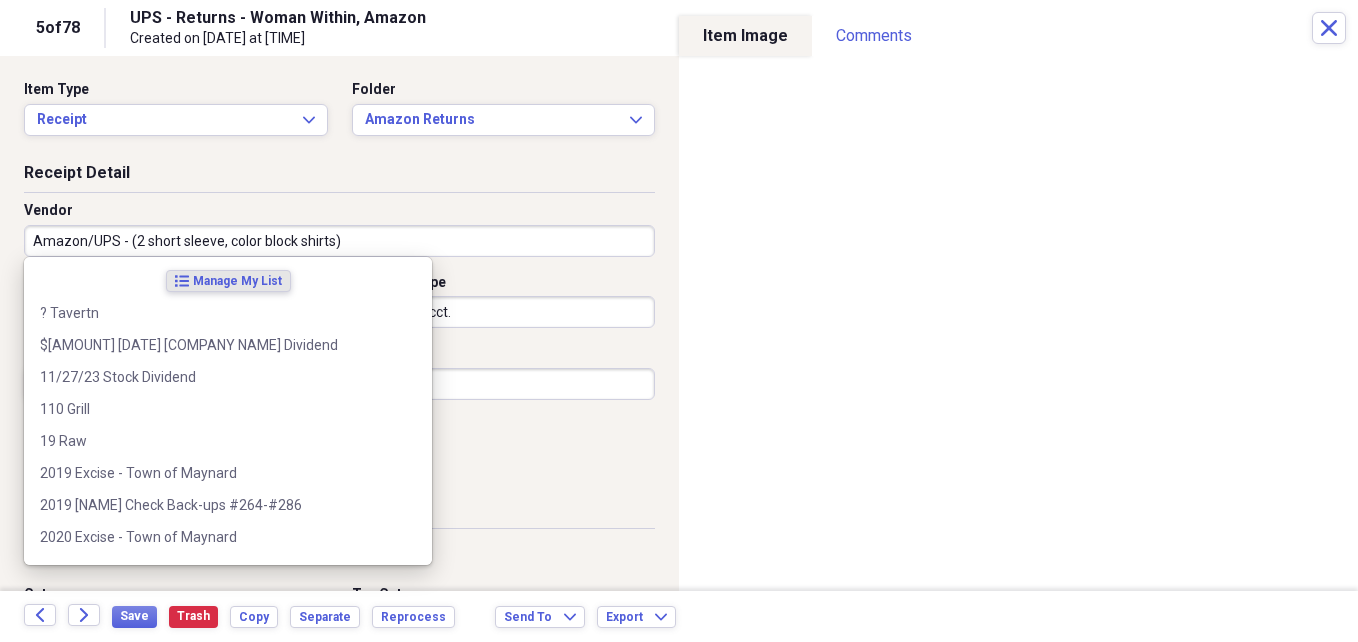 drag, startPoint x: 131, startPoint y: 237, endPoint x: 333, endPoint y: 239, distance: 202.0099 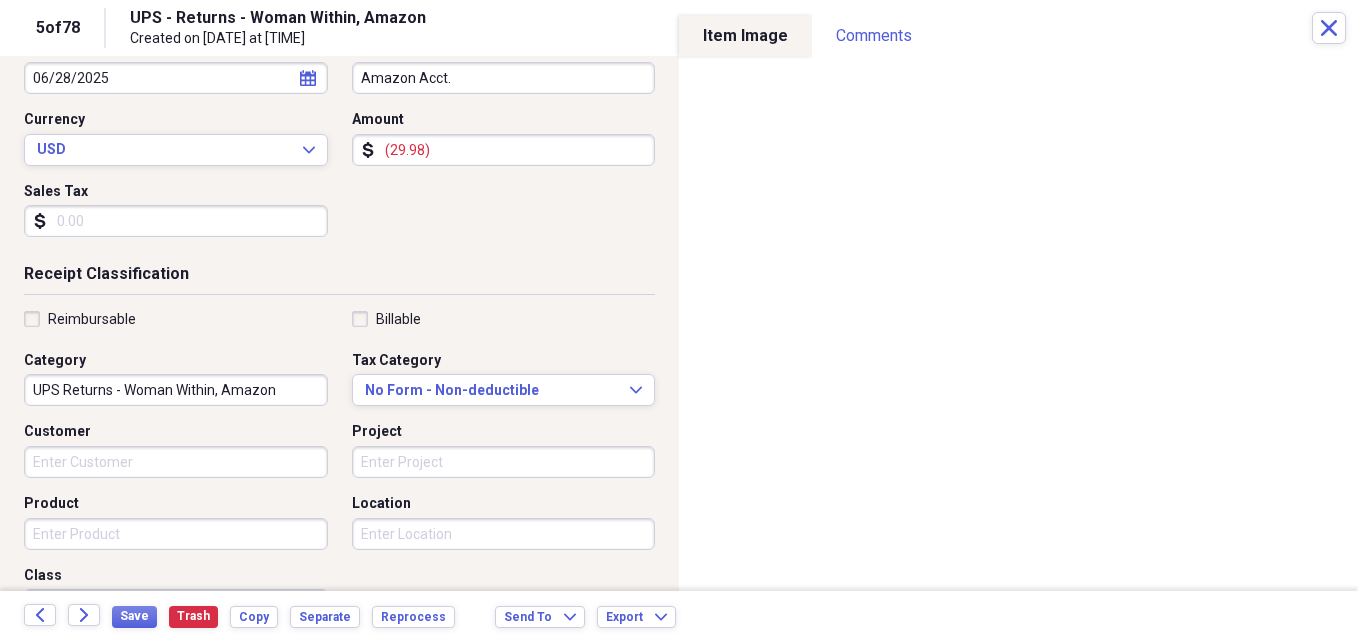 scroll, scrollTop: 242, scrollLeft: 0, axis: vertical 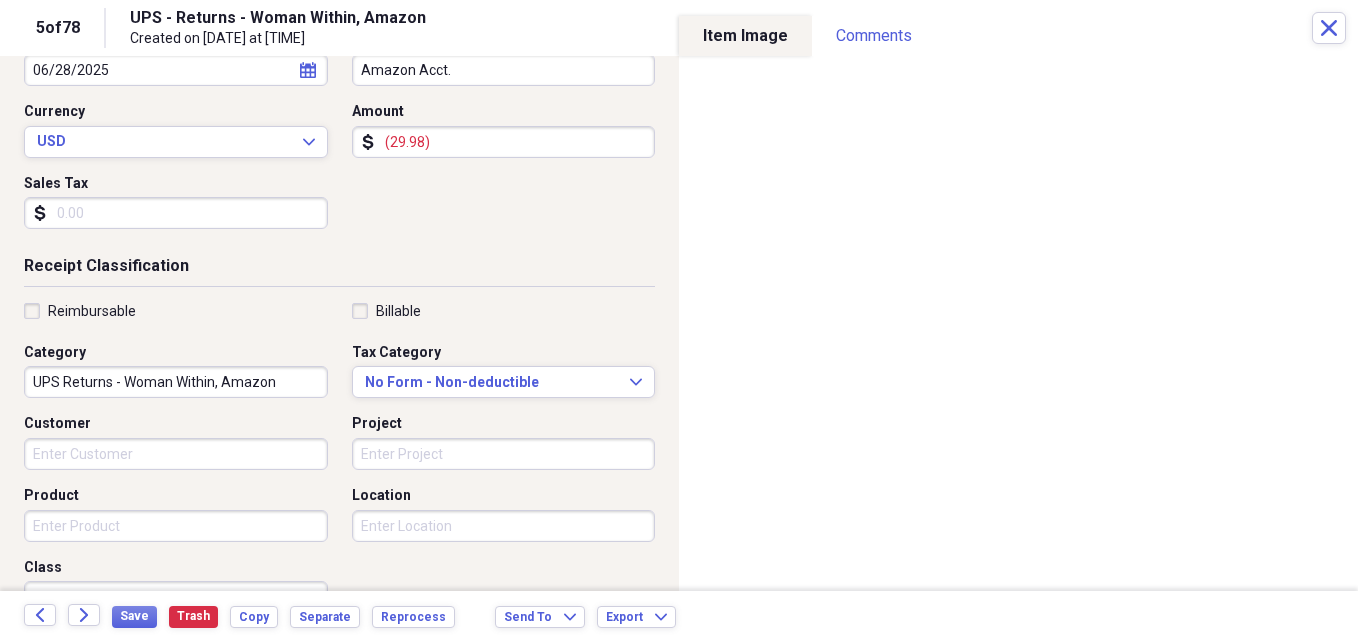 click on "UPS Returns - Woman Within, Amazon" at bounding box center (176, 382) 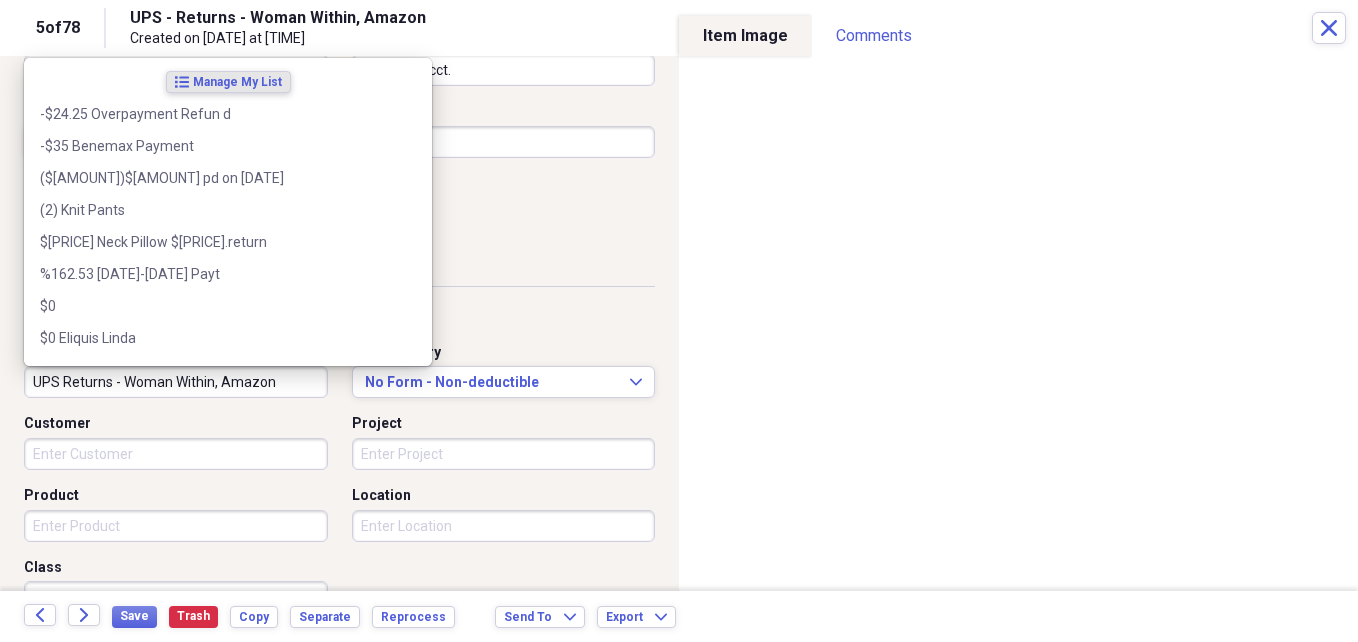 paste on "2 short sleeve, color block shirts" 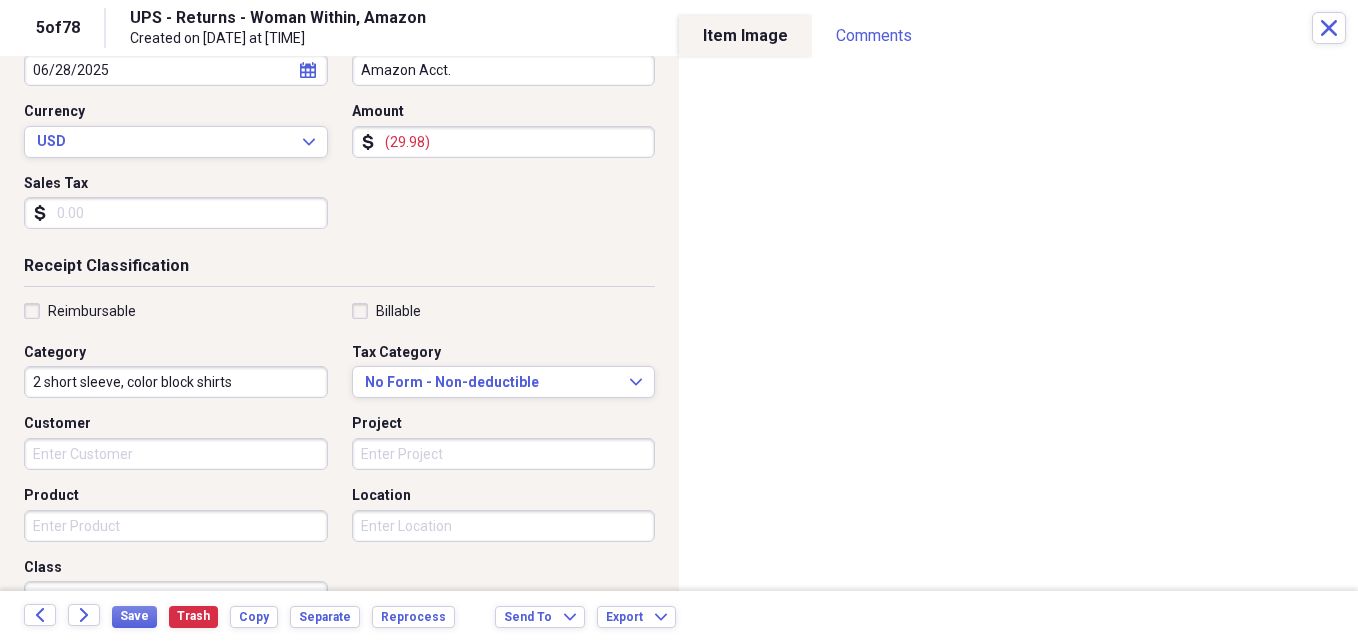 click on "2 short sleeve, color block shirts" at bounding box center [176, 382] 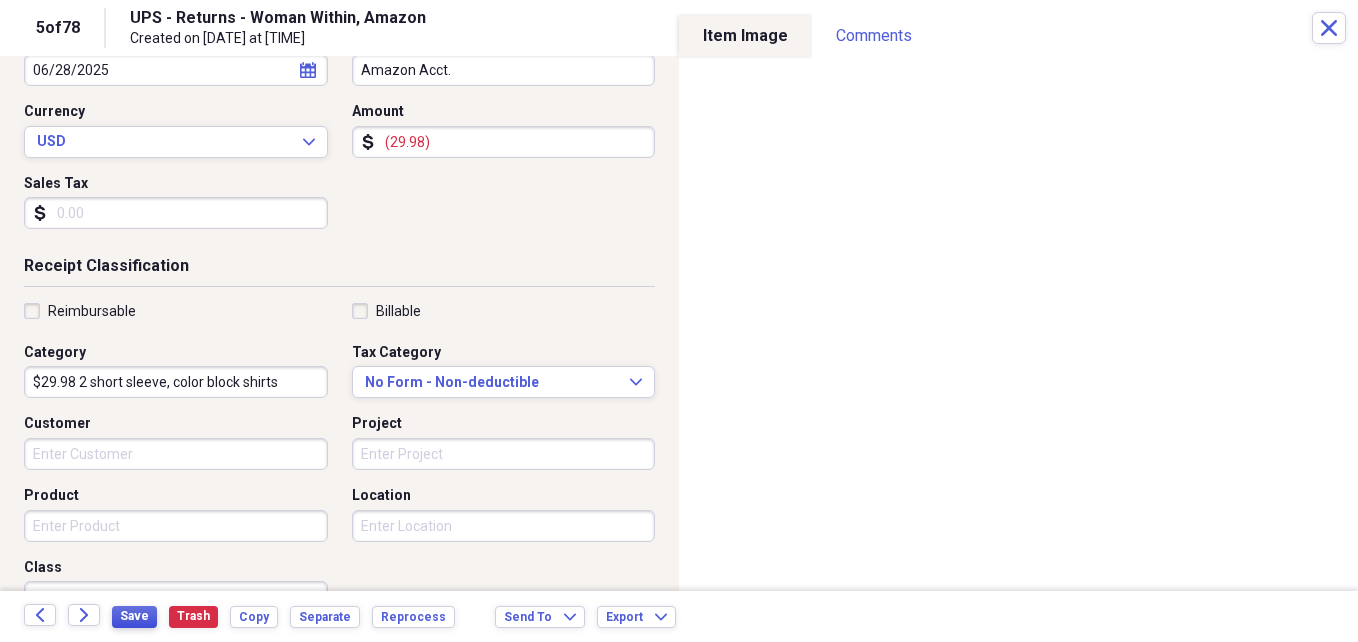 click on "Save" at bounding box center [134, 616] 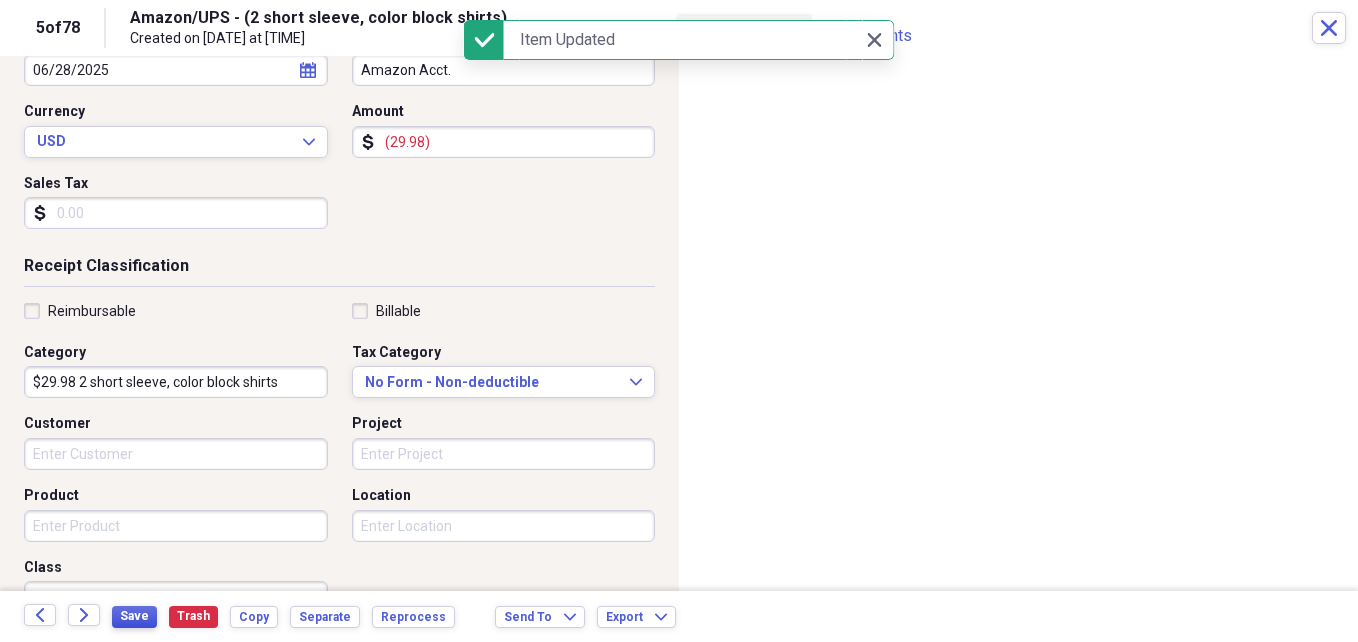 type on "$29.98 2 short sleeve, color block shirts" 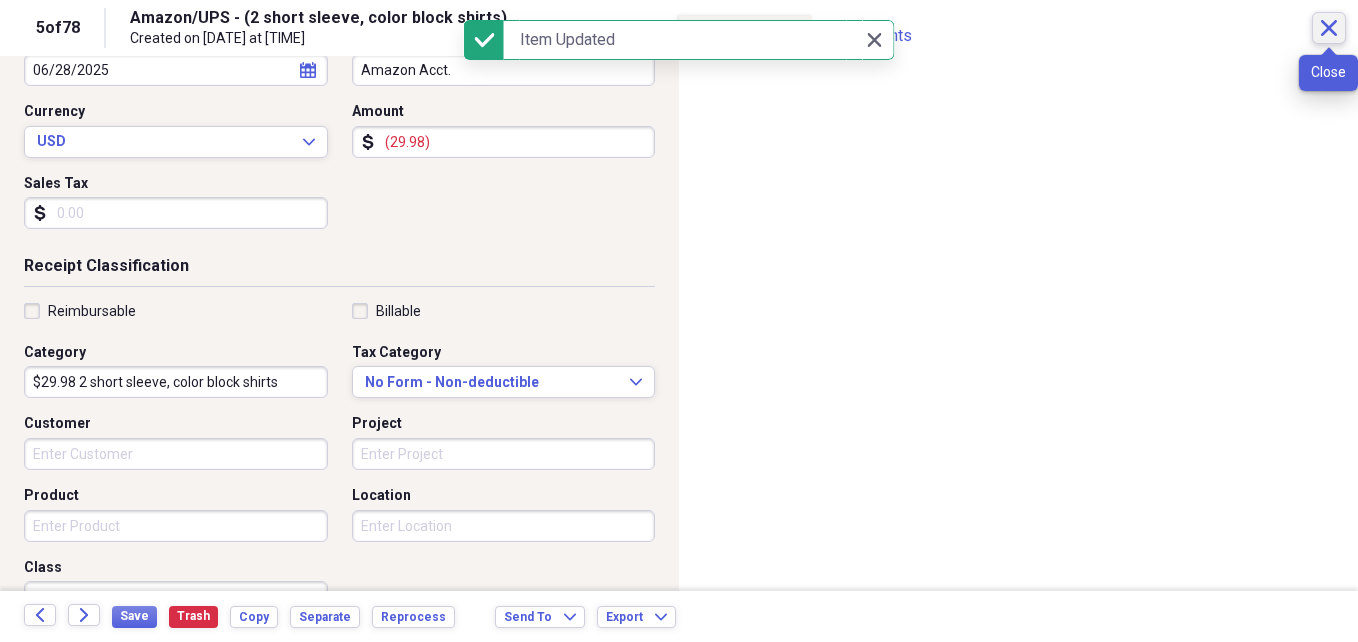 click on "Close" 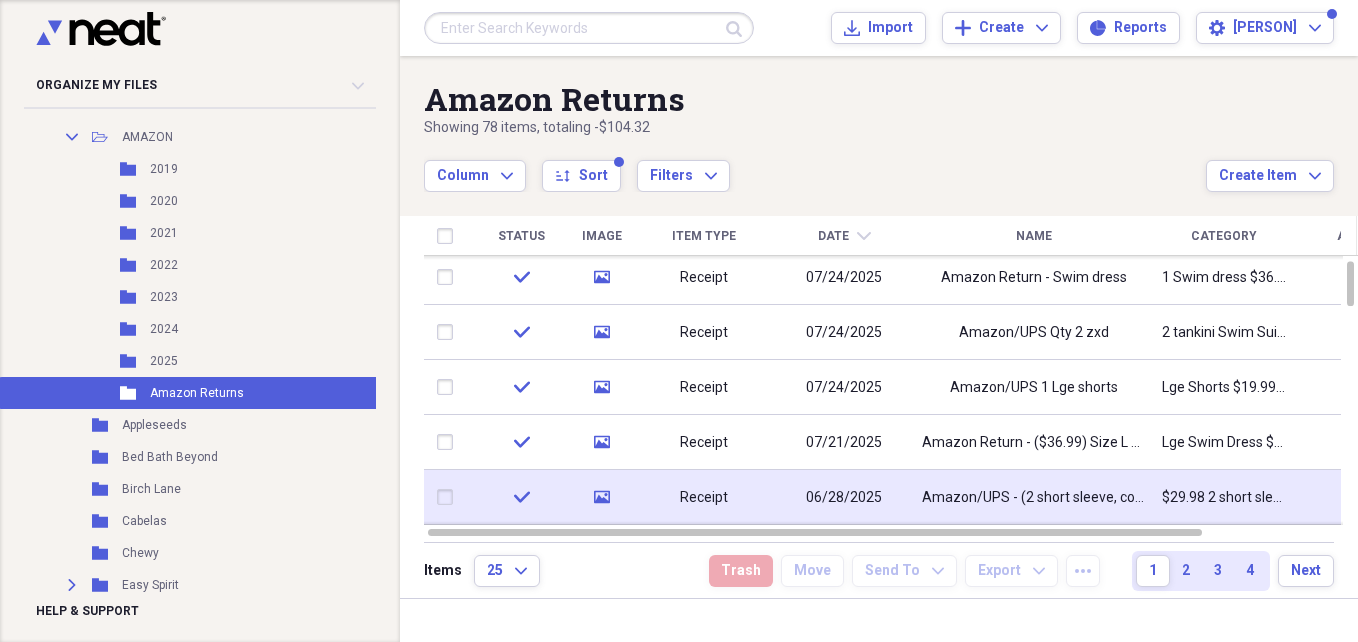 click on "$29.98 2 short sleeve, color block shirts" at bounding box center (1224, 498) 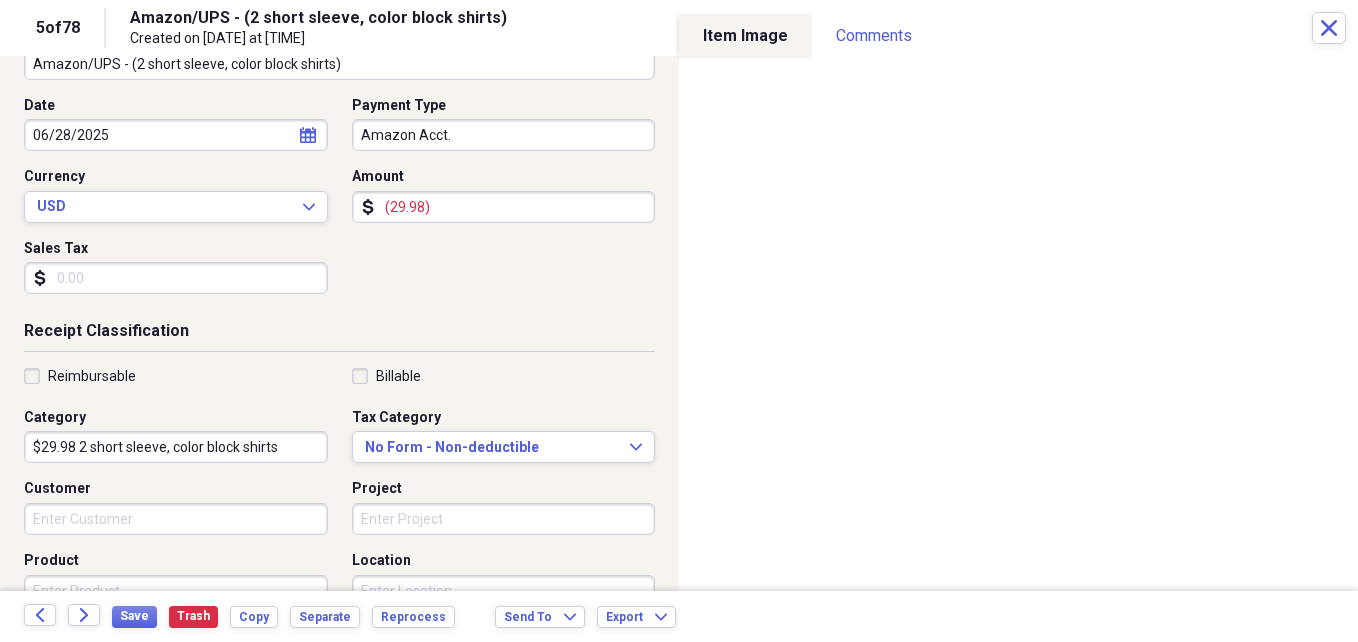 scroll, scrollTop: 221, scrollLeft: 0, axis: vertical 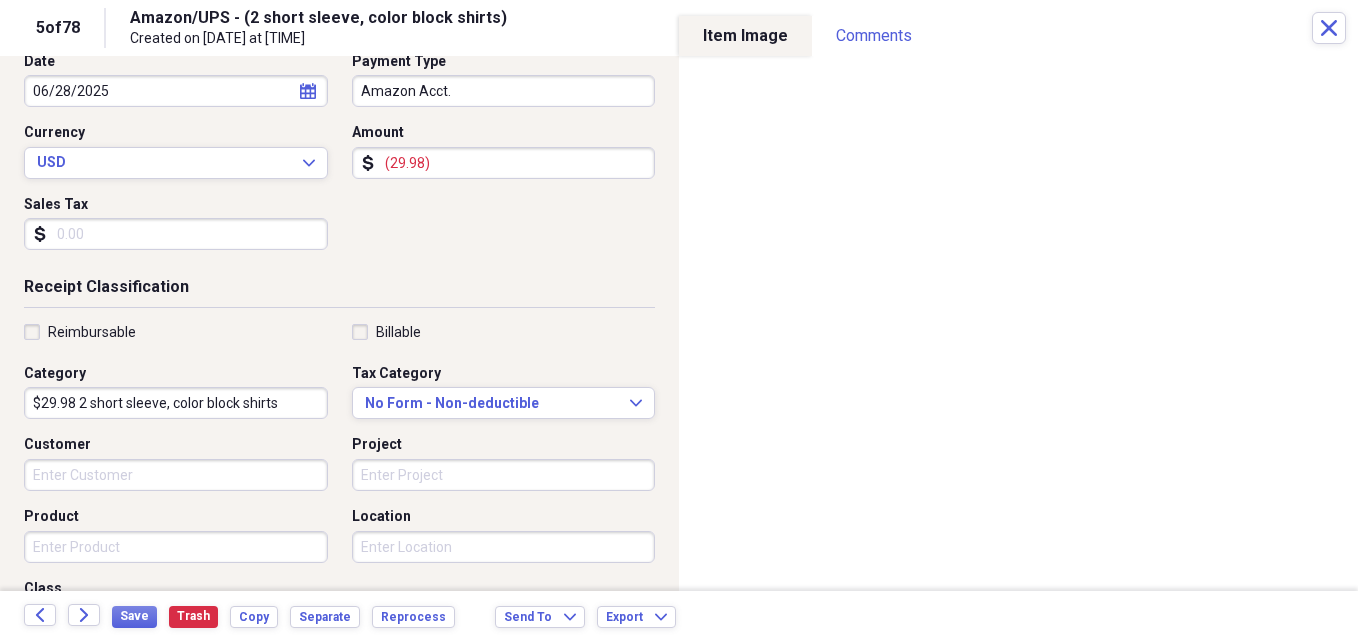 click on "$29.98 2 short sleeve, color block shirts" at bounding box center [176, 403] 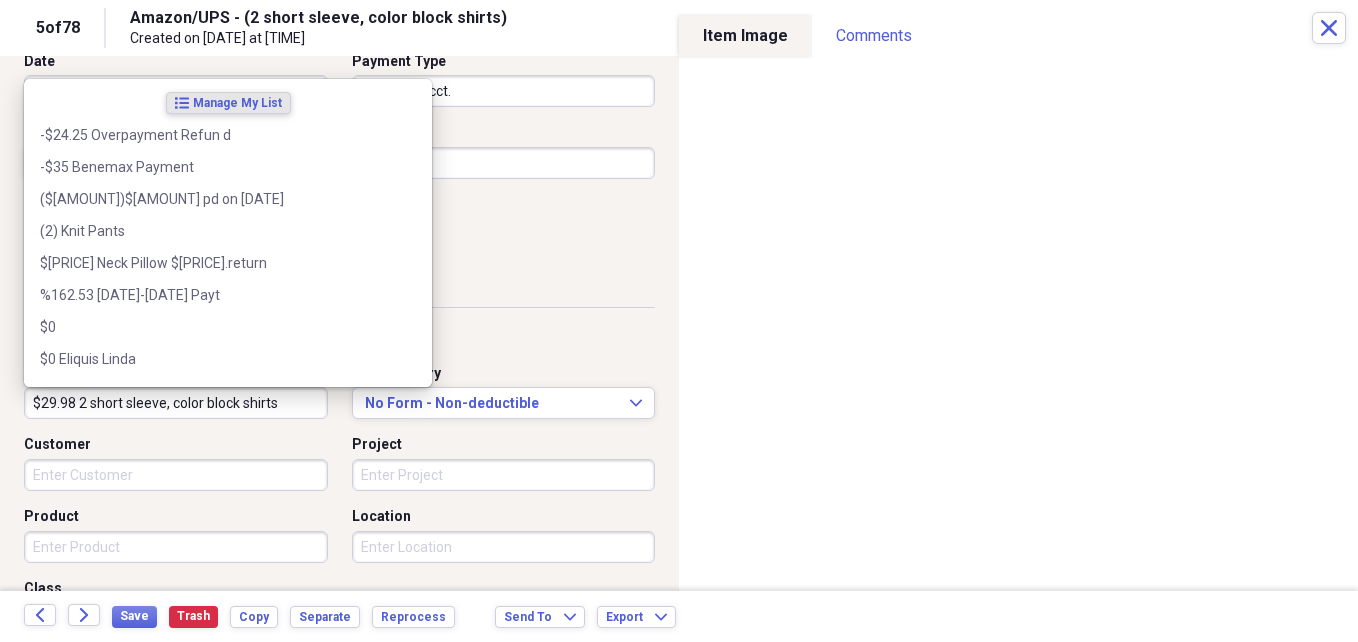 click on "$29.98 2 short sleeve, color block shirts" at bounding box center (176, 403) 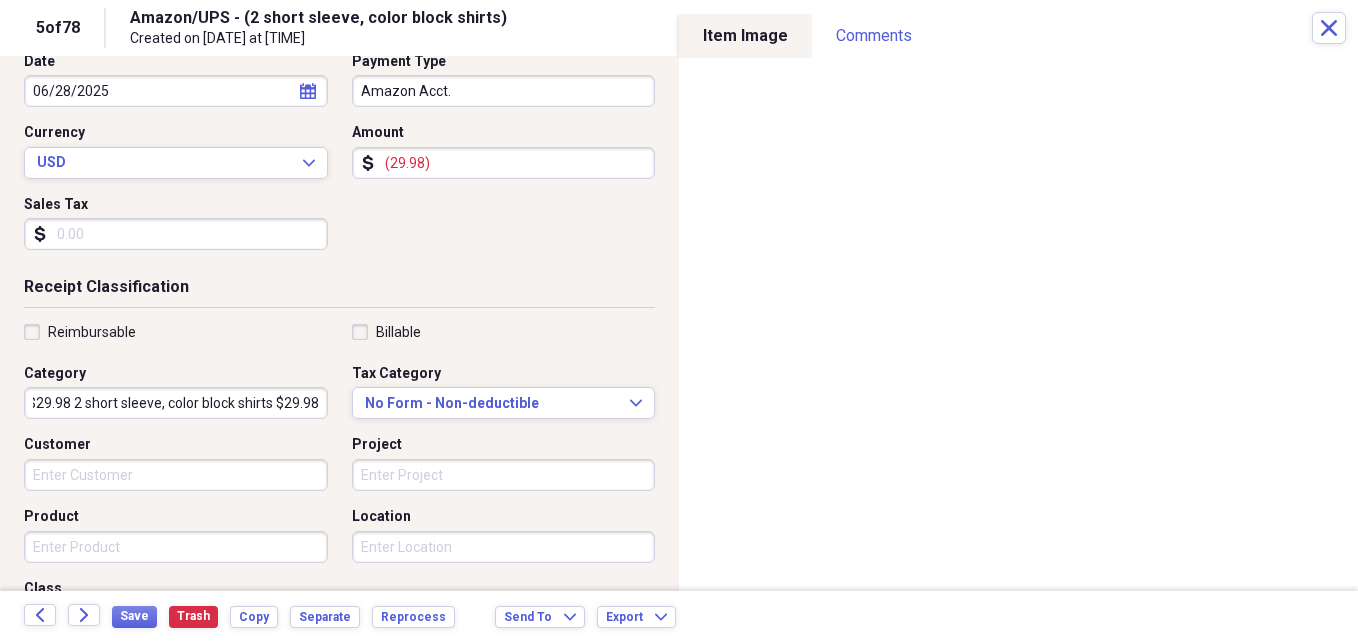 scroll, scrollTop: 0, scrollLeft: 15, axis: horizontal 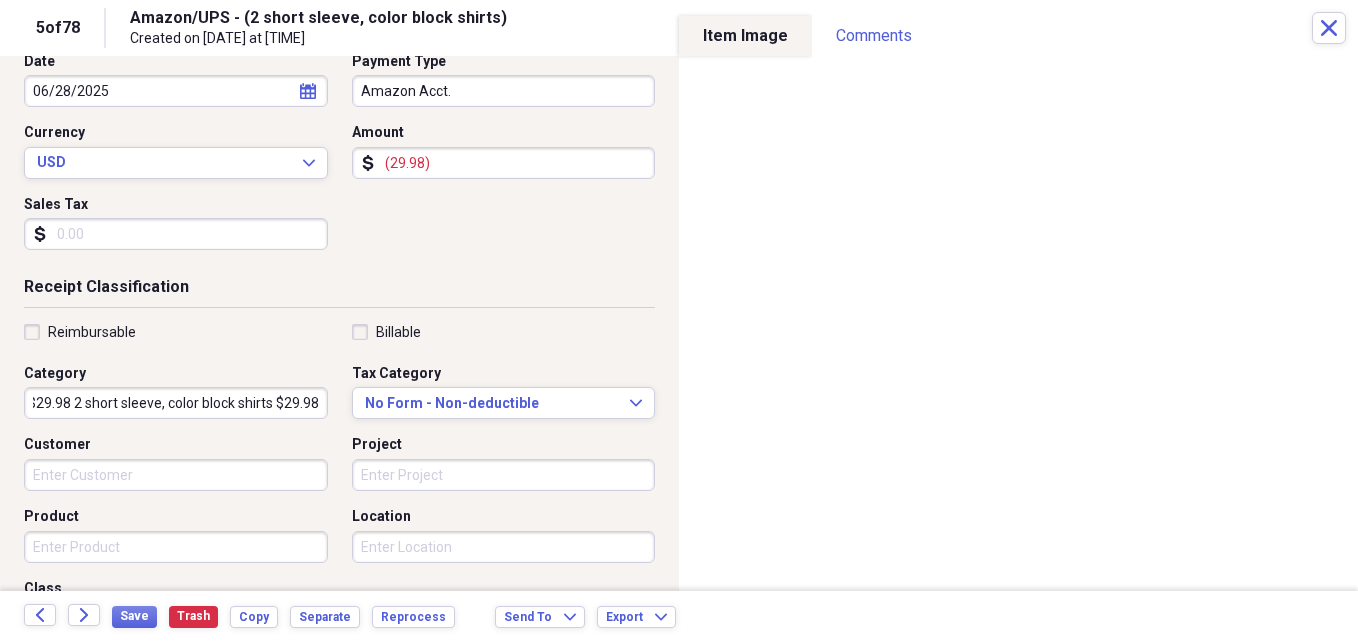 click on "$29.98 2 short sleeve, color block shirts $29.98" at bounding box center [176, 403] 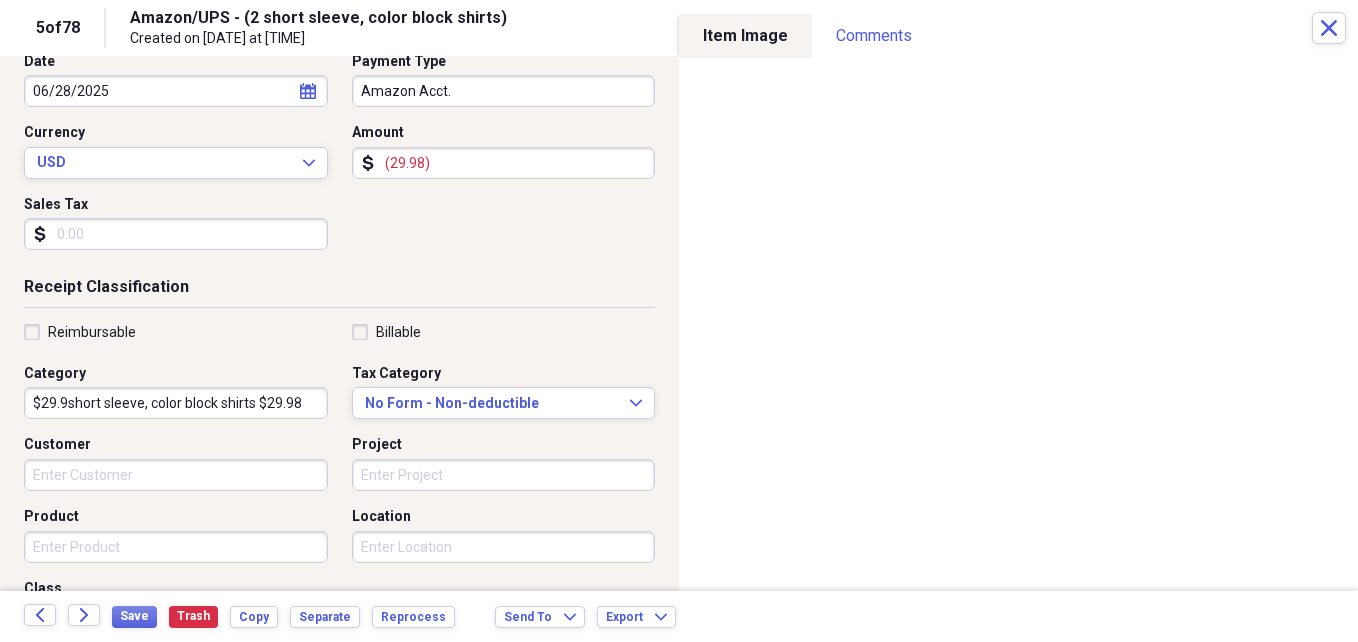 scroll, scrollTop: 0, scrollLeft: 0, axis: both 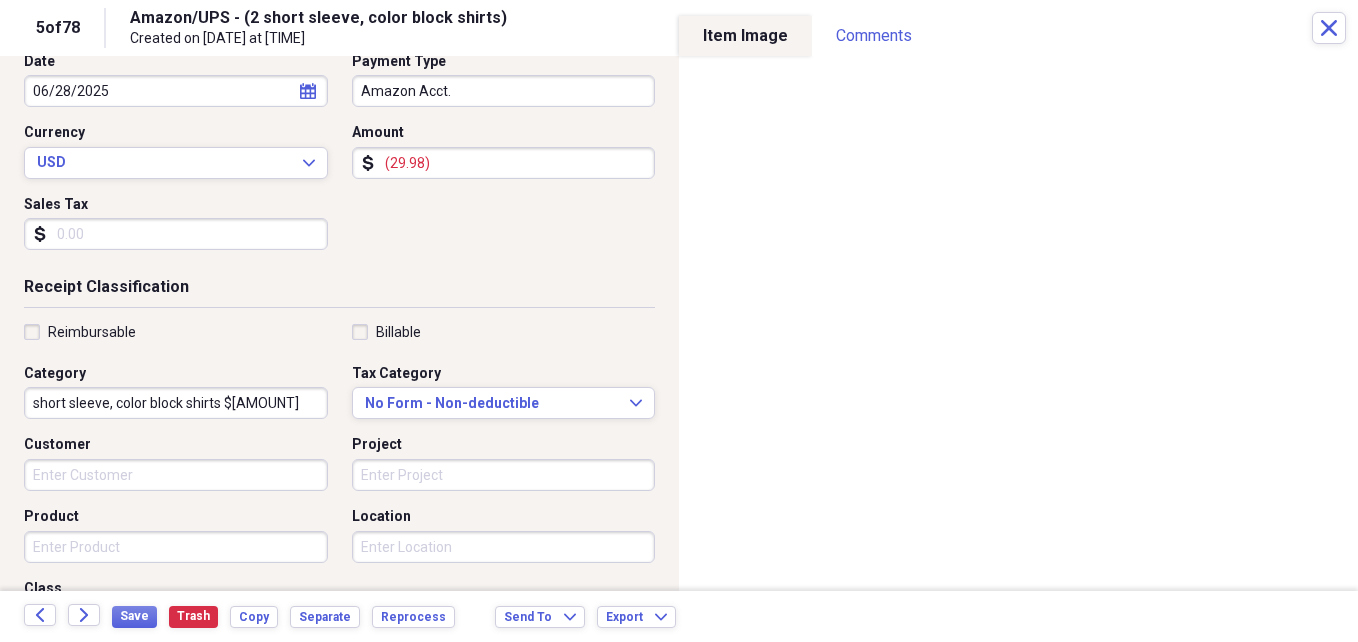 click on "short sleeve, color block shirts $[AMOUNT]" at bounding box center [176, 403] 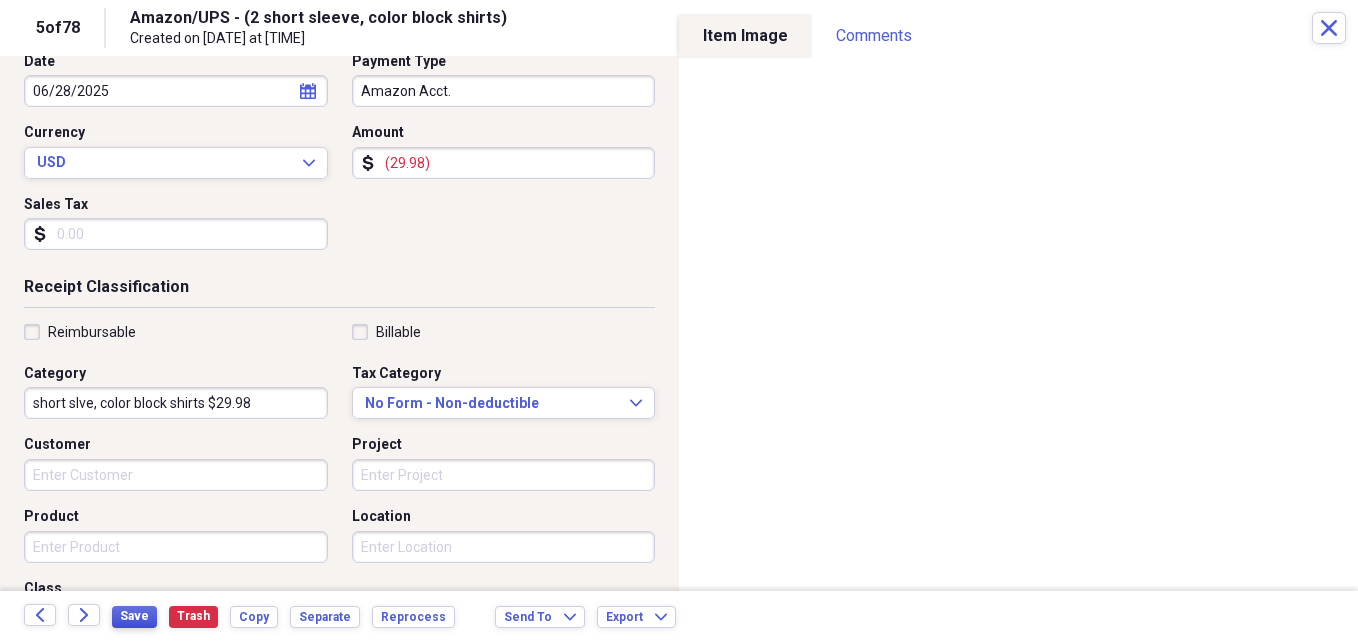 type on "short slve, color block shirts $29.98" 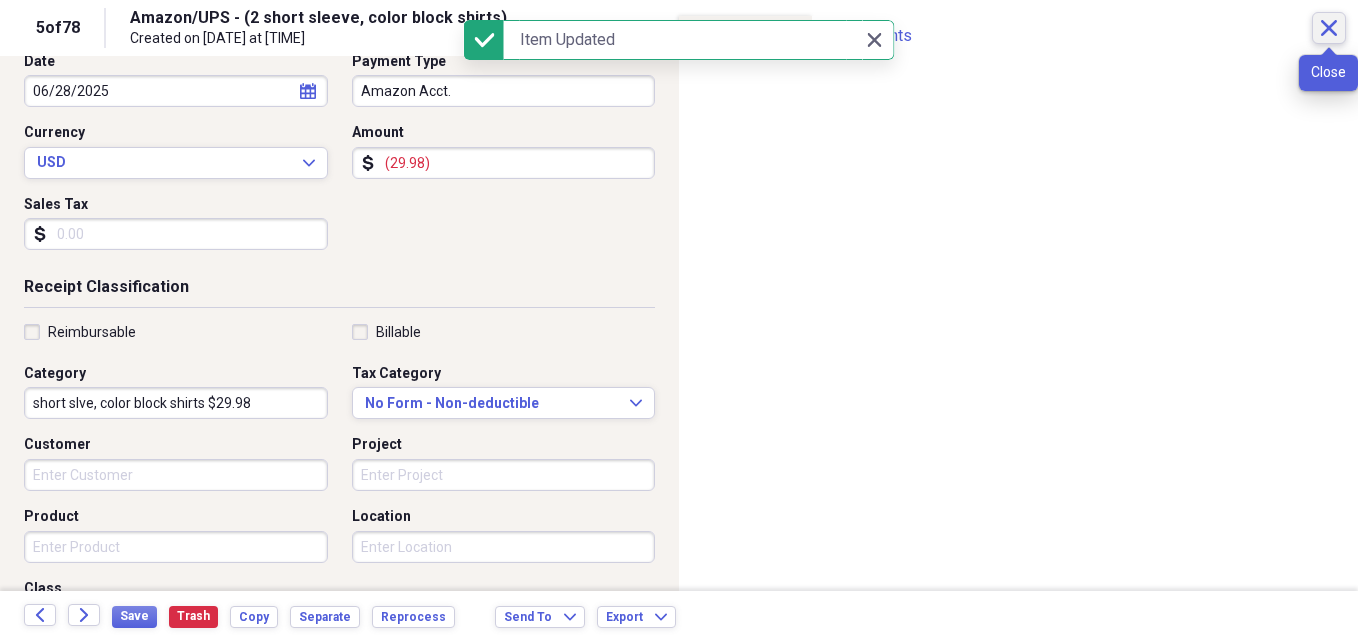 click on "Close" 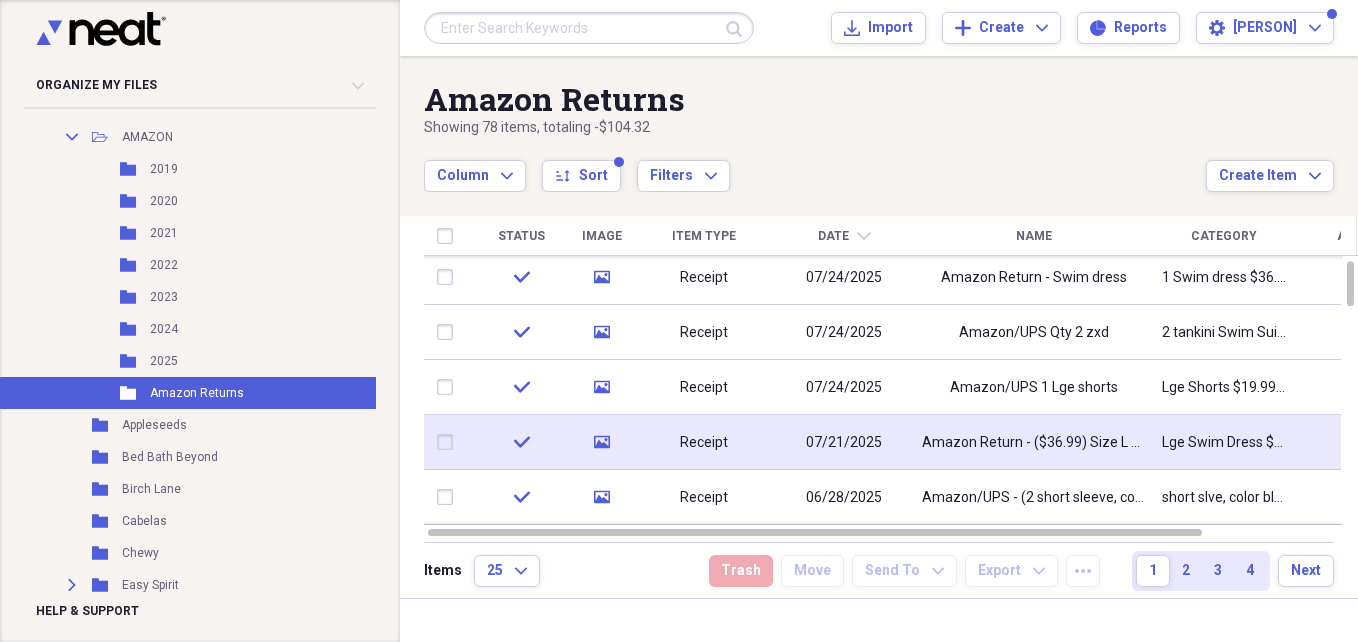 click on "Lge Swim Dress  $36.99 to Acct." at bounding box center [1224, 443] 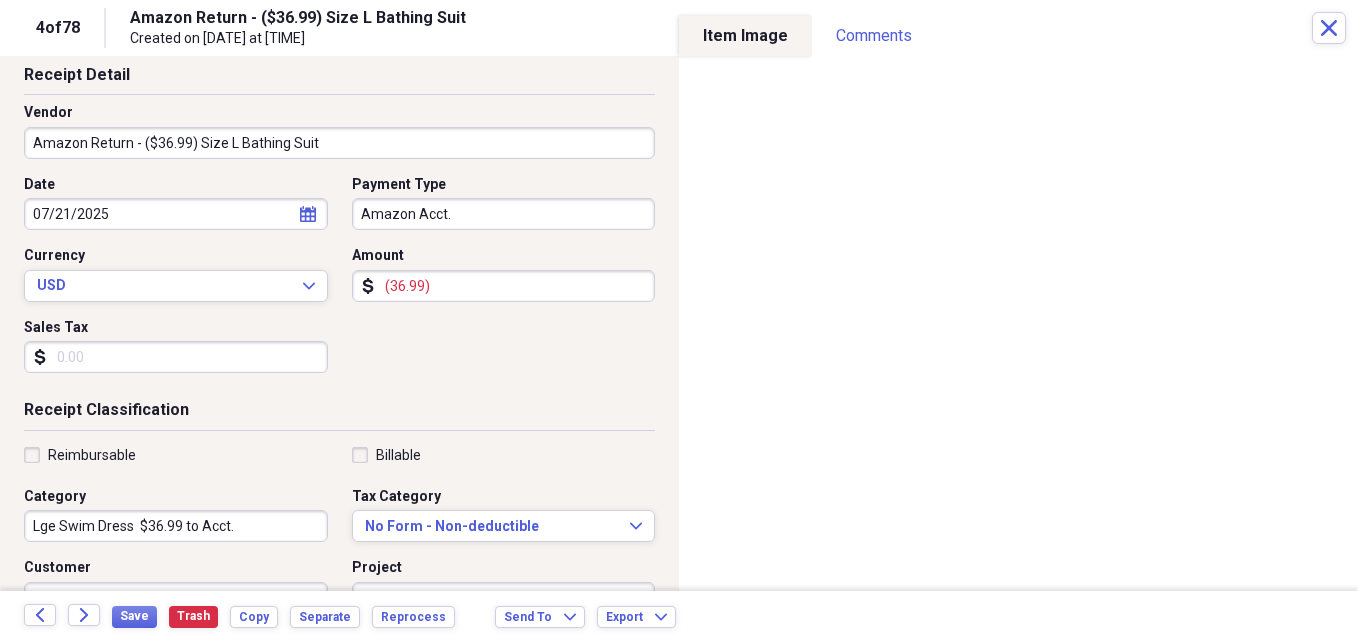 scroll, scrollTop: 96, scrollLeft: 0, axis: vertical 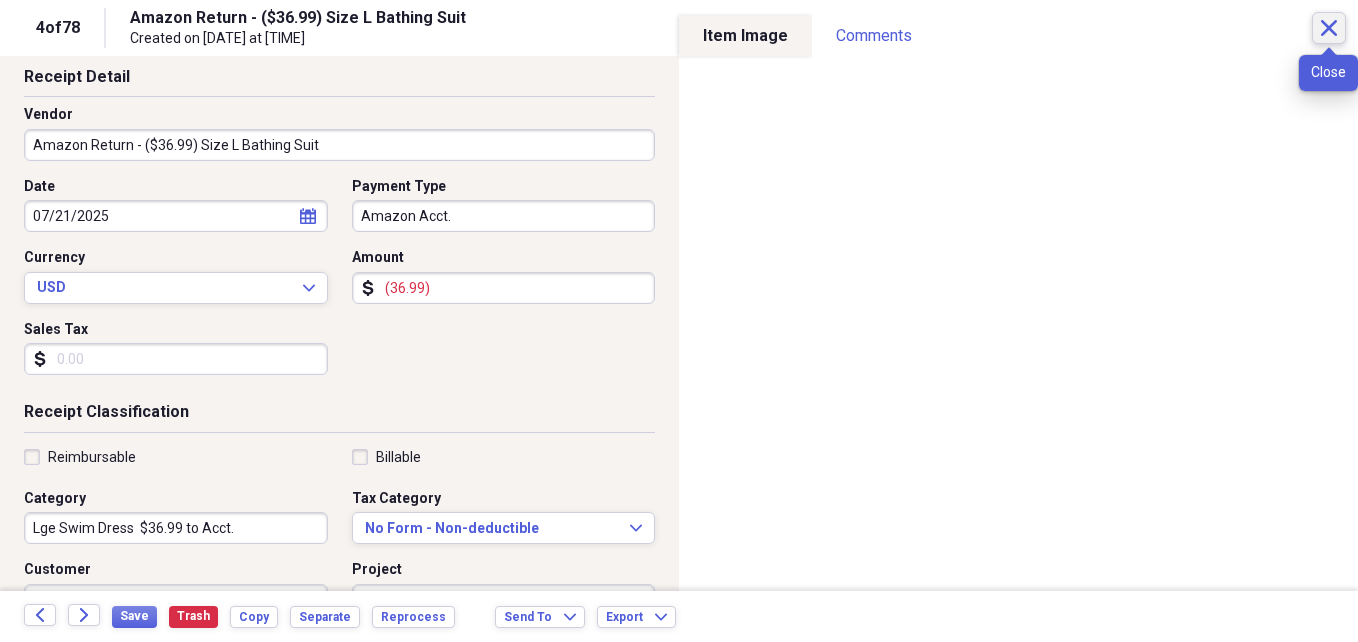 click 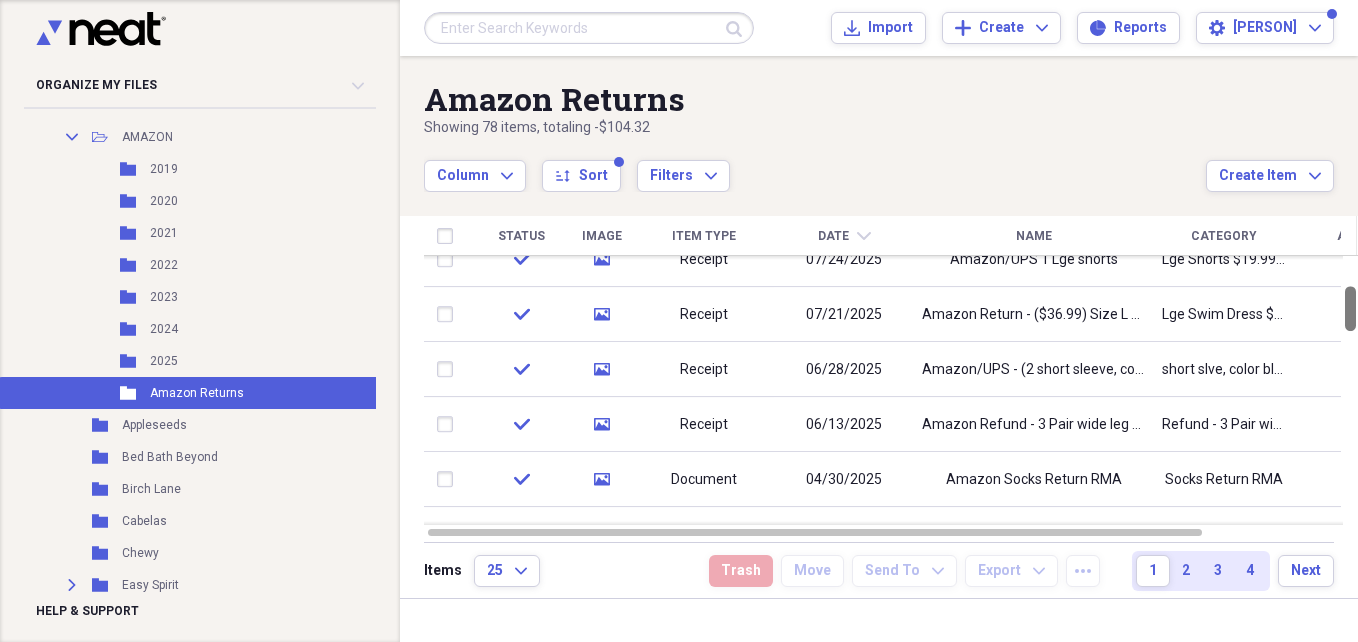 drag, startPoint x: 1350, startPoint y: 287, endPoint x: 1349, endPoint y: 312, distance: 25.019993 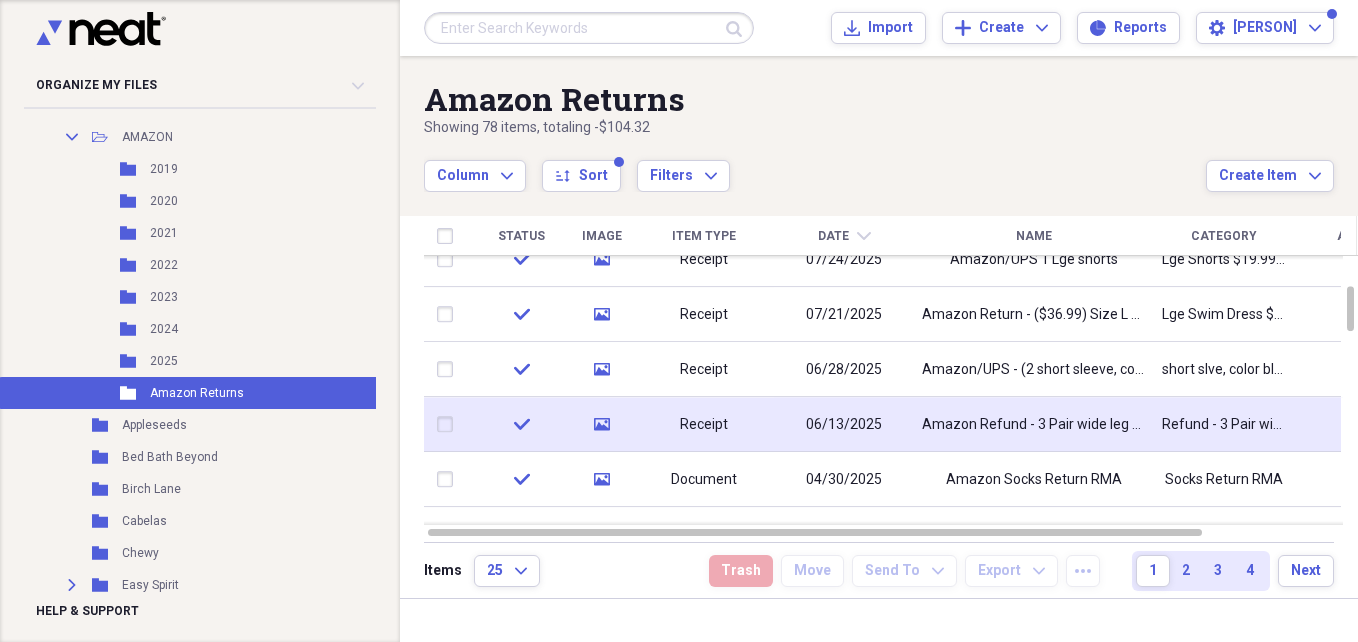 click on "Refund - 3 Pair wide leg yoga pants" at bounding box center [1224, 425] 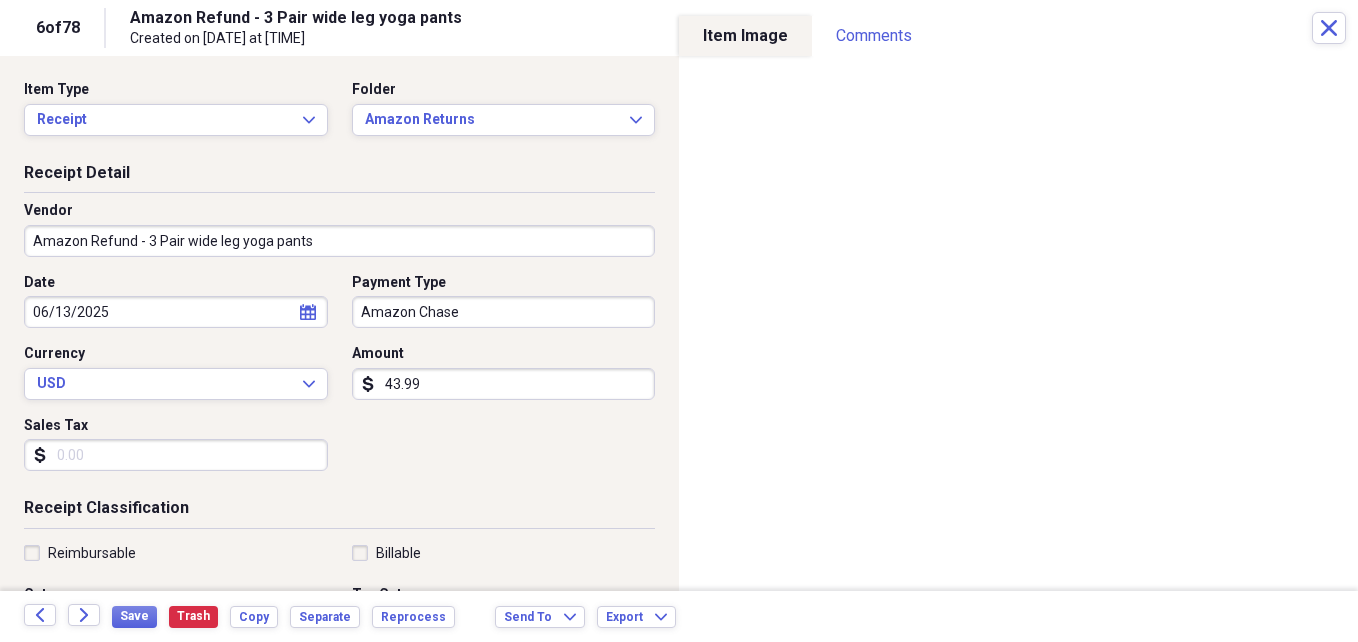 click on "43.99" at bounding box center [504, 384] 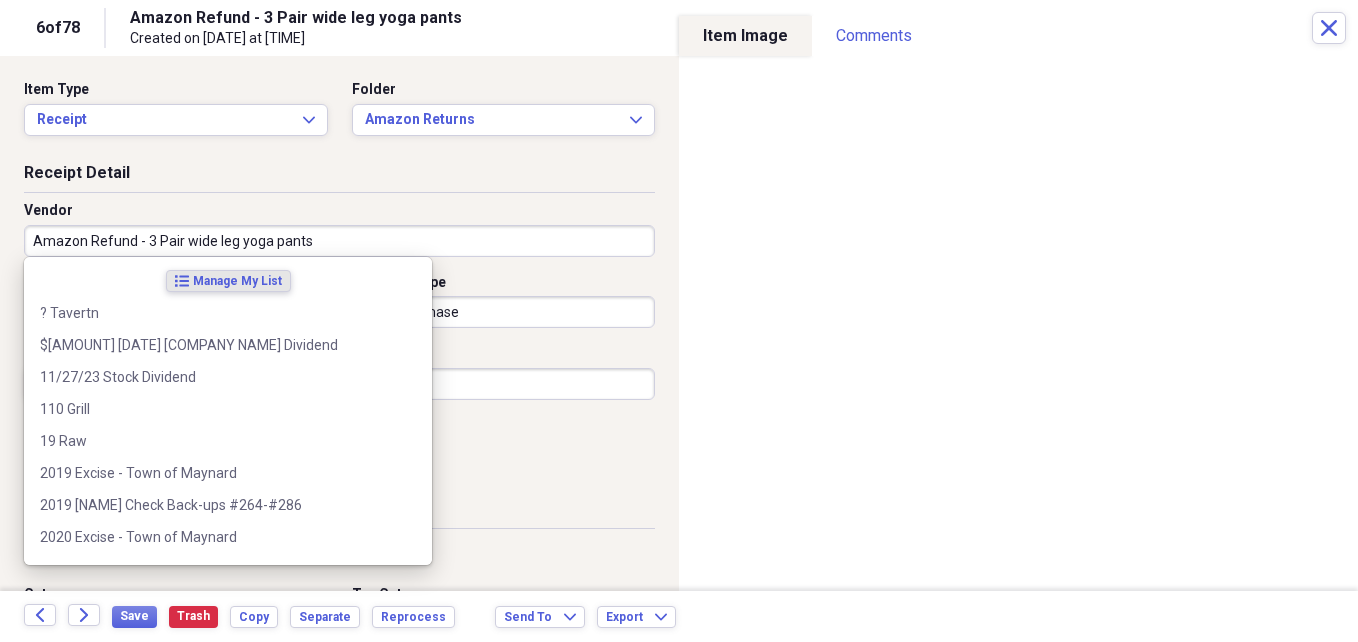 click on "Amazon Refund - 3 Pair wide leg yoga pants" at bounding box center (339, 241) 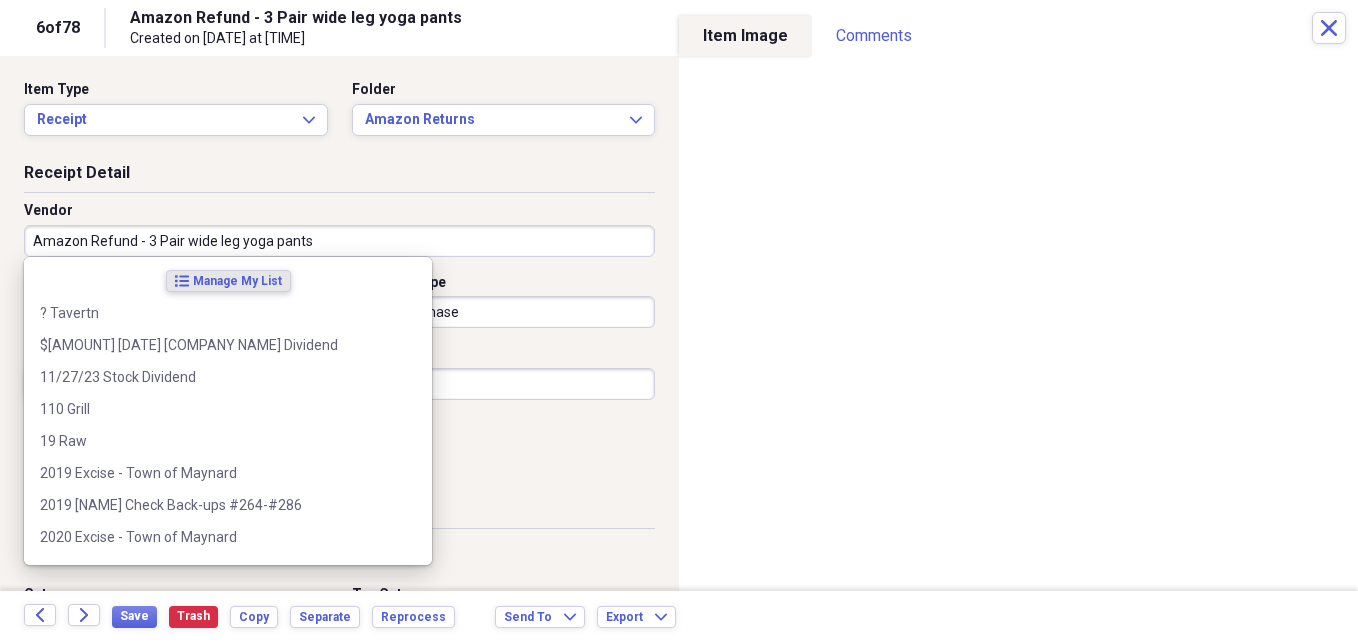 drag, startPoint x: 144, startPoint y: 239, endPoint x: 303, endPoint y: 240, distance: 159.00314 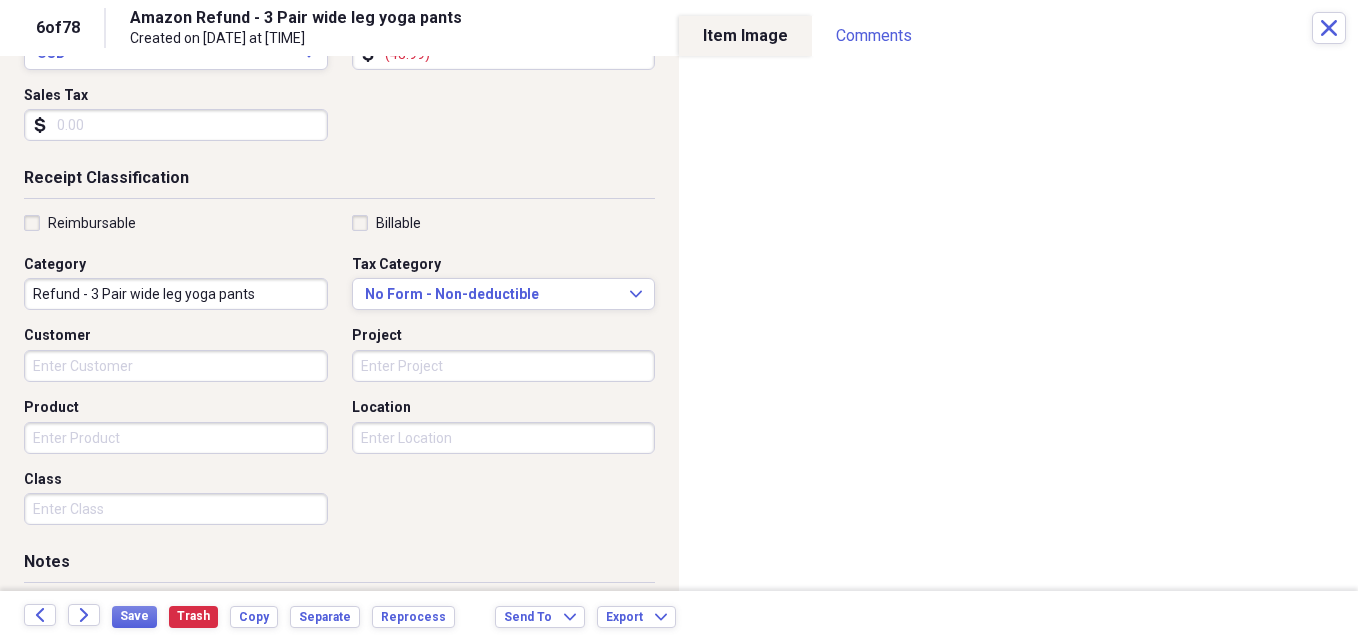 scroll, scrollTop: 336, scrollLeft: 0, axis: vertical 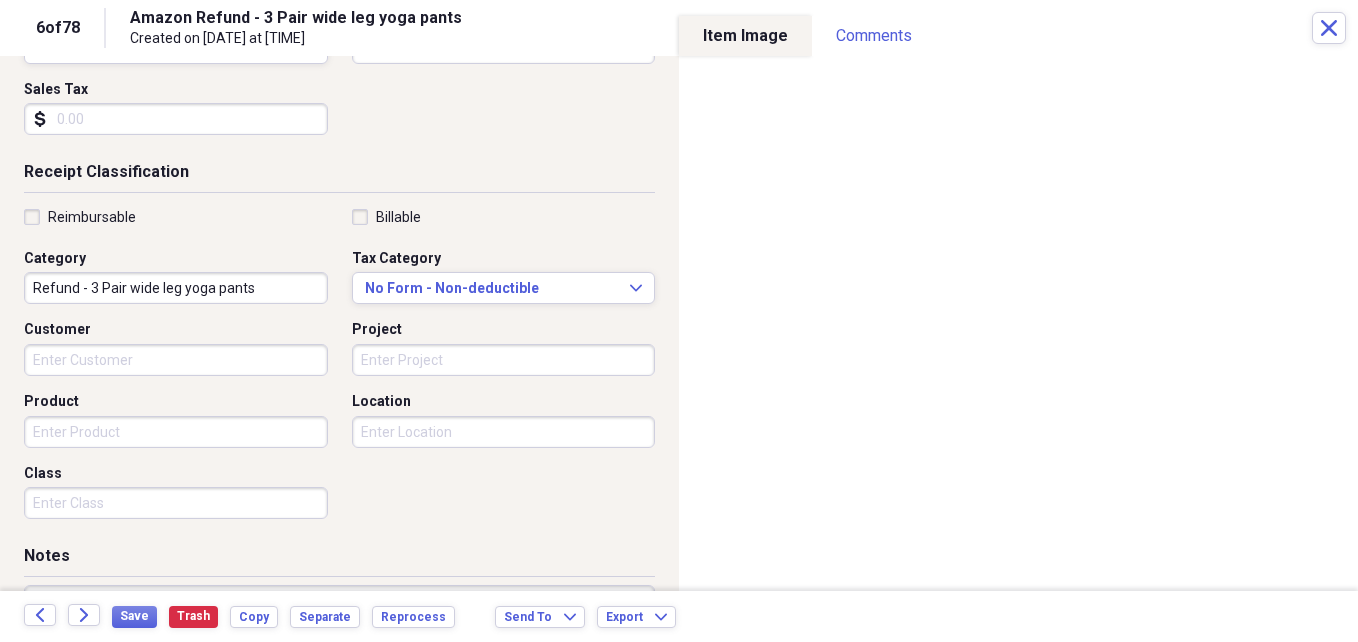 click on "Refund - 3 Pair wide leg yoga pants" at bounding box center [176, 288] 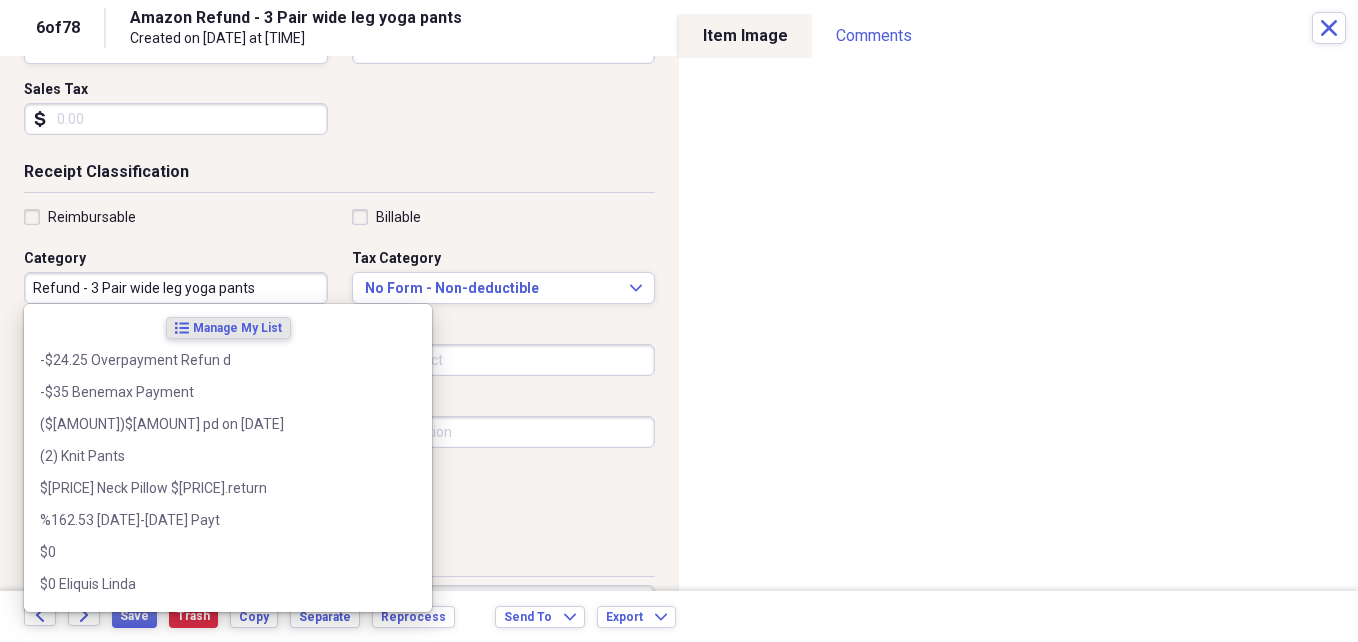 paste 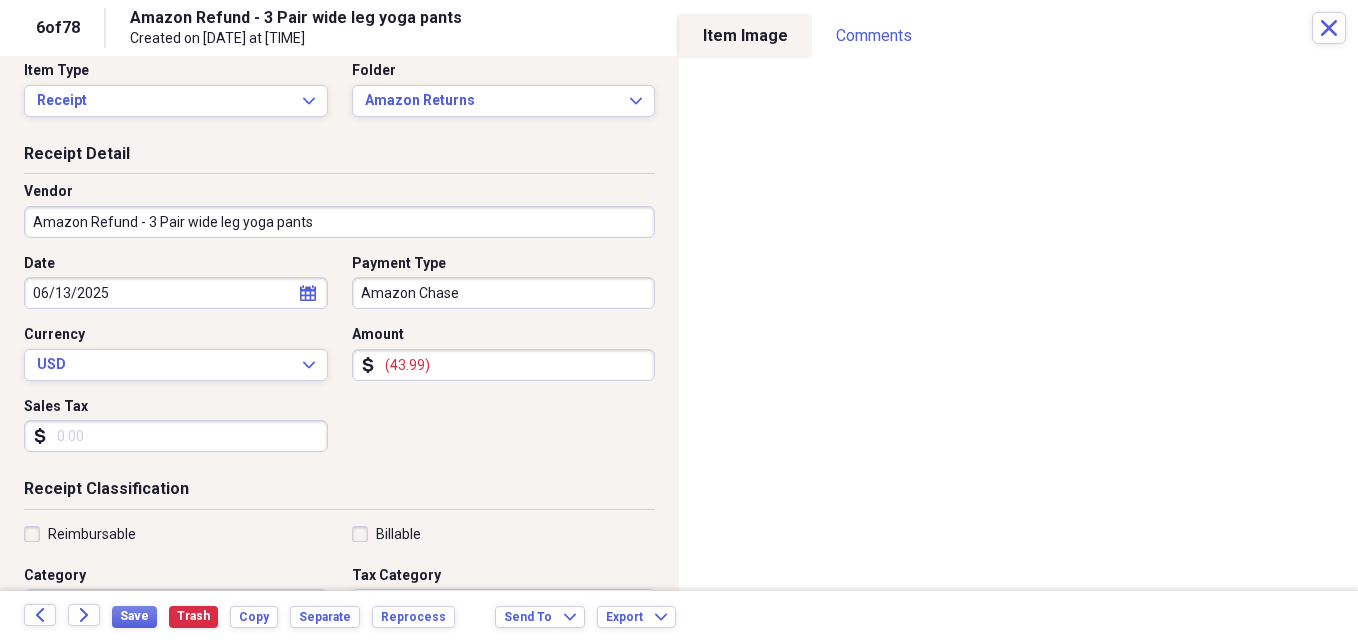 scroll, scrollTop: 0, scrollLeft: 0, axis: both 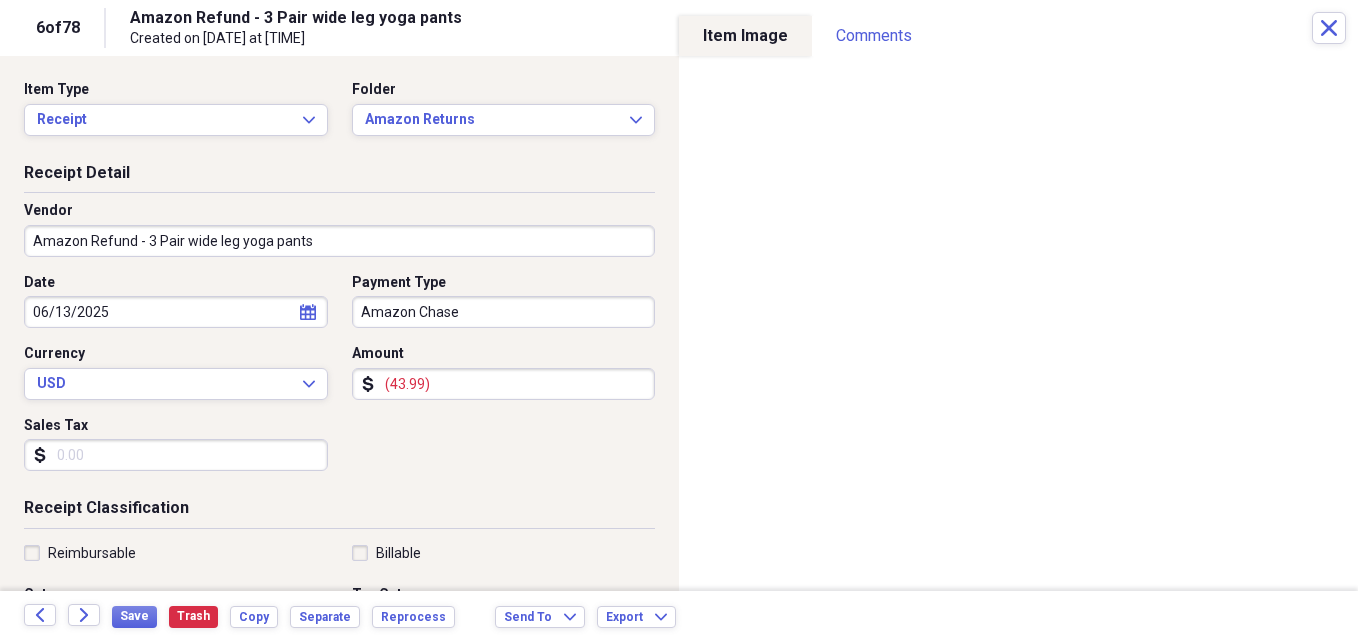 type on "3 Pair wide leg yoga pants $43.99" 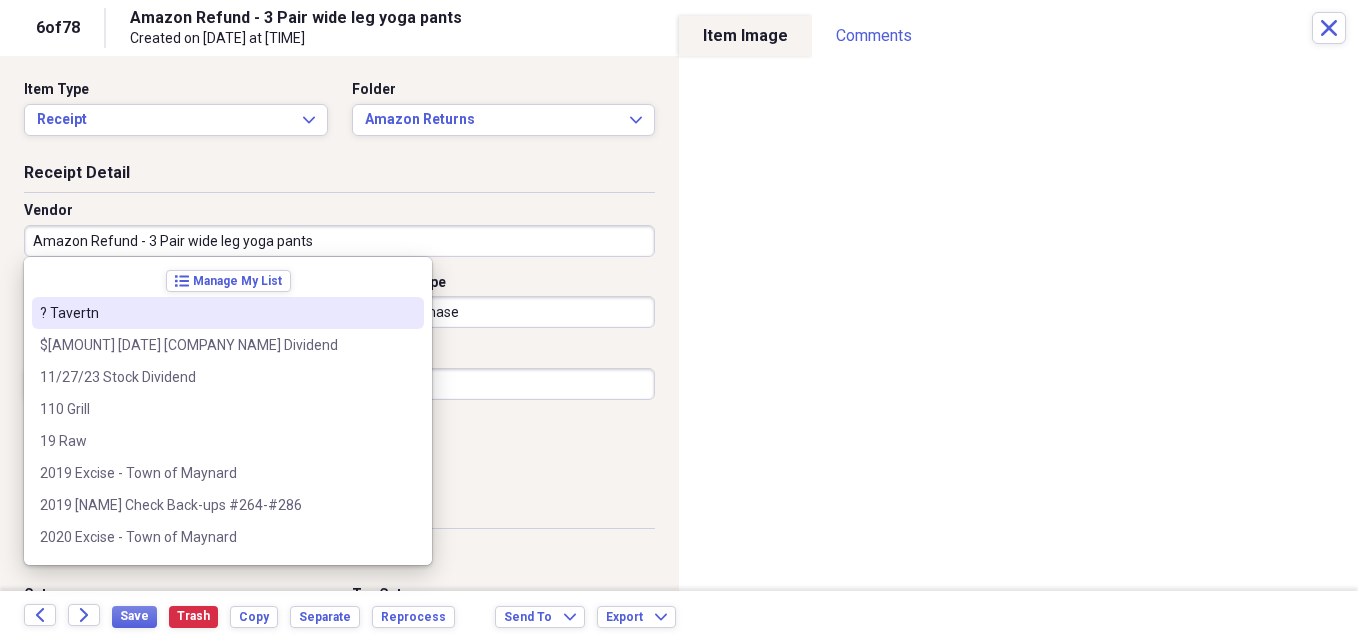 click on "Amazon Refund - 3 Pair wide leg yoga pants" at bounding box center [339, 241] 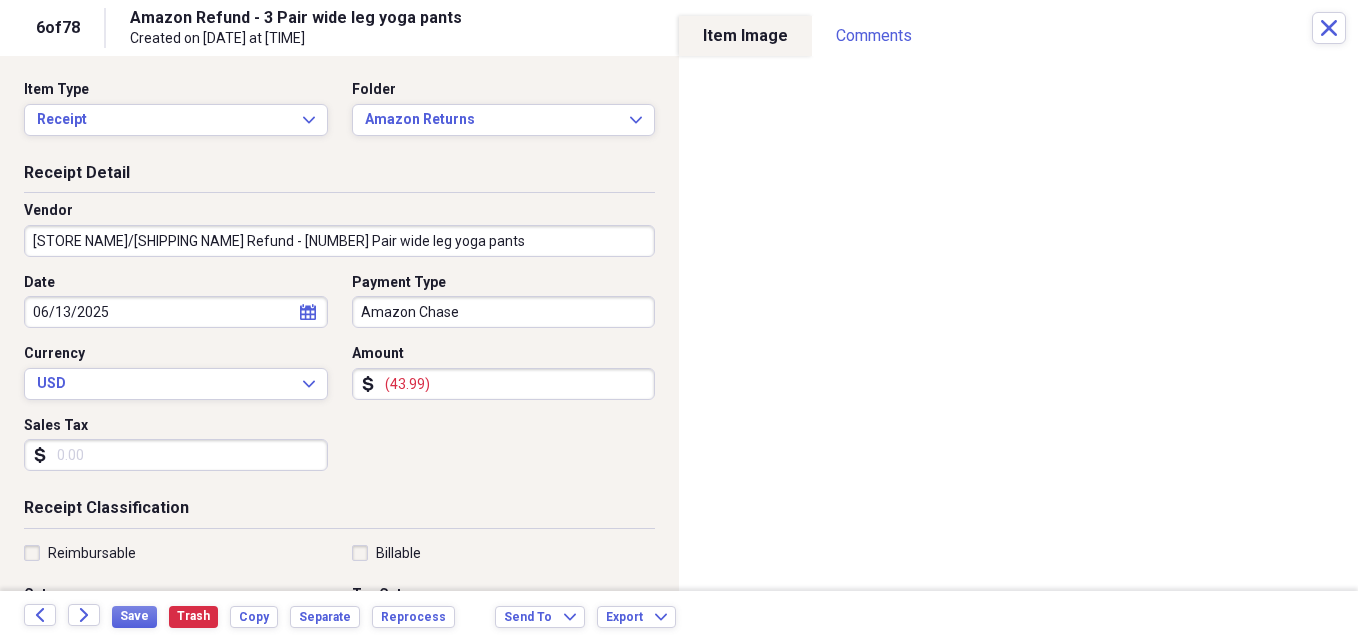 click on "[STORE NAME]/[SHIPPING NAME] Refund - [NUMBER] Pair wide leg yoga pants" at bounding box center (339, 241) 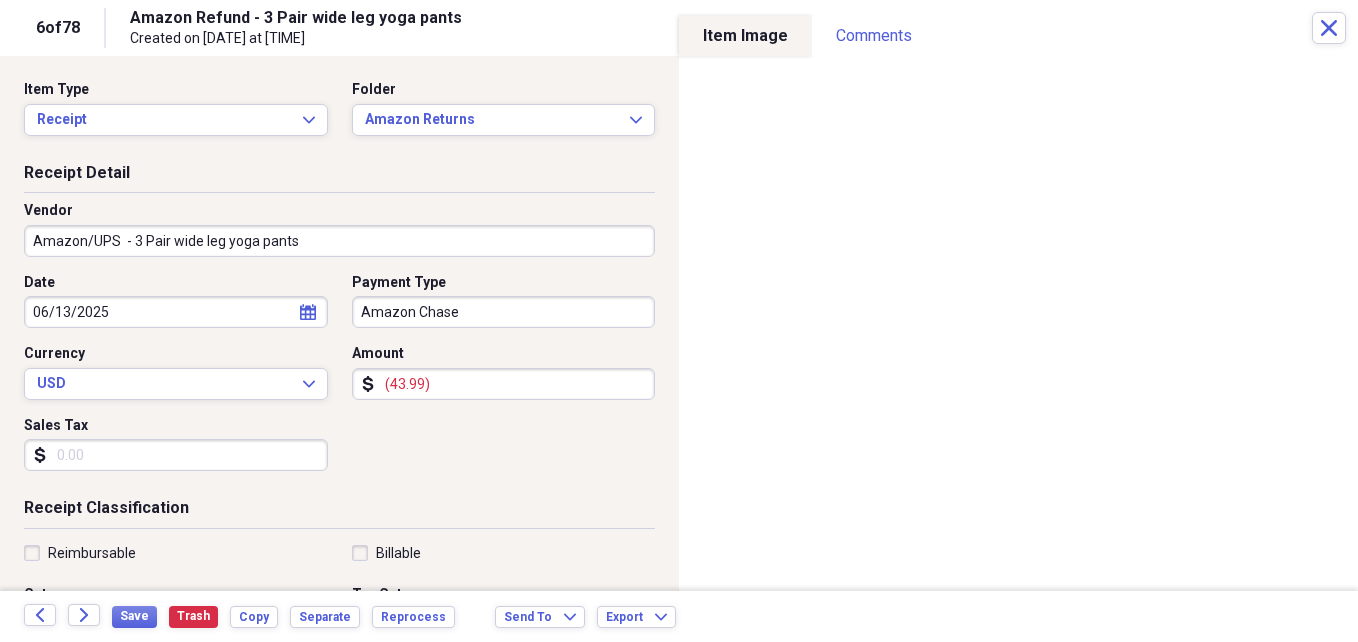 click on "Amazon/UPS  - 3 Pair wide leg yoga pants" at bounding box center (339, 241) 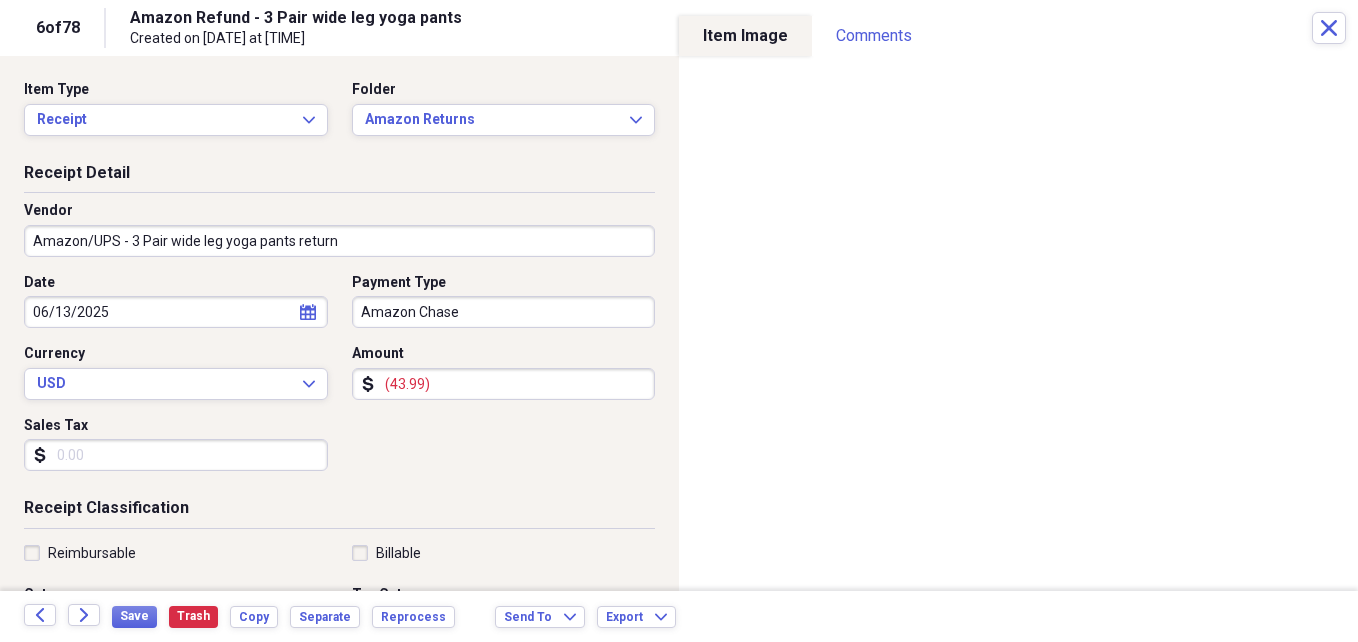 type on "Amazon/UPS - 3 Pair wide leg yoga pants return" 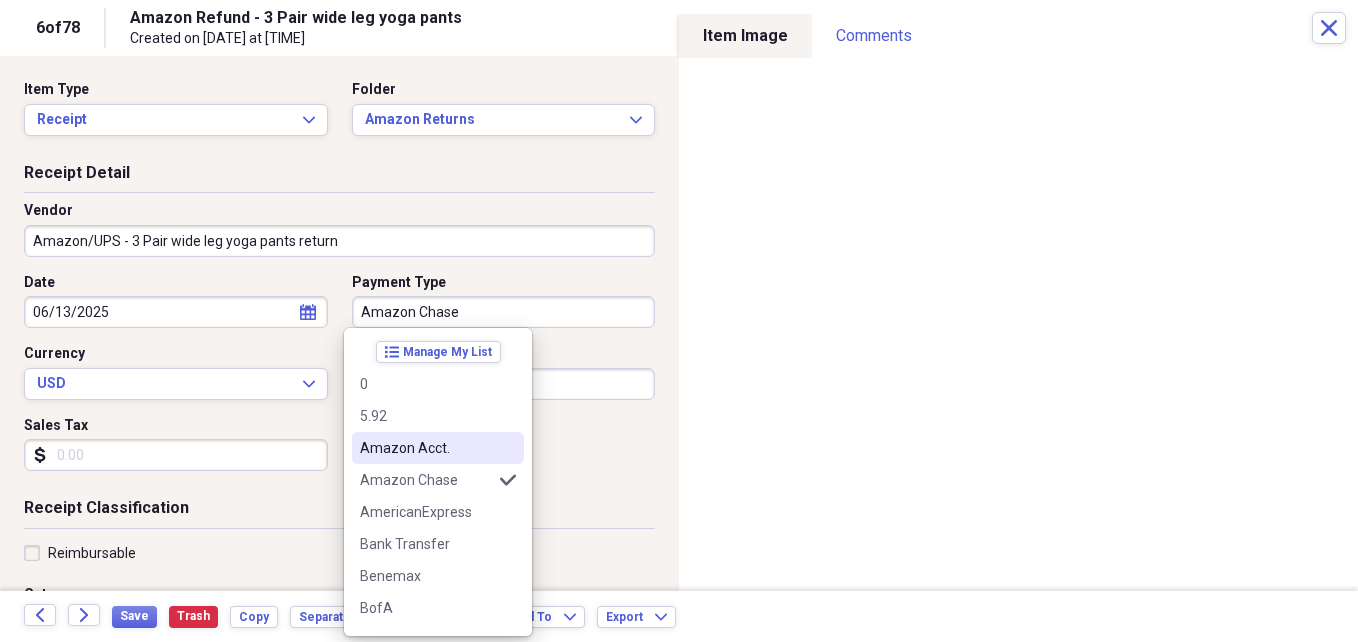 click on "Amazon Acct." at bounding box center [426, 448] 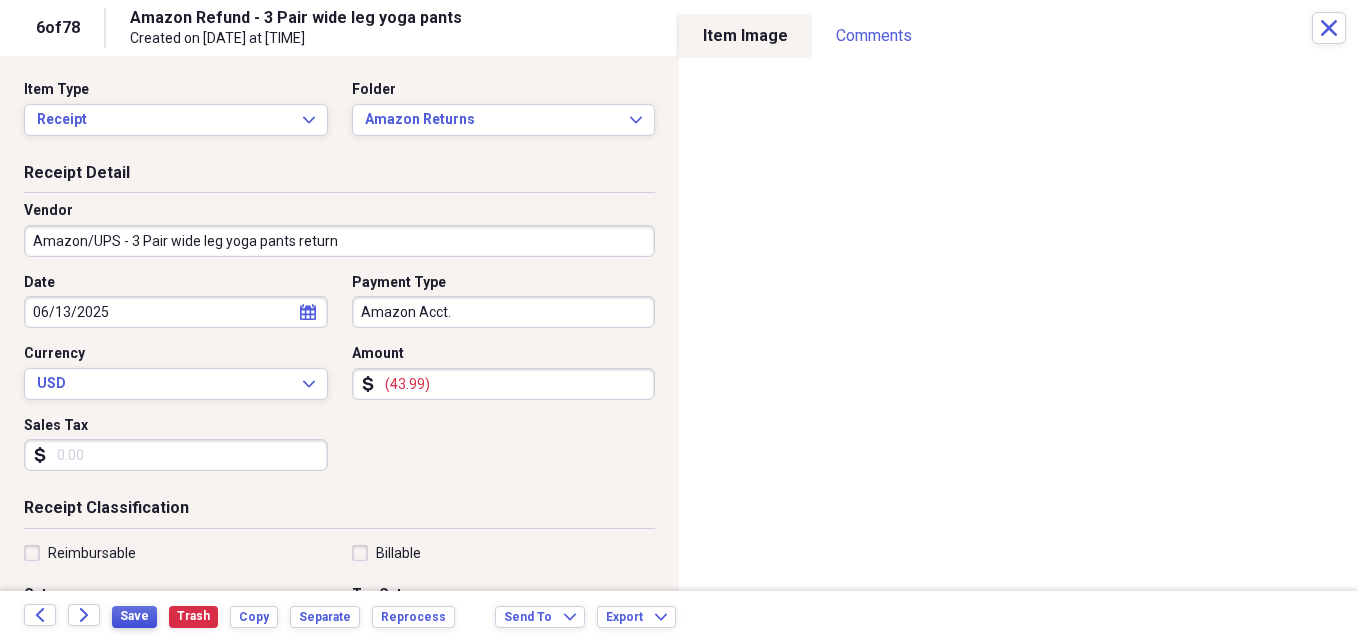 click on "Save" at bounding box center [134, 616] 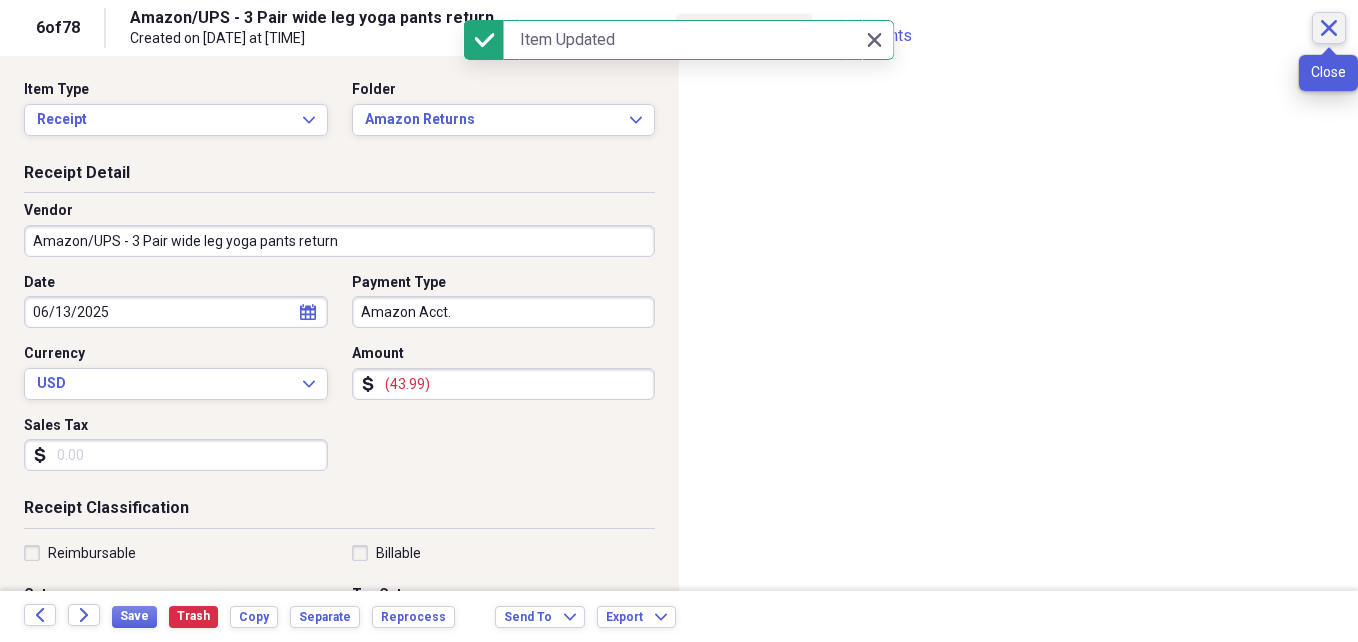 click on "Close" at bounding box center (1329, 28) 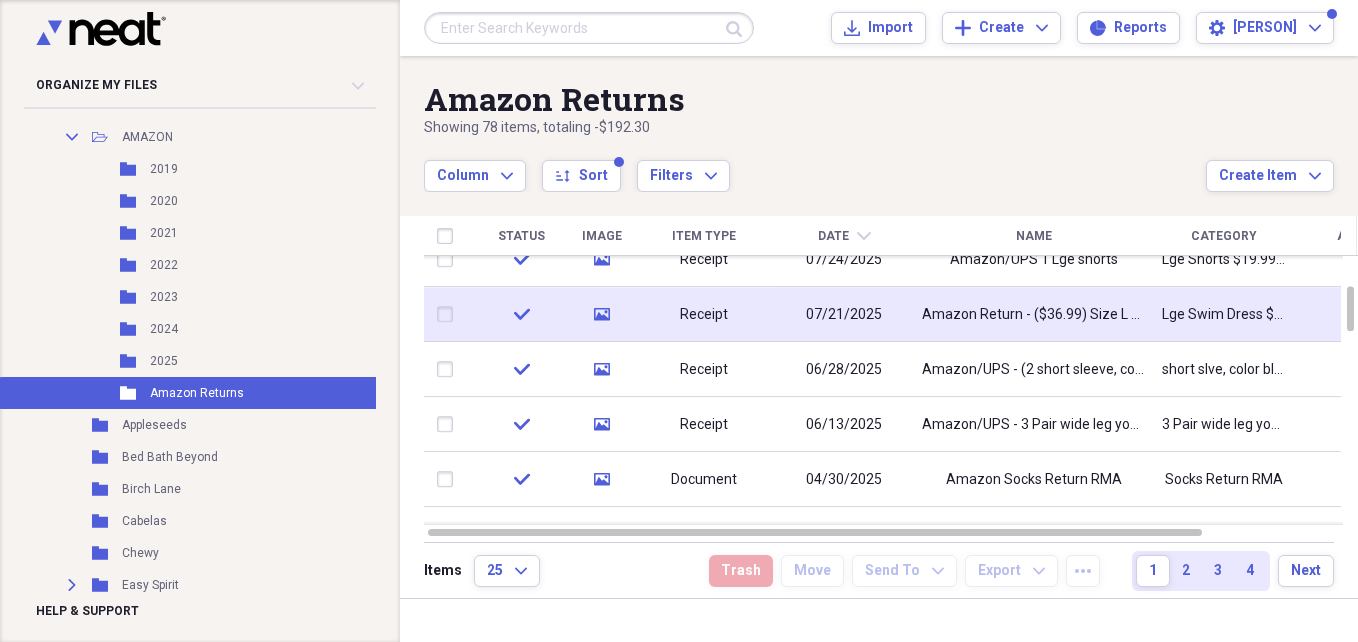 click on "Amazon Return - ($36.99) Size L Bathing Suit" at bounding box center [1034, 315] 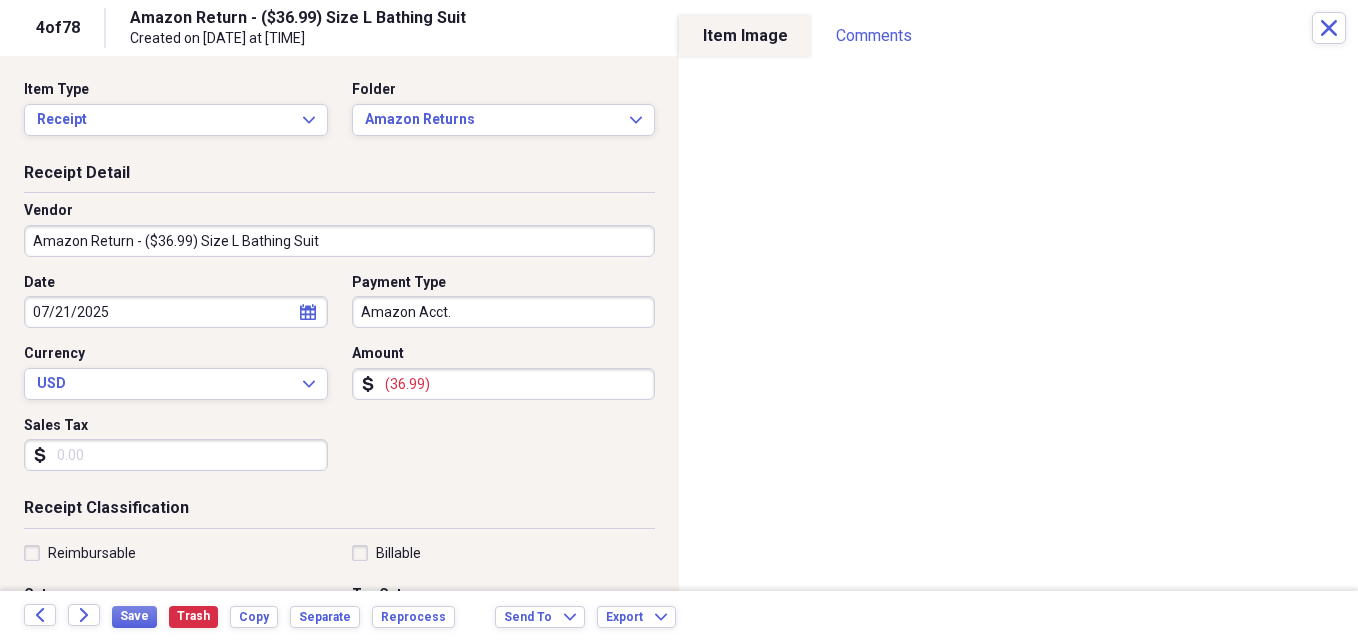 click on "Amazon Return - ($36.99) Size L Bathing Suit" at bounding box center (339, 241) 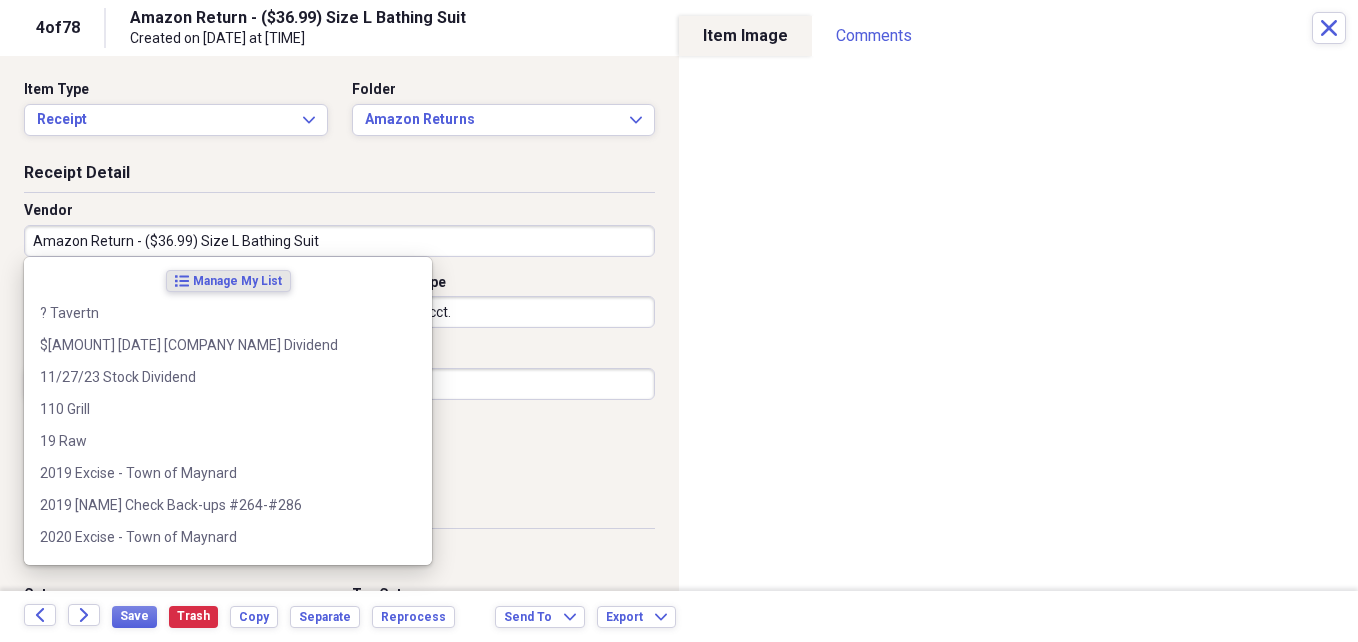 click on "Amazon Return - ($36.99) Size L Bathing Suit" at bounding box center (339, 241) 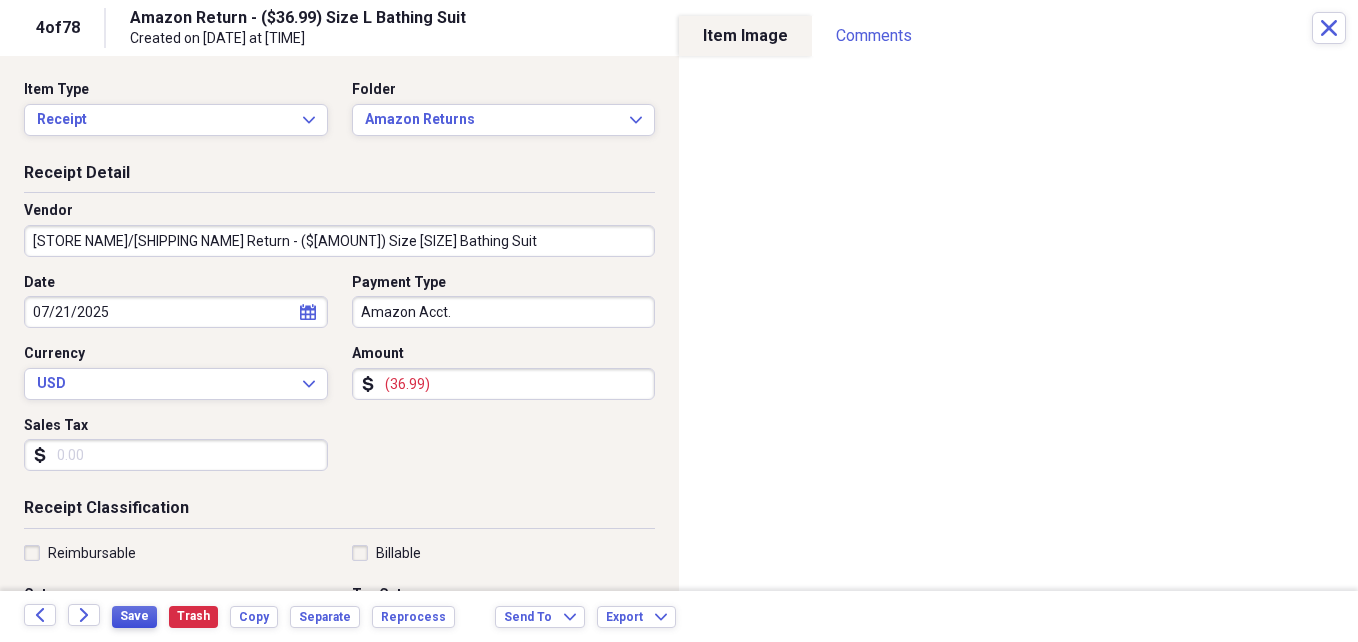 type on "[STORE NAME]/[SHIPPING NAME] Return - ($[AMOUNT]) Size [SIZE] Bathing Suit" 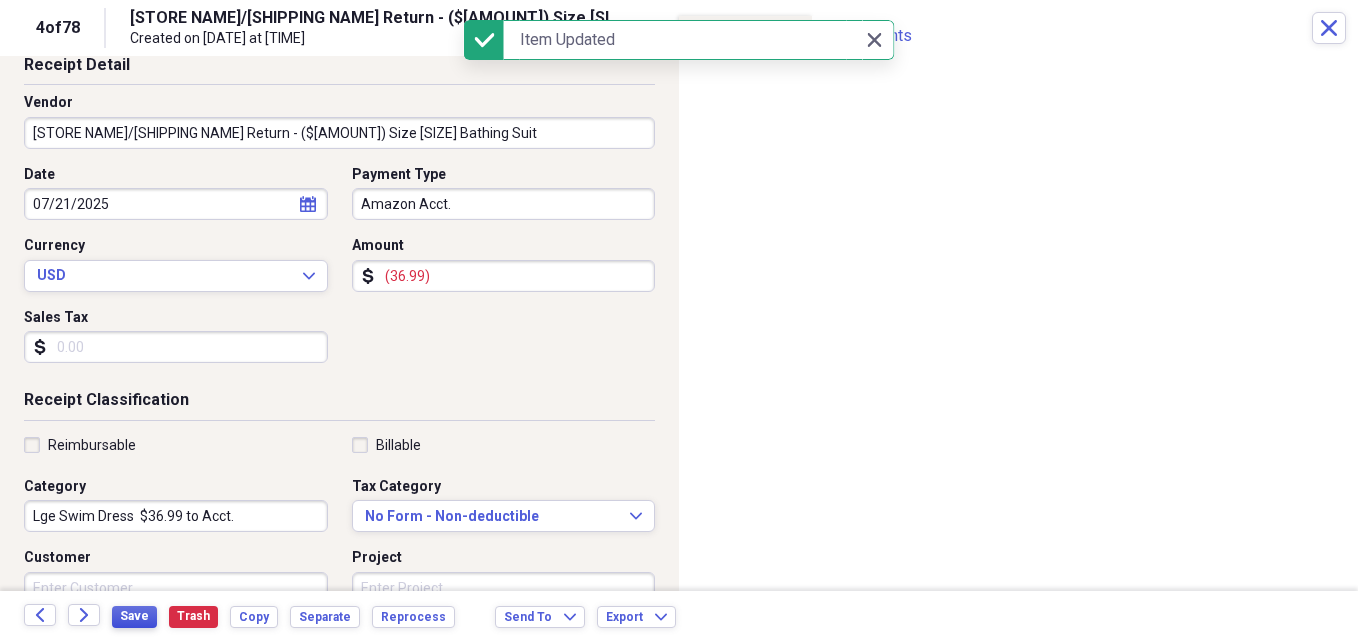 scroll, scrollTop: 117, scrollLeft: 0, axis: vertical 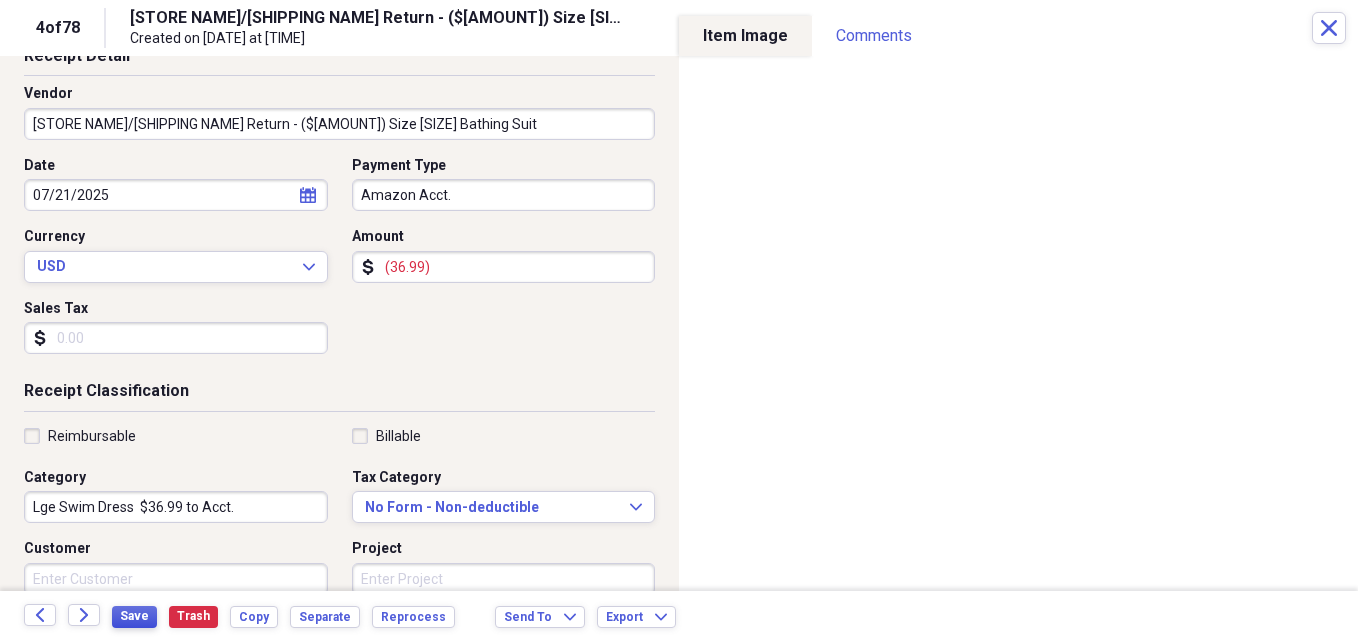 click on "Save" at bounding box center [134, 617] 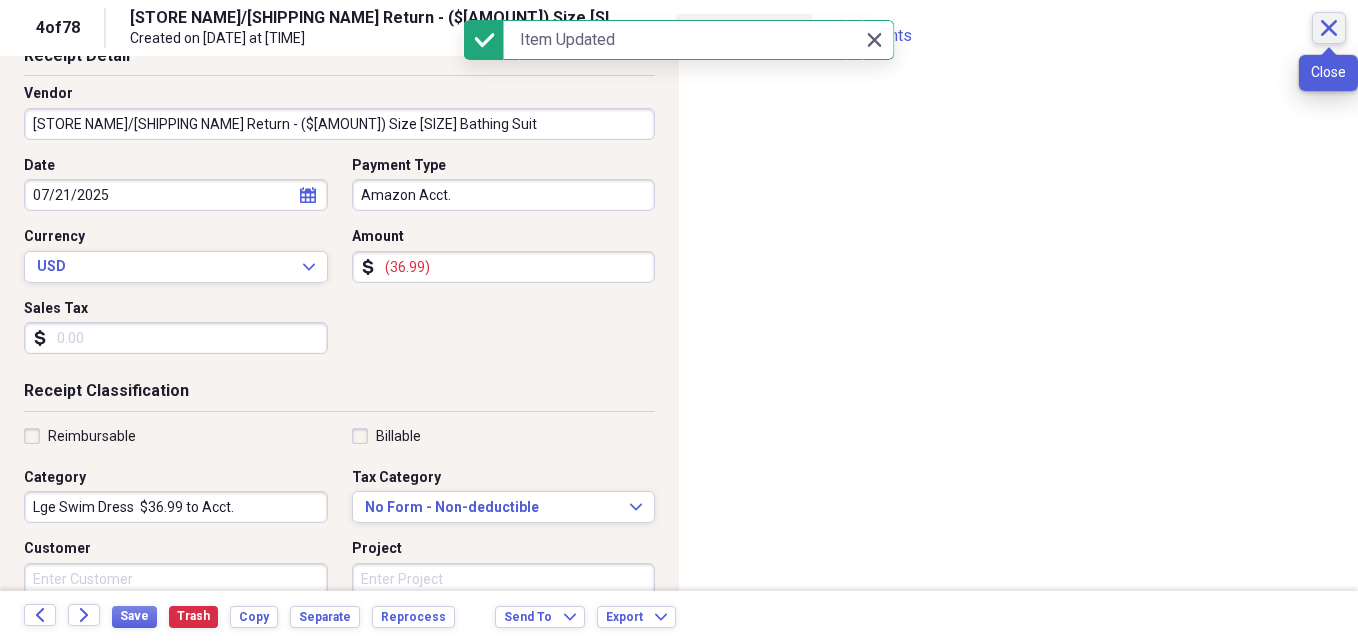 click 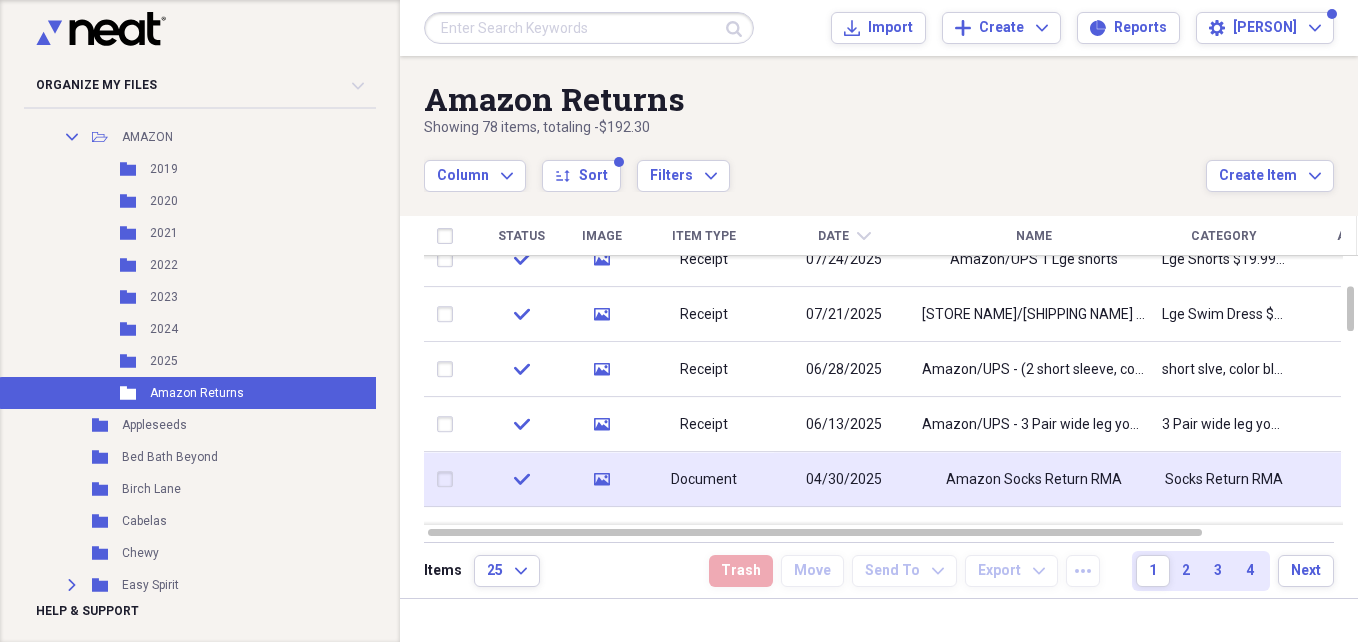 click on "Socks Return RMA" at bounding box center (1224, 480) 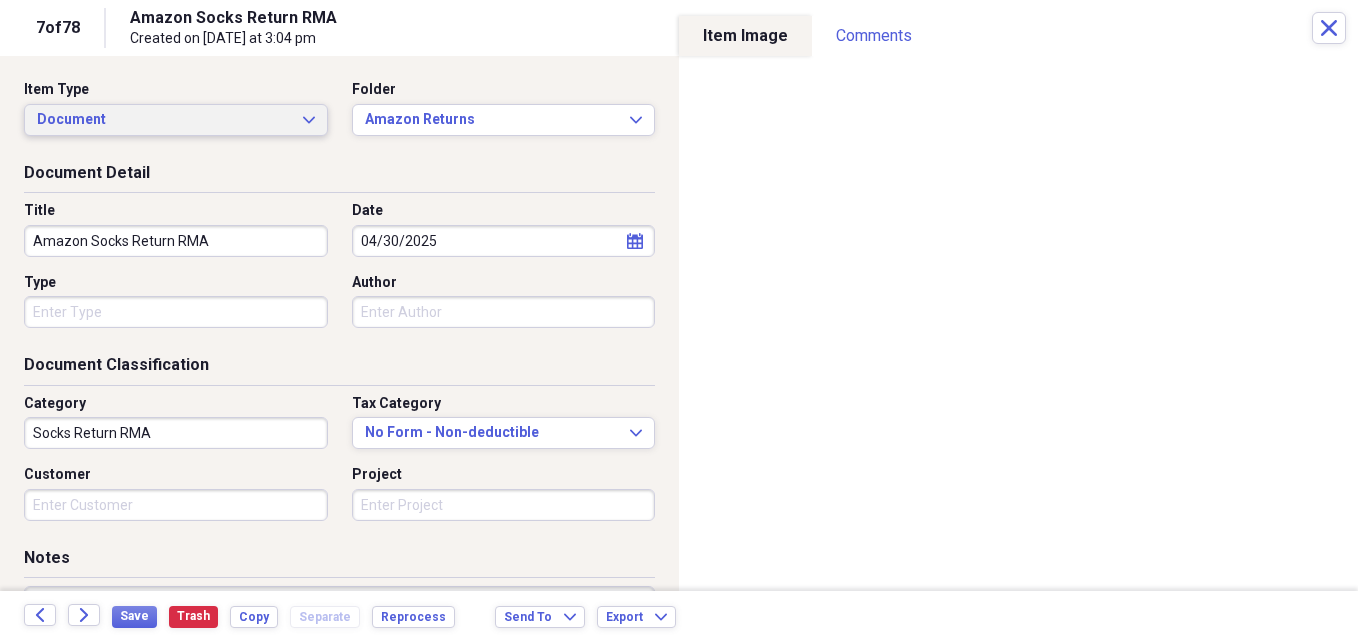click on "Expand" 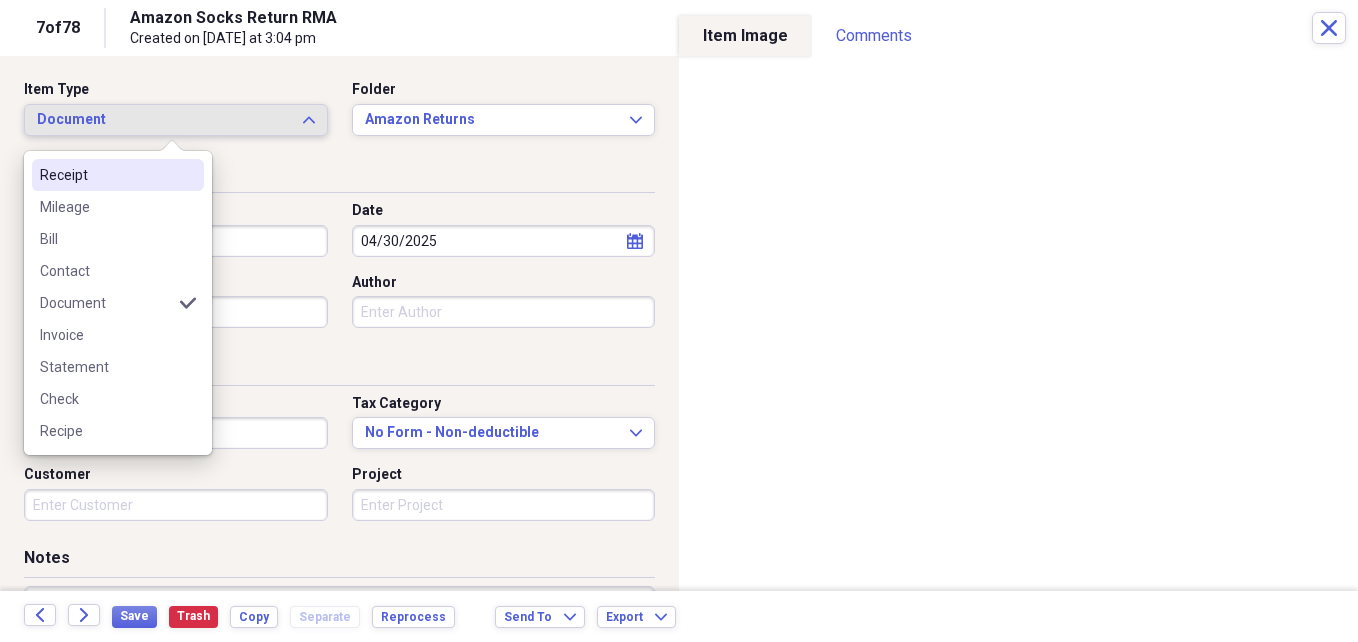 click on "Receipt" at bounding box center (118, 175) 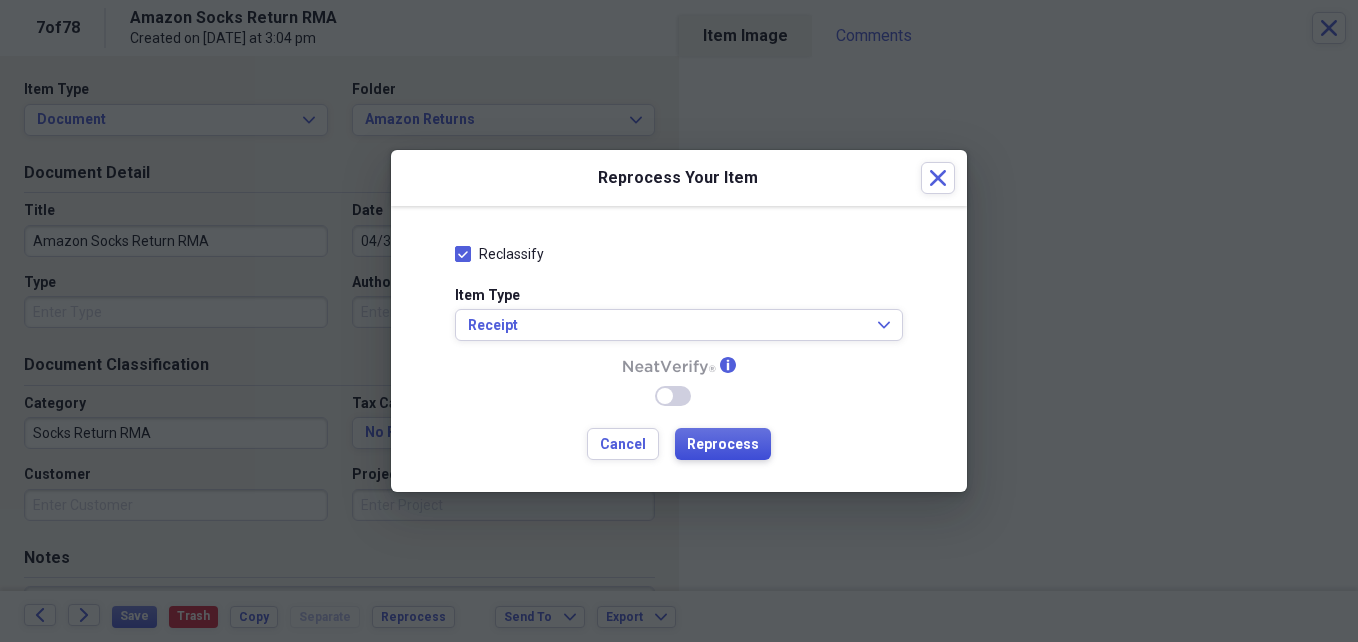 click on "Reprocess" at bounding box center [723, 445] 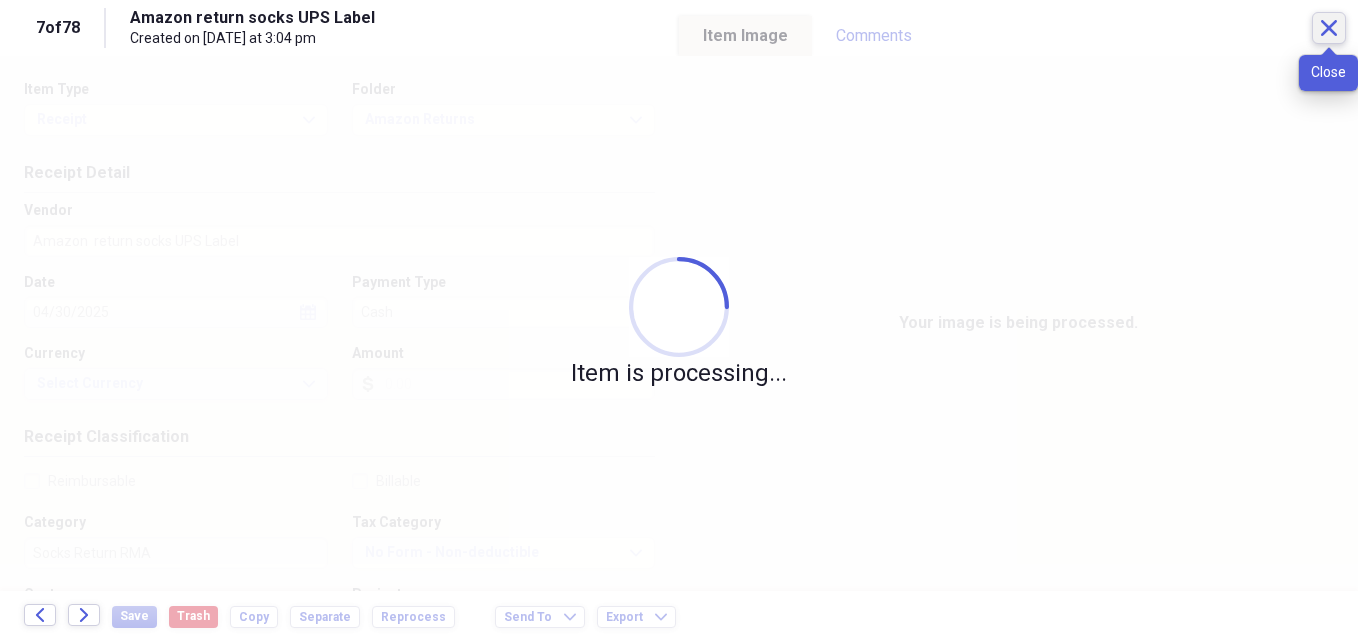 click on "Close" 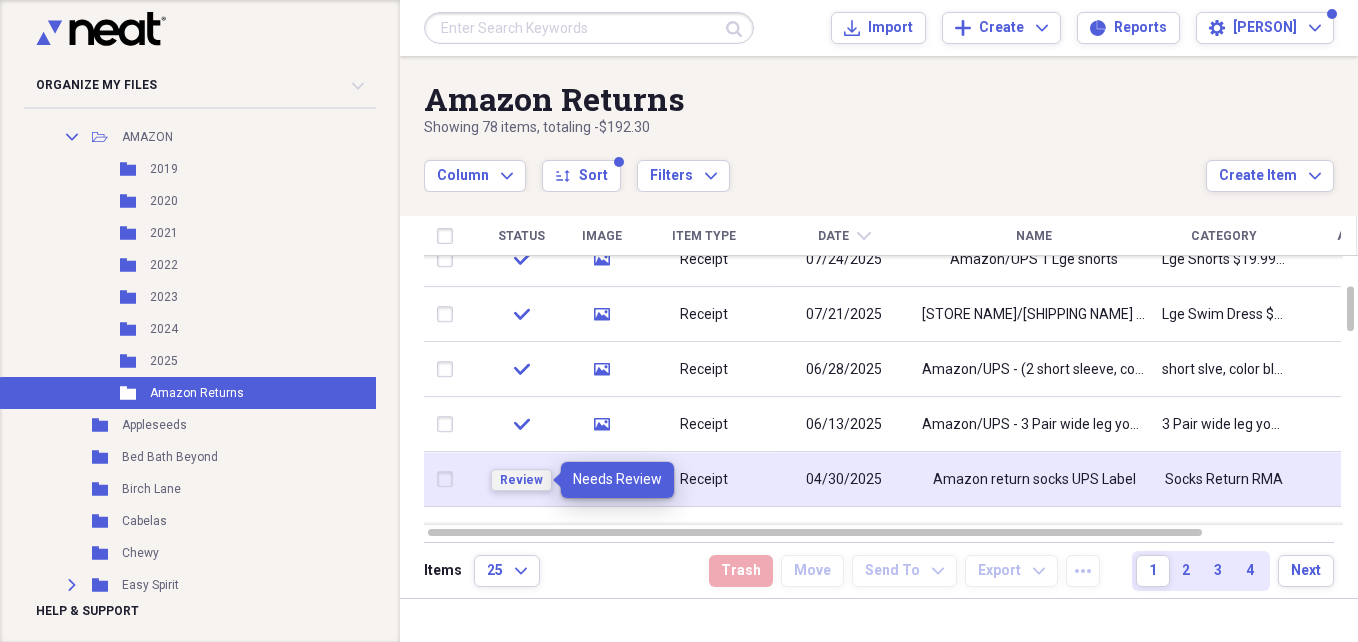 click on "Review" at bounding box center [521, 480] 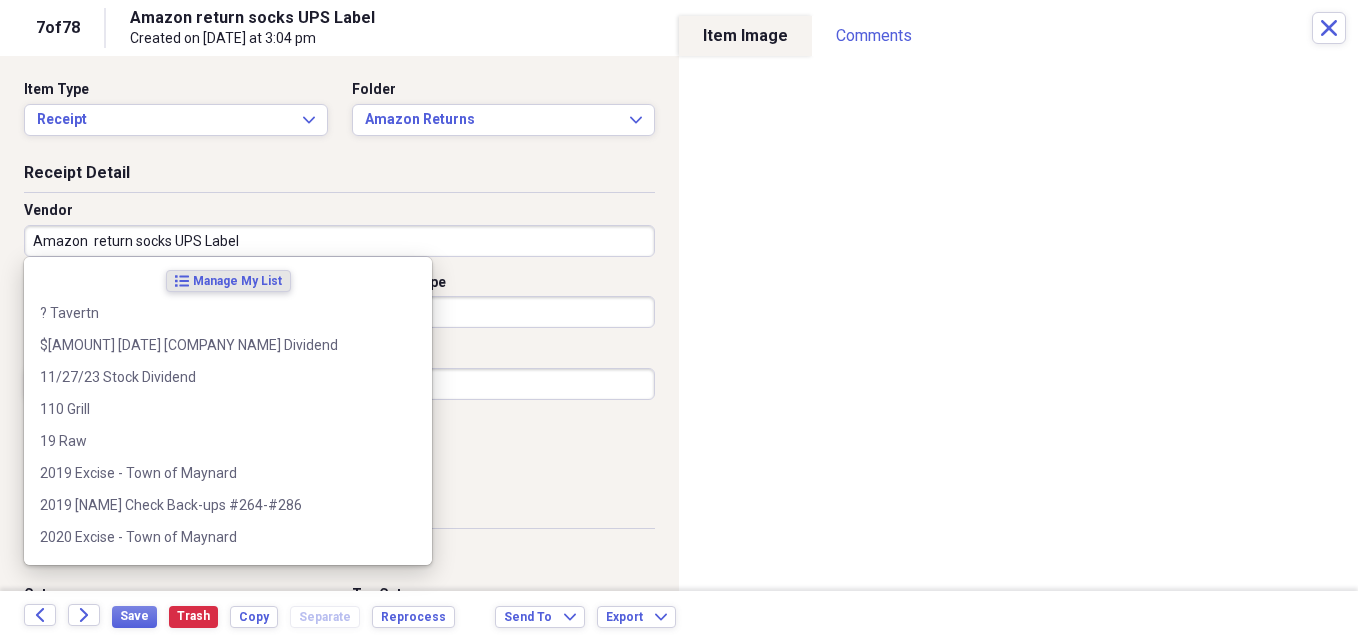 click on "Amazon  return socks UPS Label" at bounding box center (339, 241) 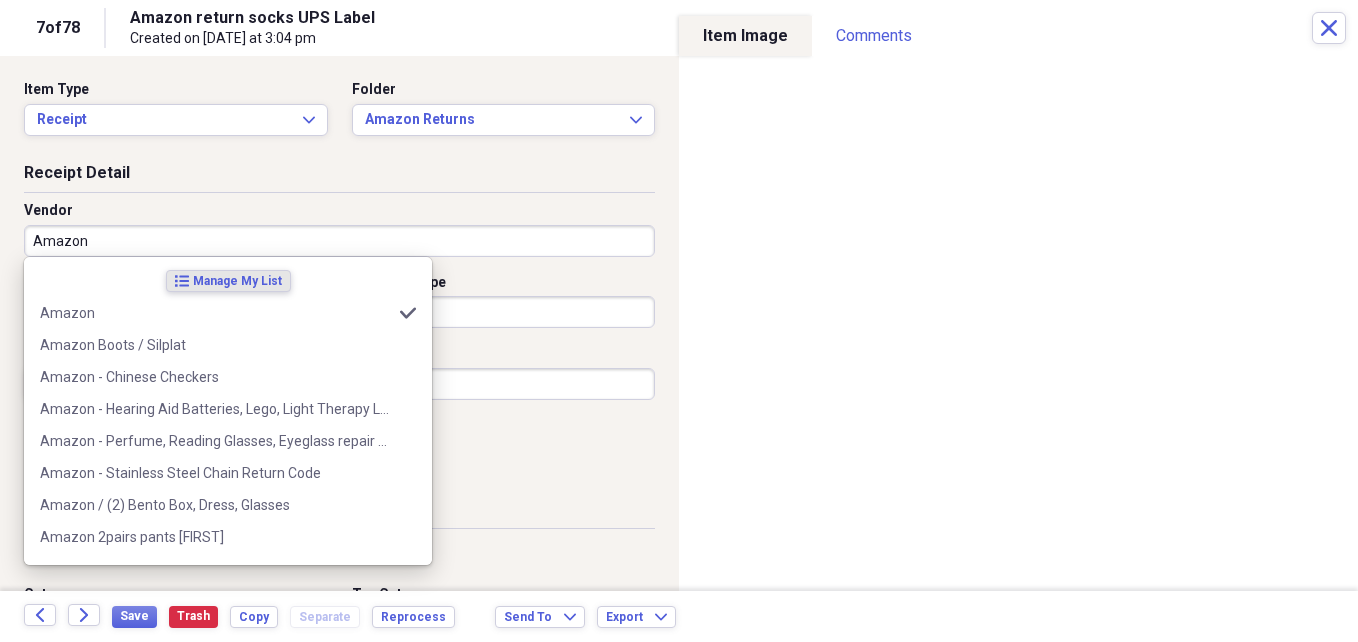 type on "Amazon" 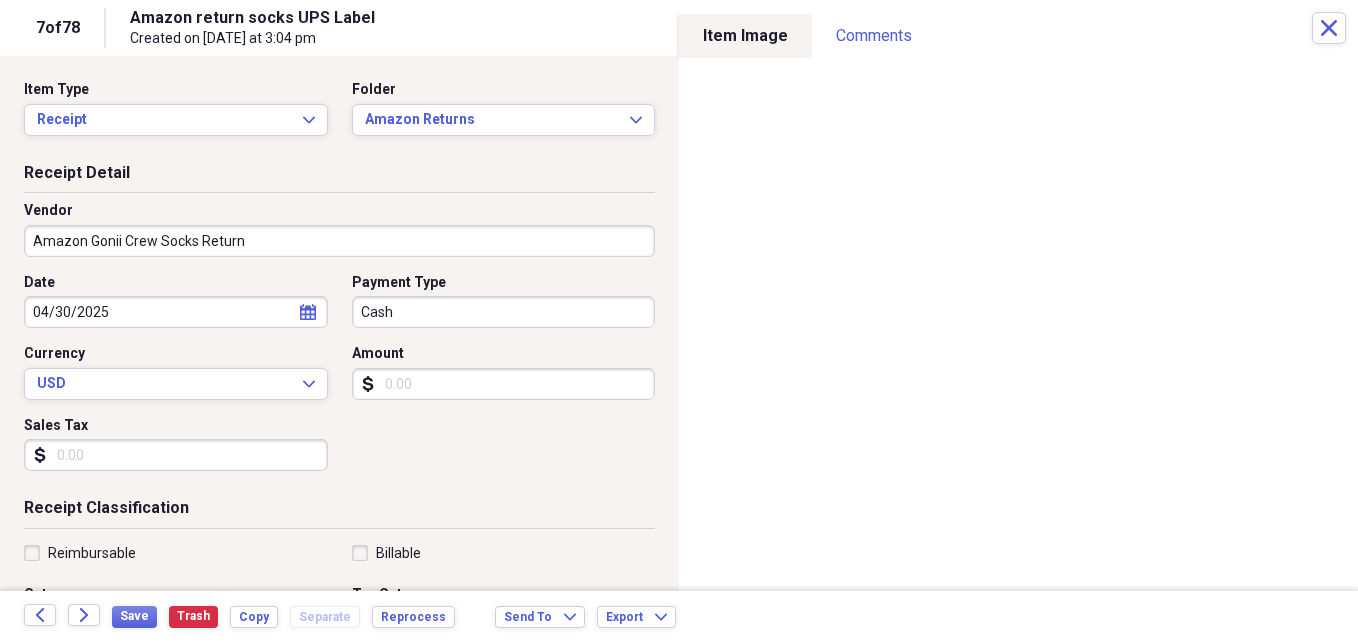 type on "Amazon Gonii Crew Socks Return" 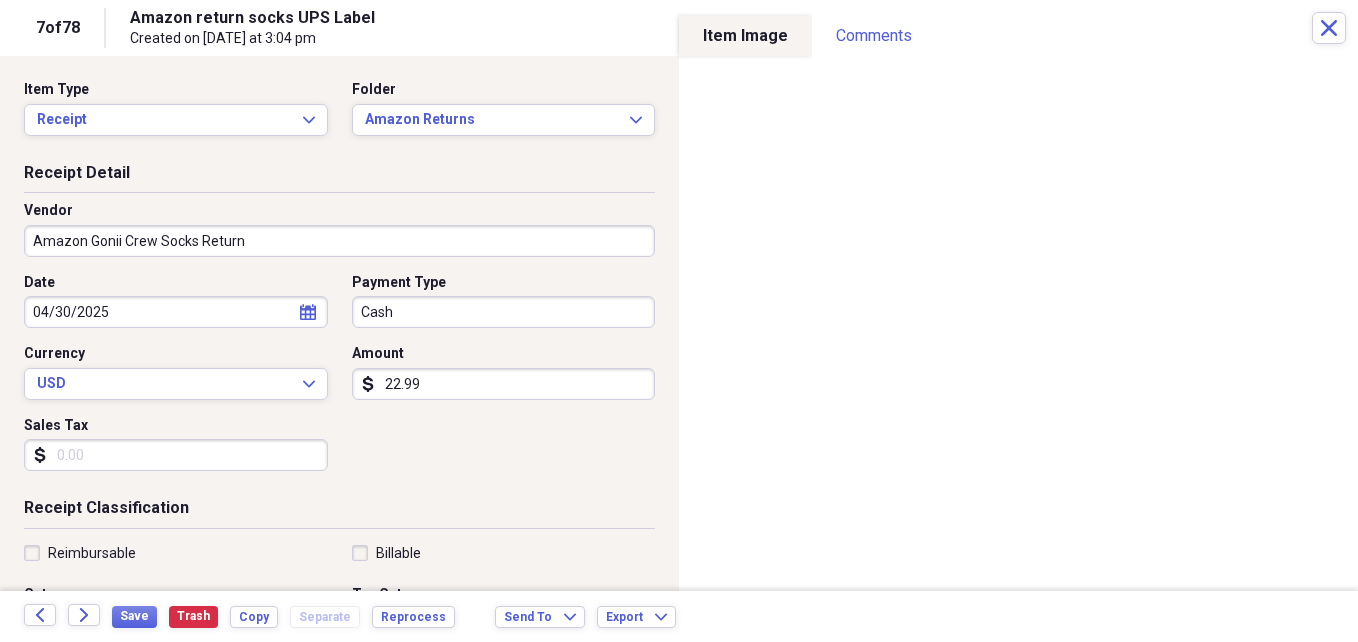 type on "22.99" 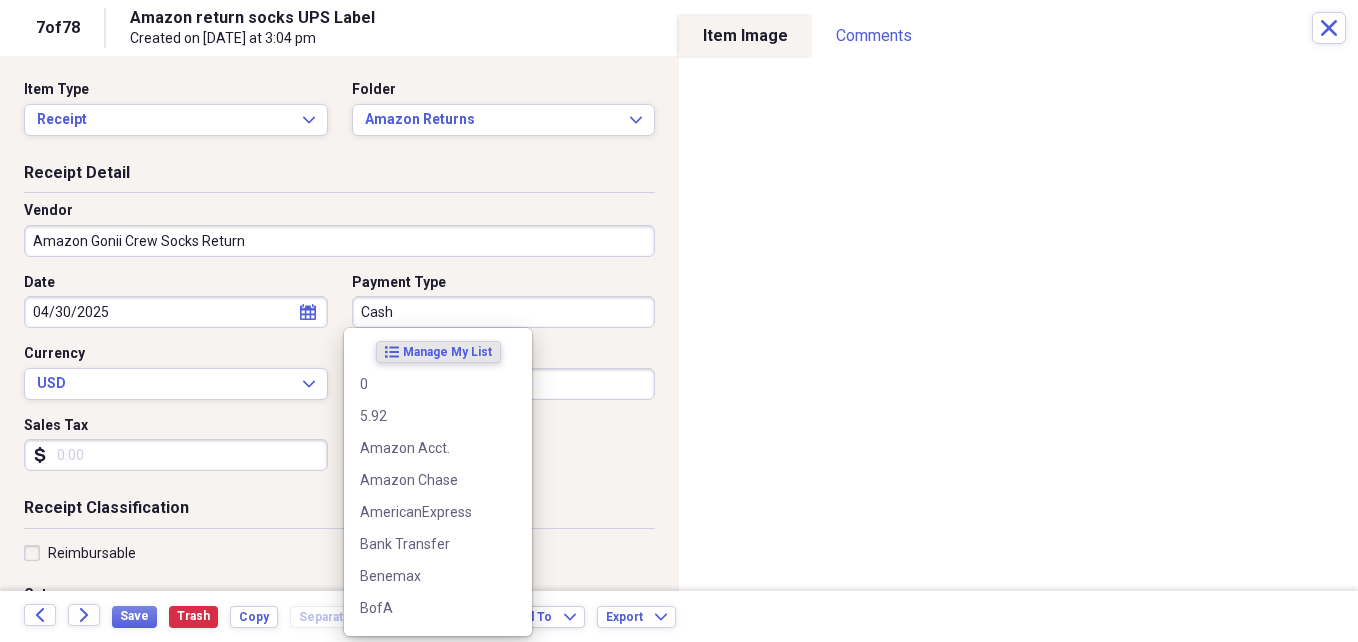 click on "Cash" at bounding box center [504, 312] 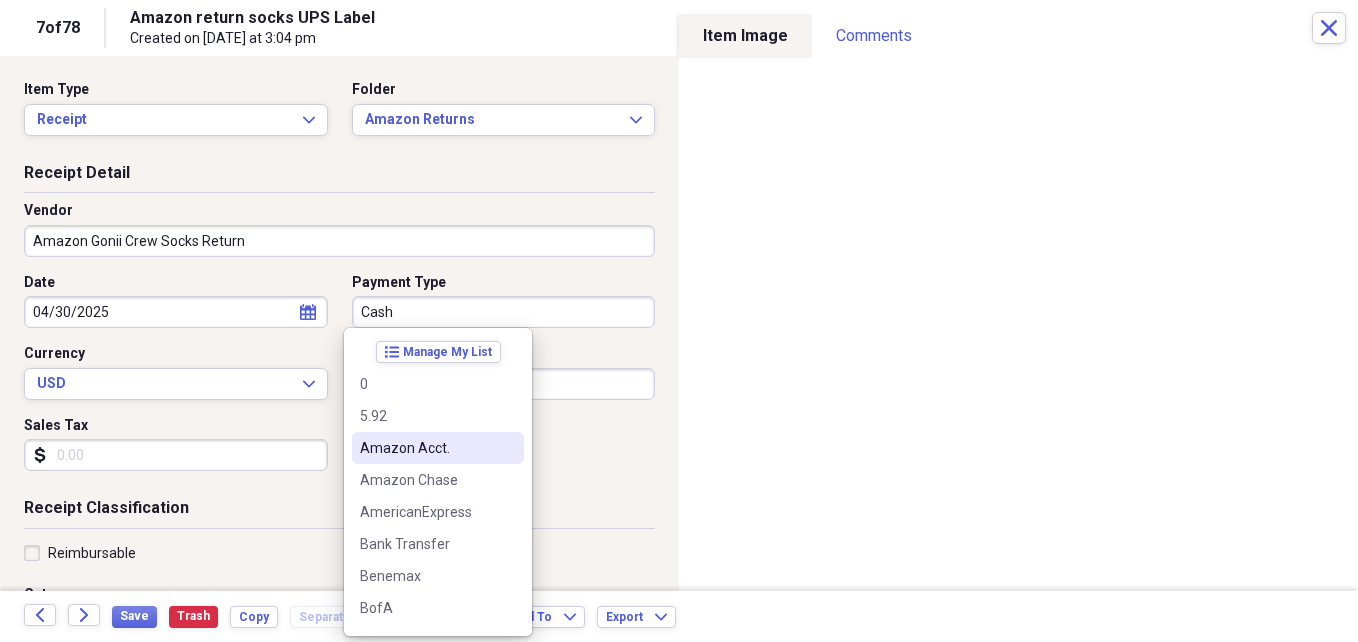 click on "Amazon Acct." at bounding box center [426, 448] 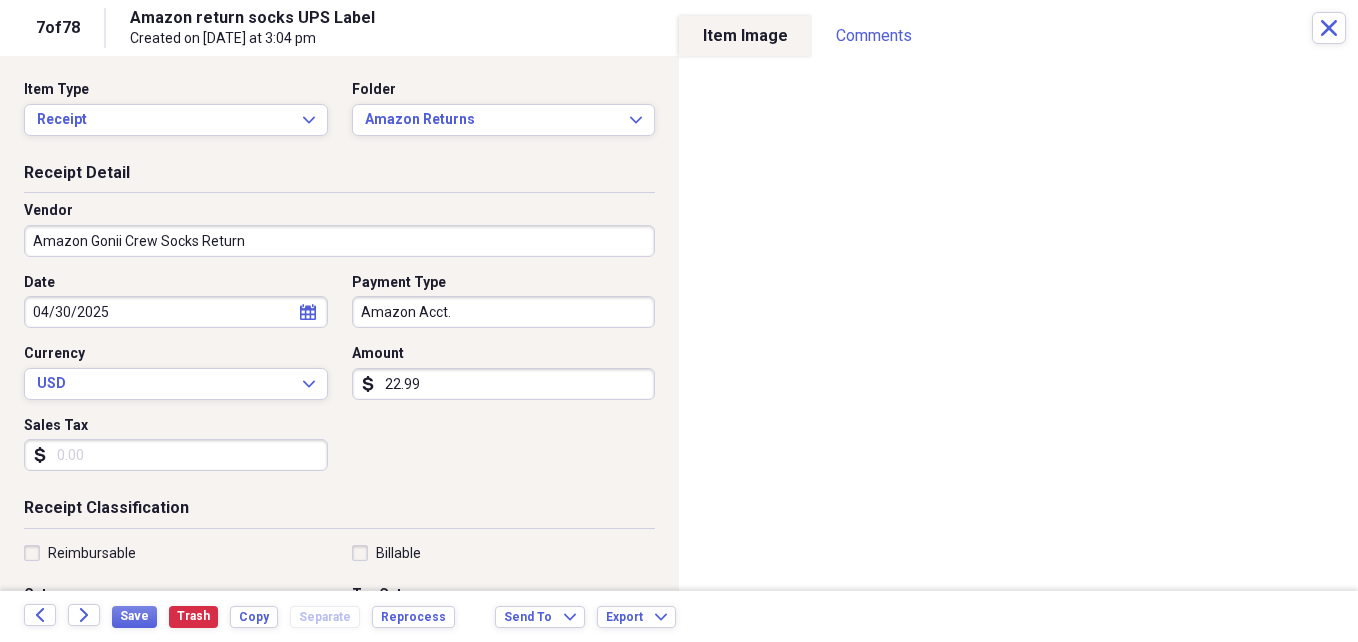 click on "22.99" at bounding box center [504, 384] 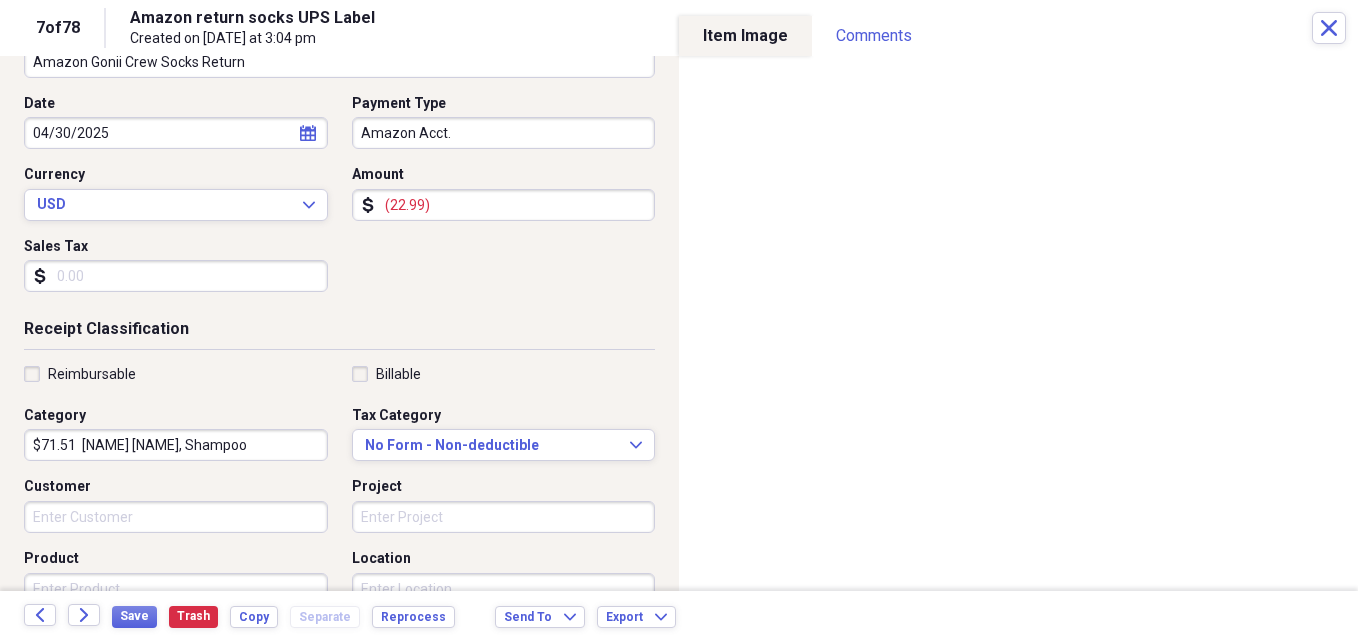 scroll, scrollTop: 190, scrollLeft: 0, axis: vertical 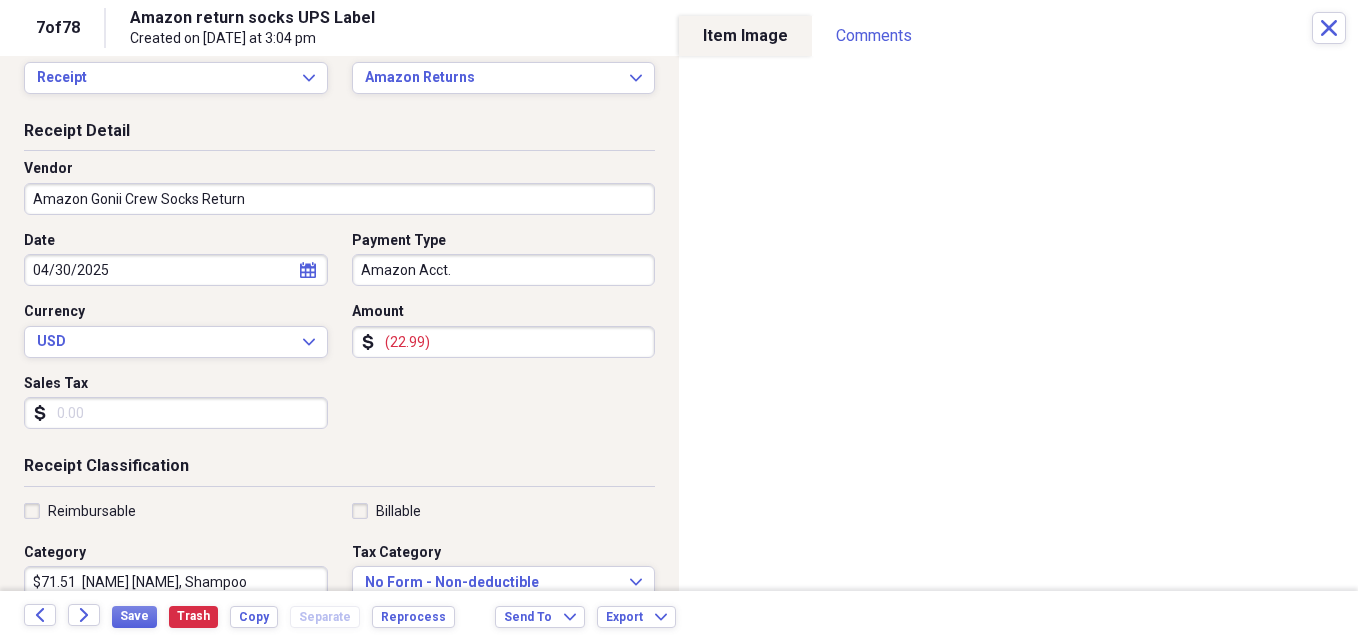 click on "Amazon Gonii Crew Socks Return" at bounding box center (339, 199) 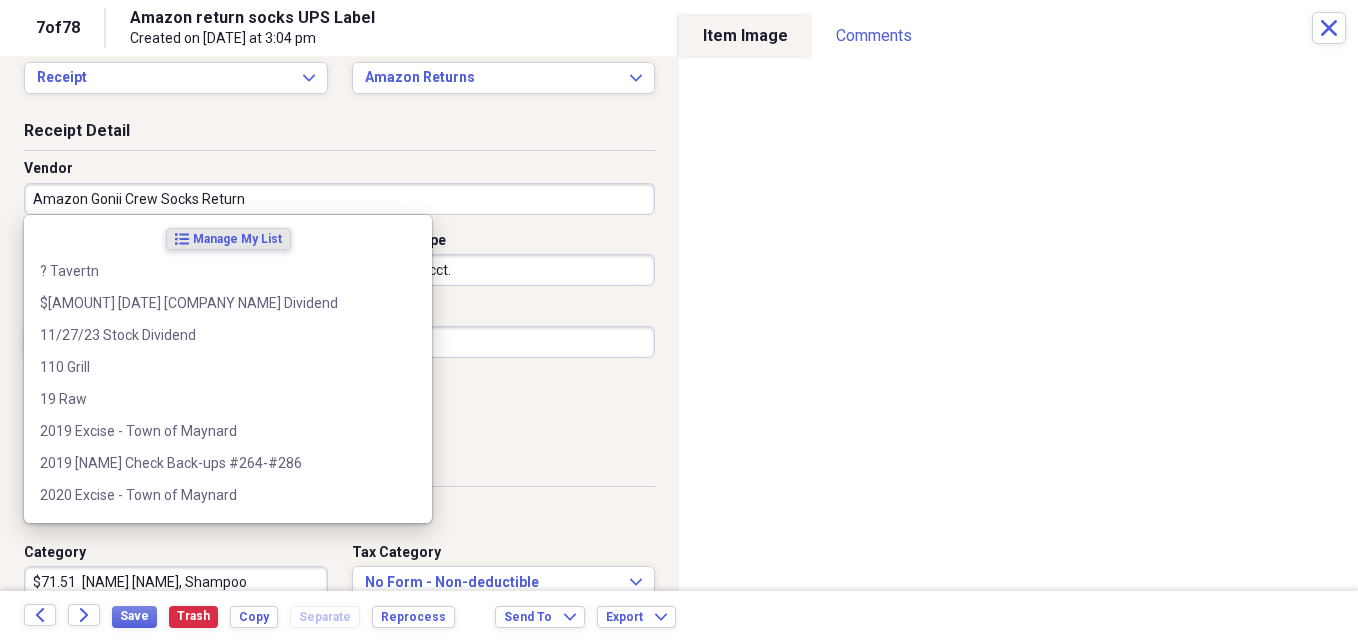 click on "Amazon Gonii Crew Socks Return" at bounding box center [339, 199] 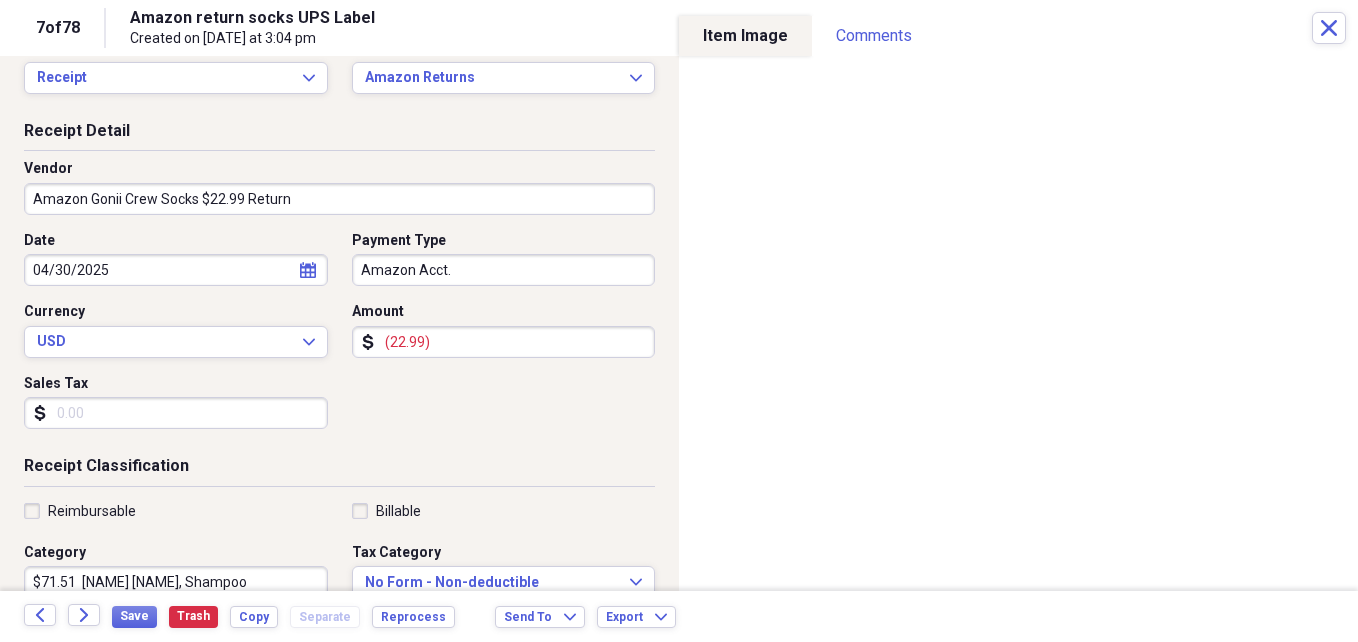drag, startPoint x: 88, startPoint y: 197, endPoint x: 287, endPoint y: 199, distance: 199.01006 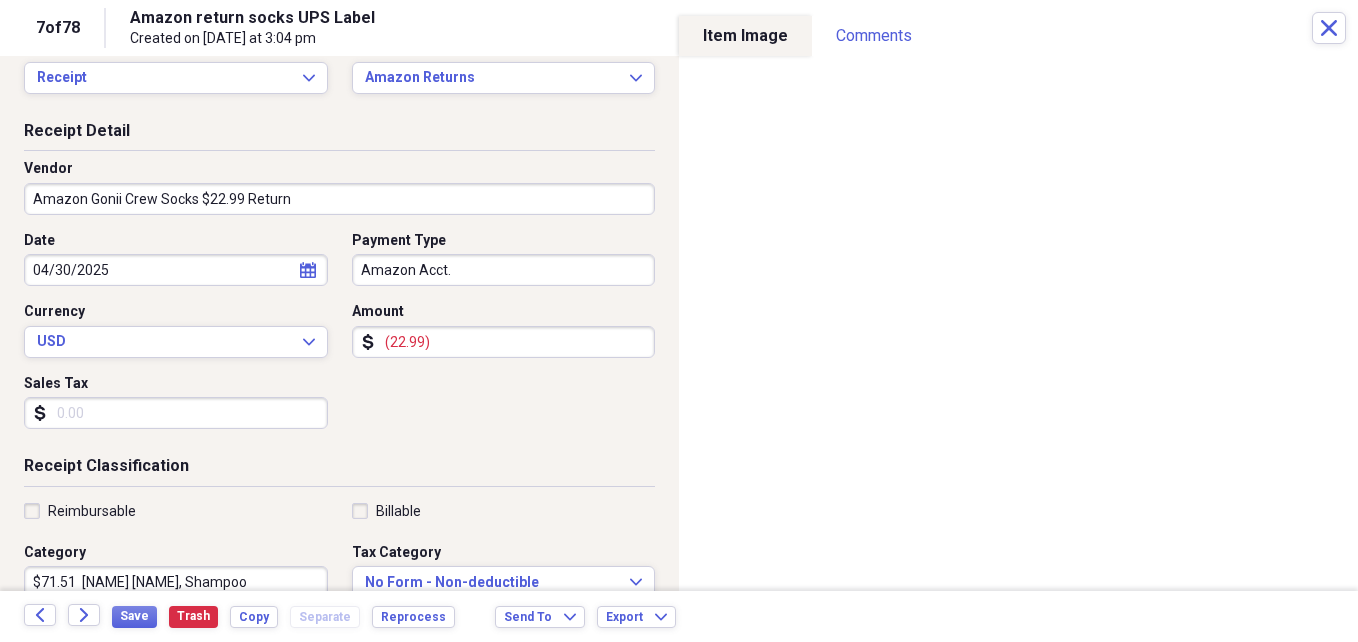 drag, startPoint x: 287, startPoint y: 199, endPoint x: 313, endPoint y: 189, distance: 27.856777 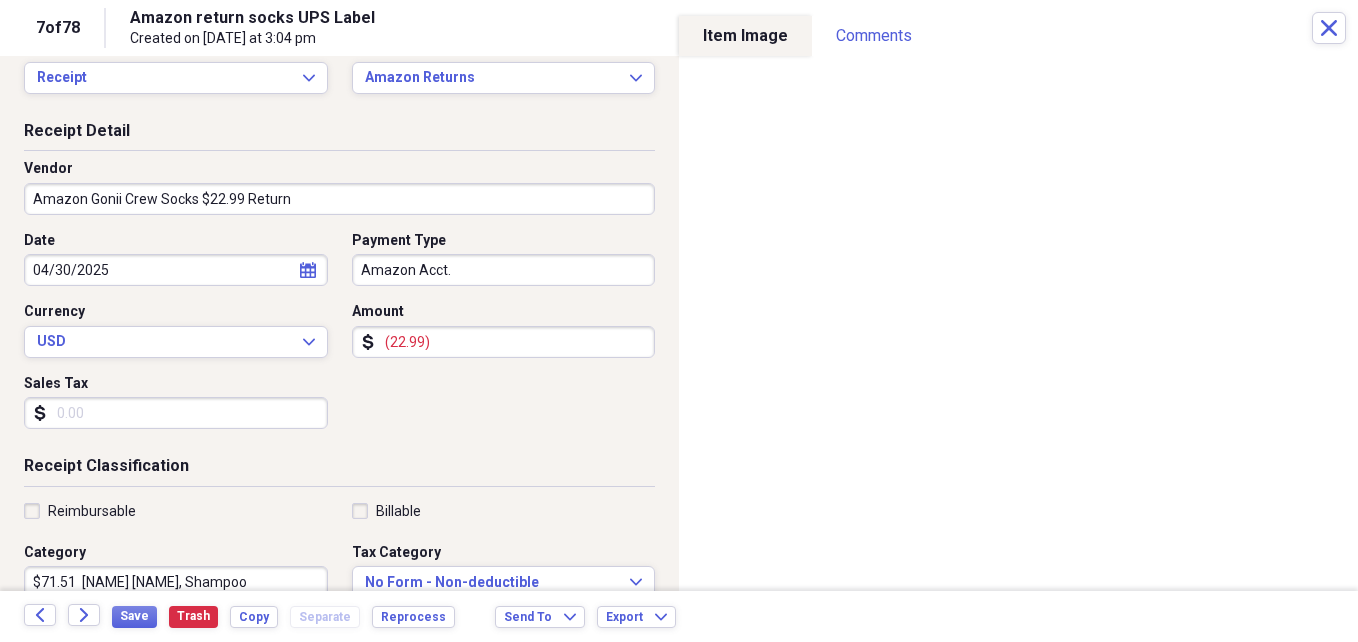 drag, startPoint x: 89, startPoint y: 198, endPoint x: 245, endPoint y: 202, distance: 156.05127 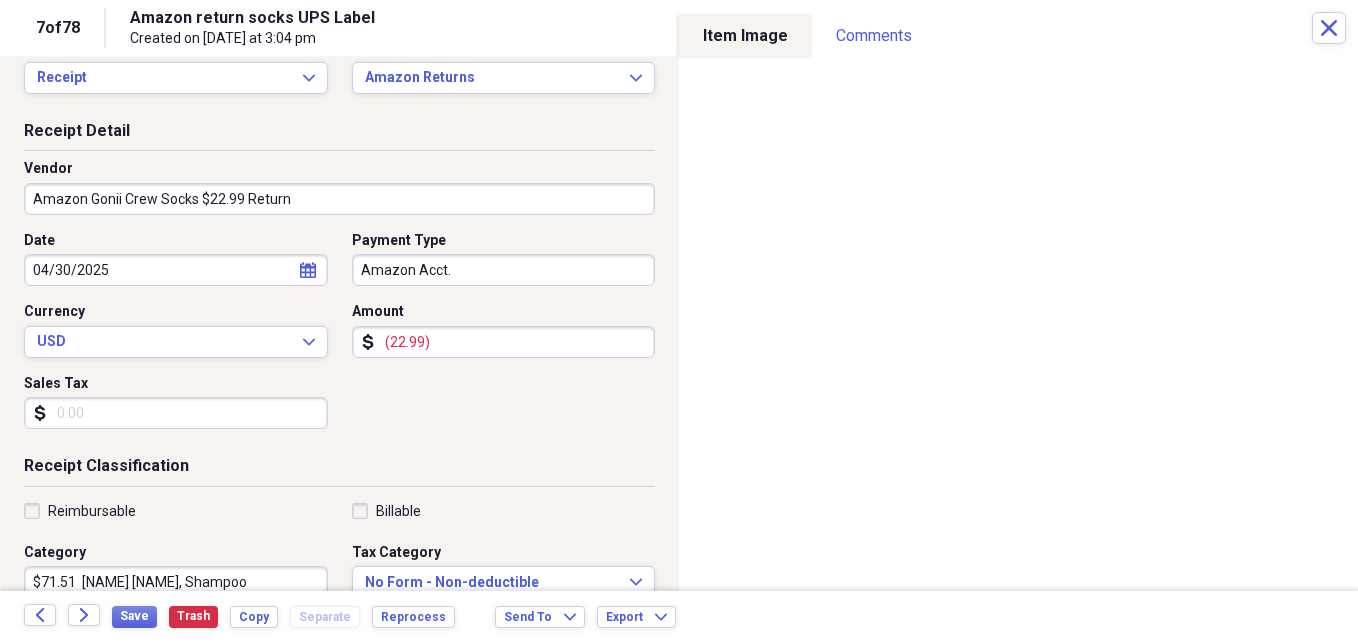 type on "Amazon Gonii Crew Socks $22.99 Return" 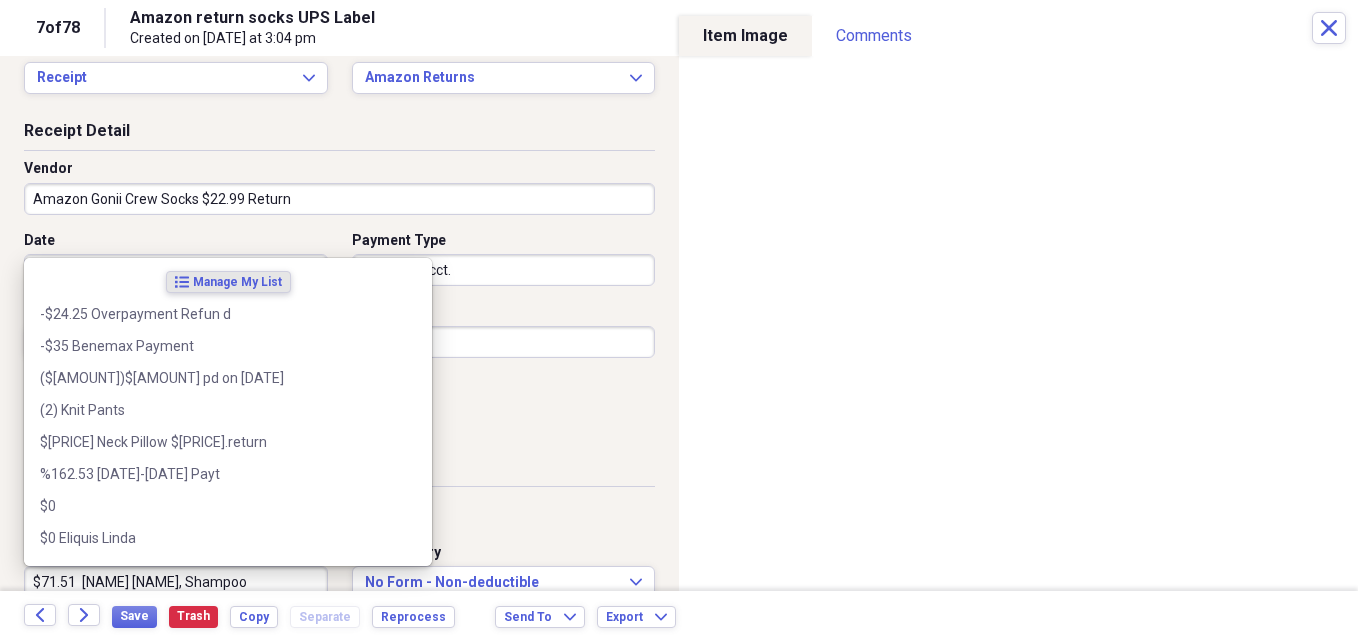 drag, startPoint x: 35, startPoint y: 581, endPoint x: 553, endPoint y: 415, distance: 543.94855 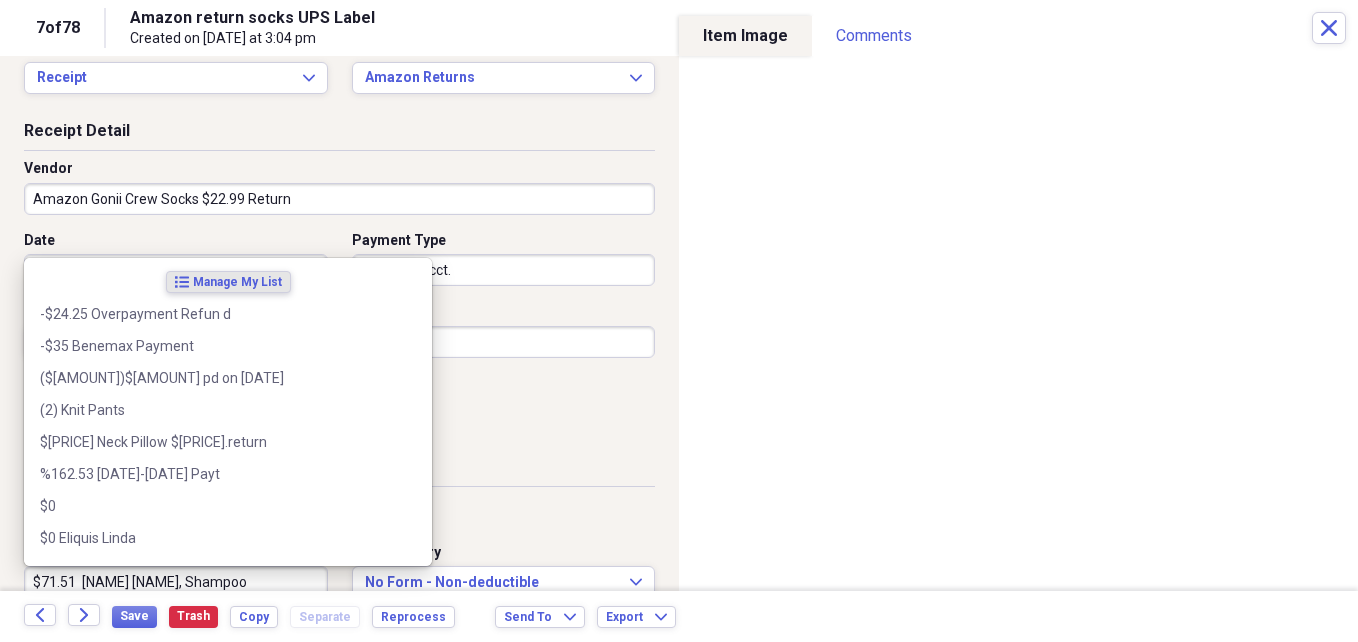 drag, startPoint x: 31, startPoint y: 581, endPoint x: 613, endPoint y: 404, distance: 608.3198 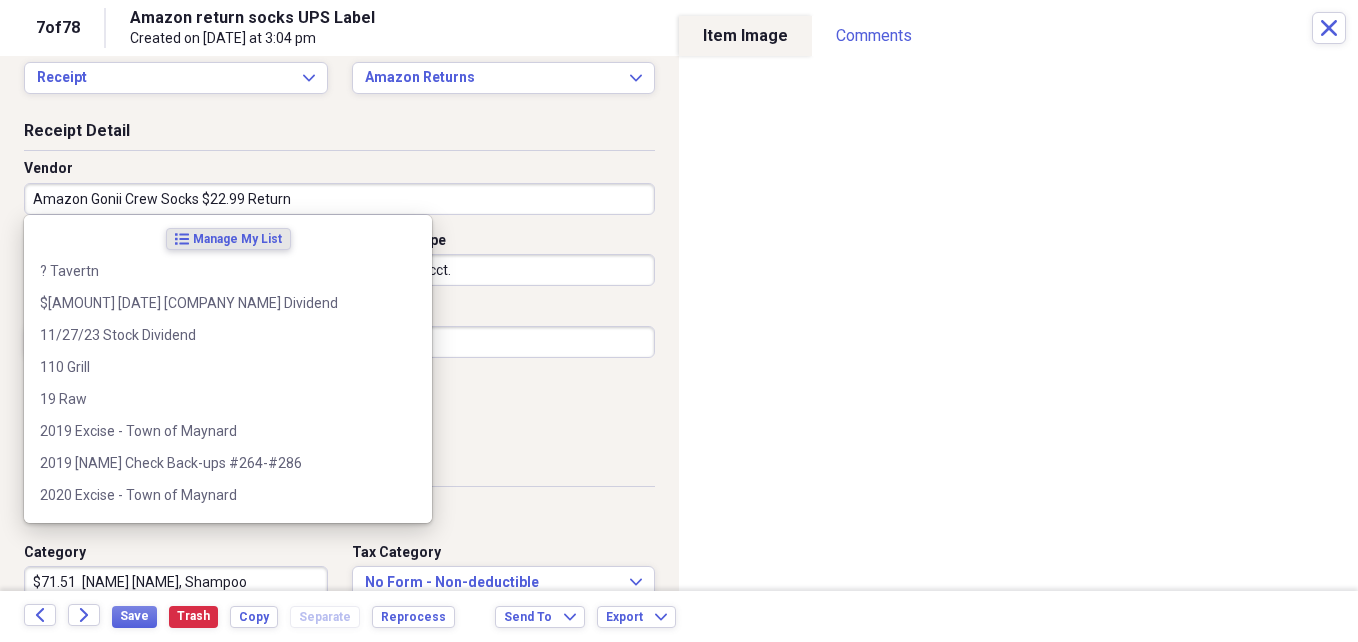 click on "Amazon Gonii Crew Socks $22.99 Return" at bounding box center (339, 199) 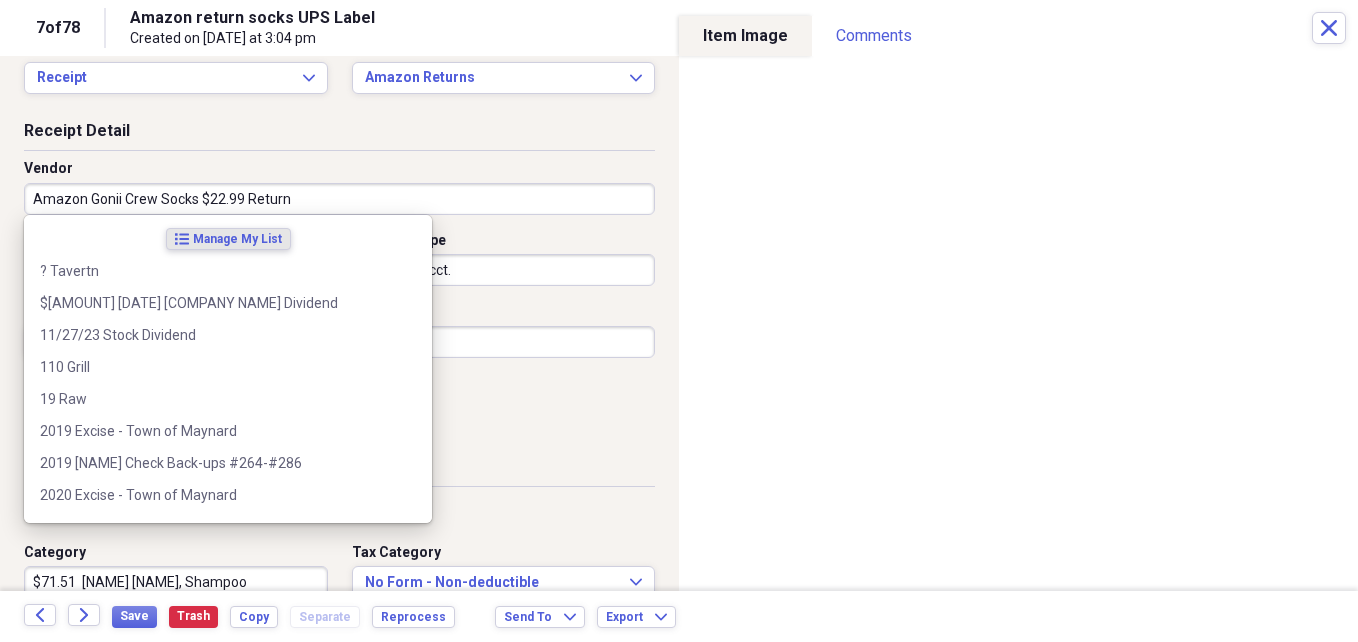 click on "Amazon Gonii Crew Socks $22.99 Return" at bounding box center [339, 199] 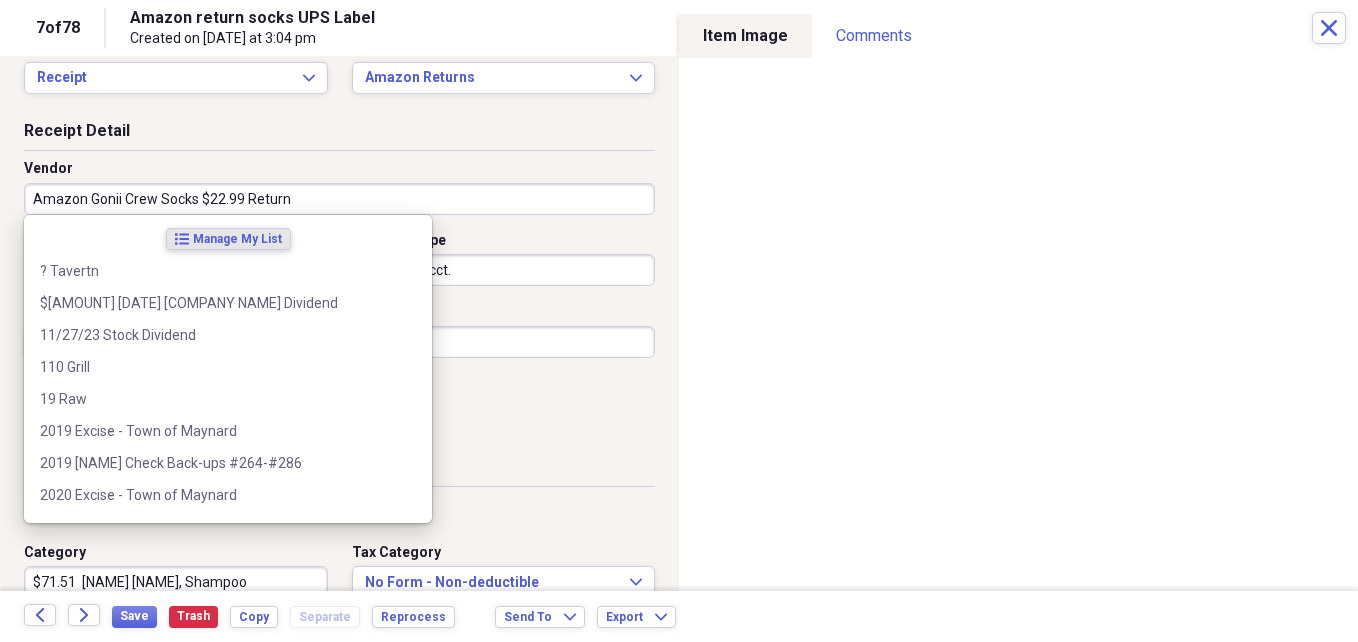 drag, startPoint x: 90, startPoint y: 198, endPoint x: 241, endPoint y: 199, distance: 151.00331 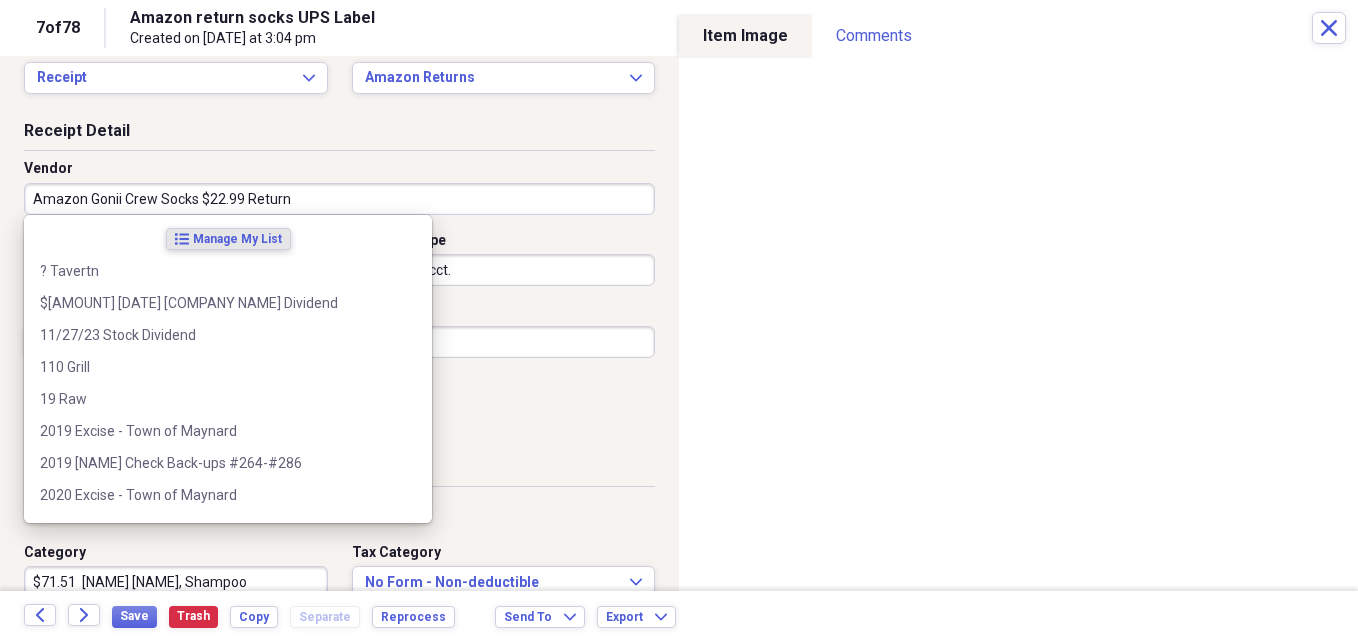 click on "Amazon Gonii Crew Socks $22.99 Return" at bounding box center [339, 199] 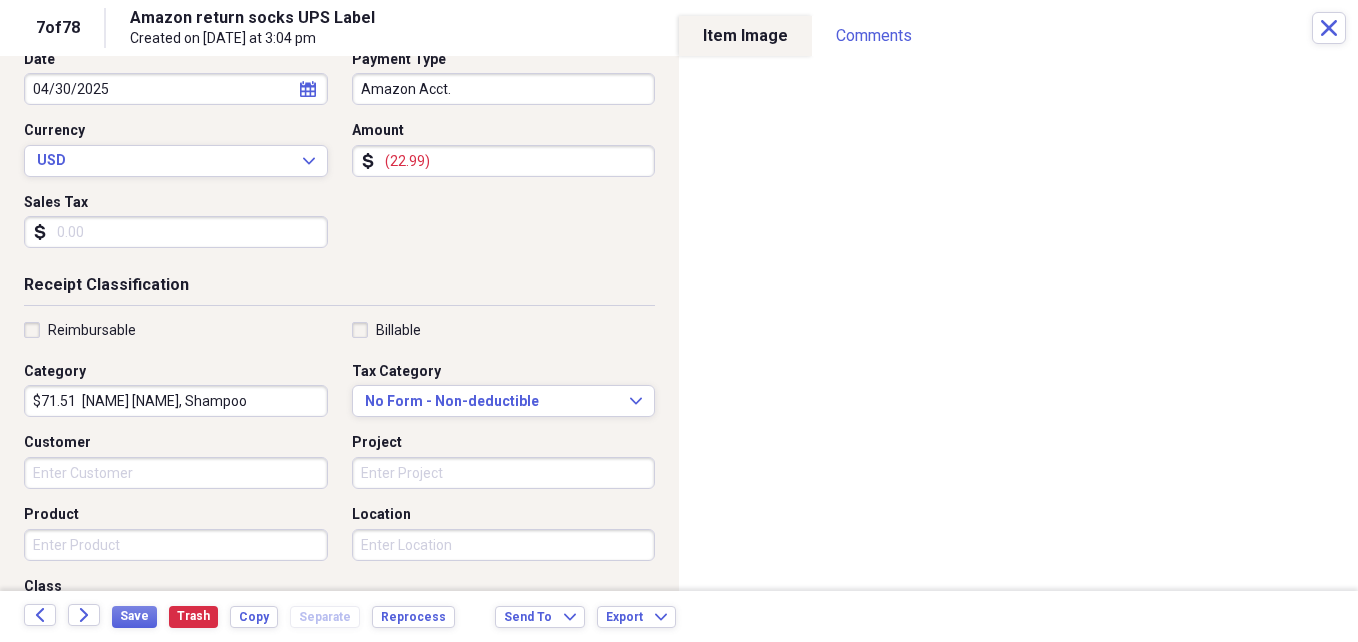 scroll, scrollTop: 265, scrollLeft: 0, axis: vertical 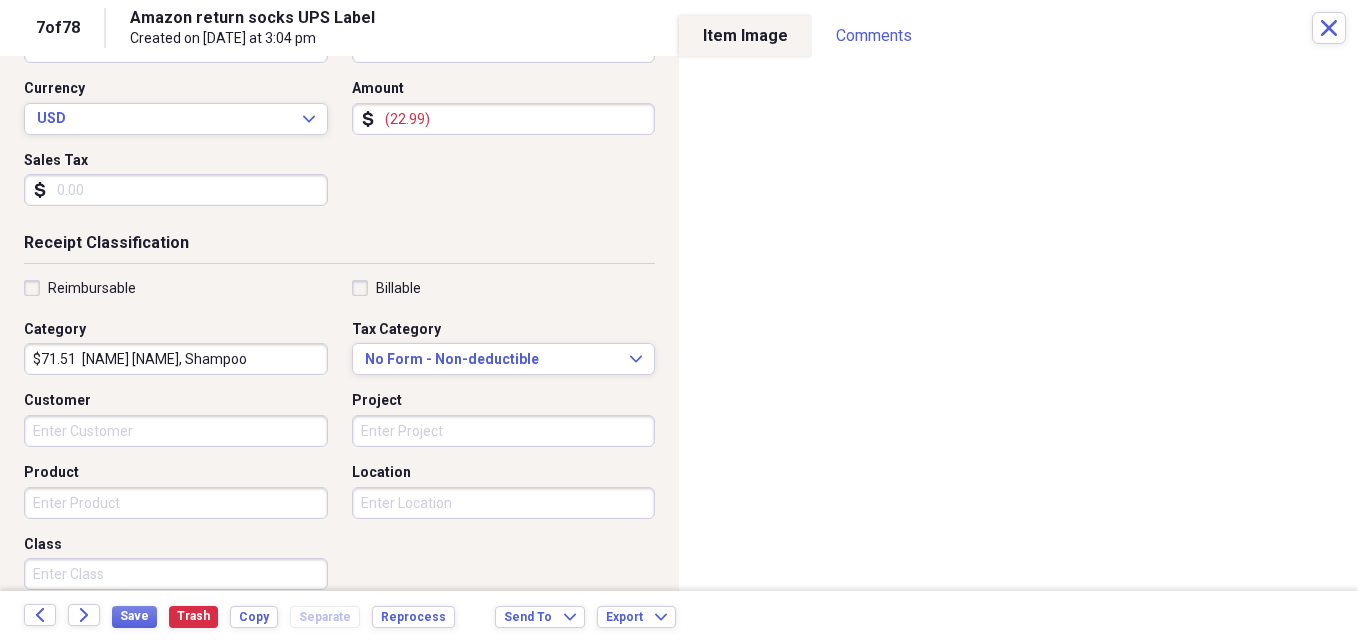 click on "$71.51  [NAME] [NAME], Shampoo" at bounding box center [176, 359] 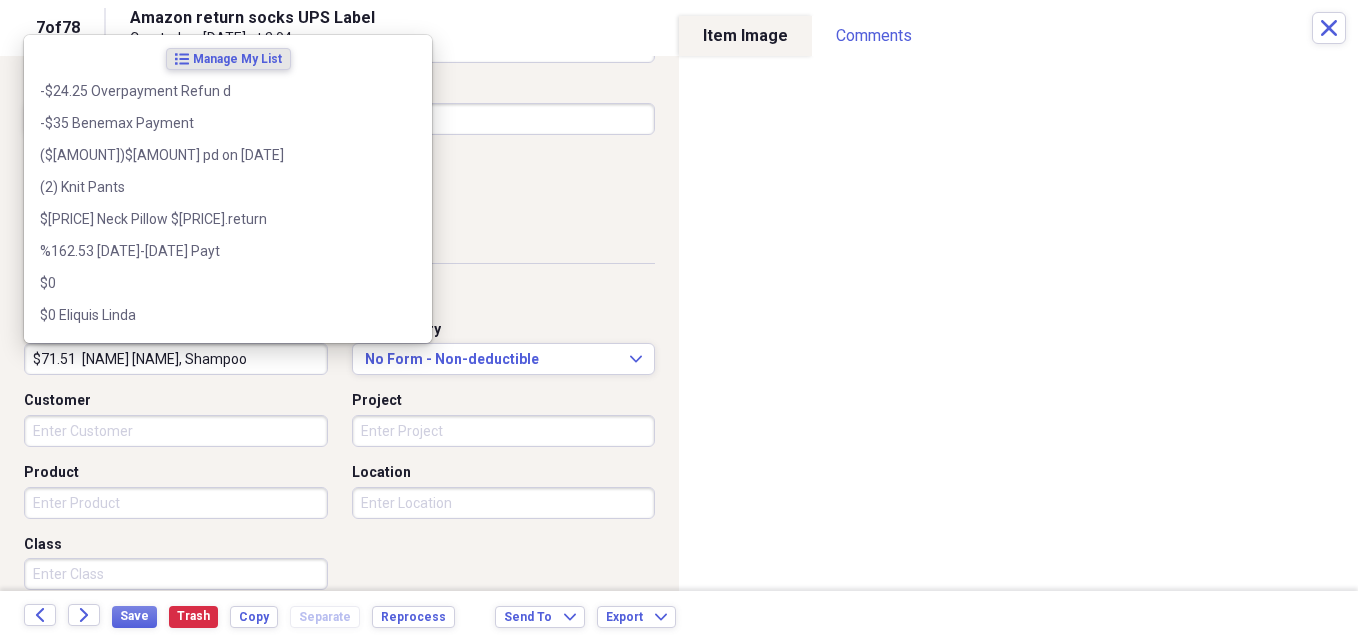 paste on "Gonii Crew Socks $22.99" 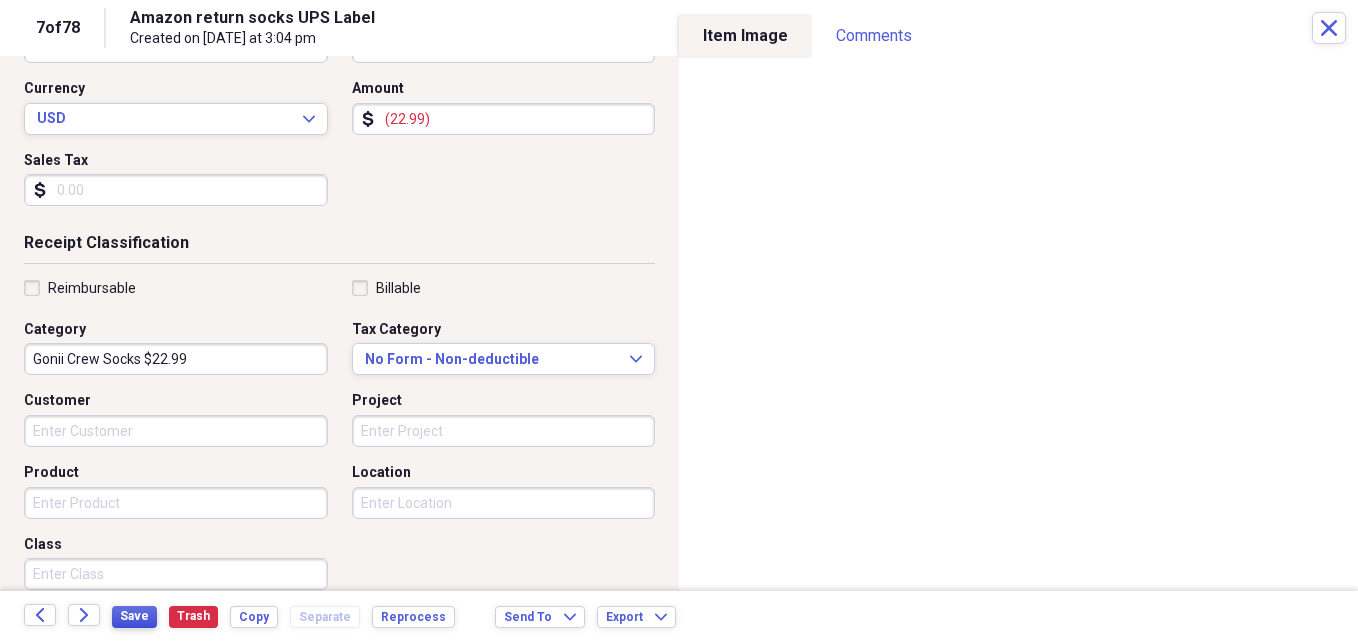 type on "Gonii Crew Socks $22.99" 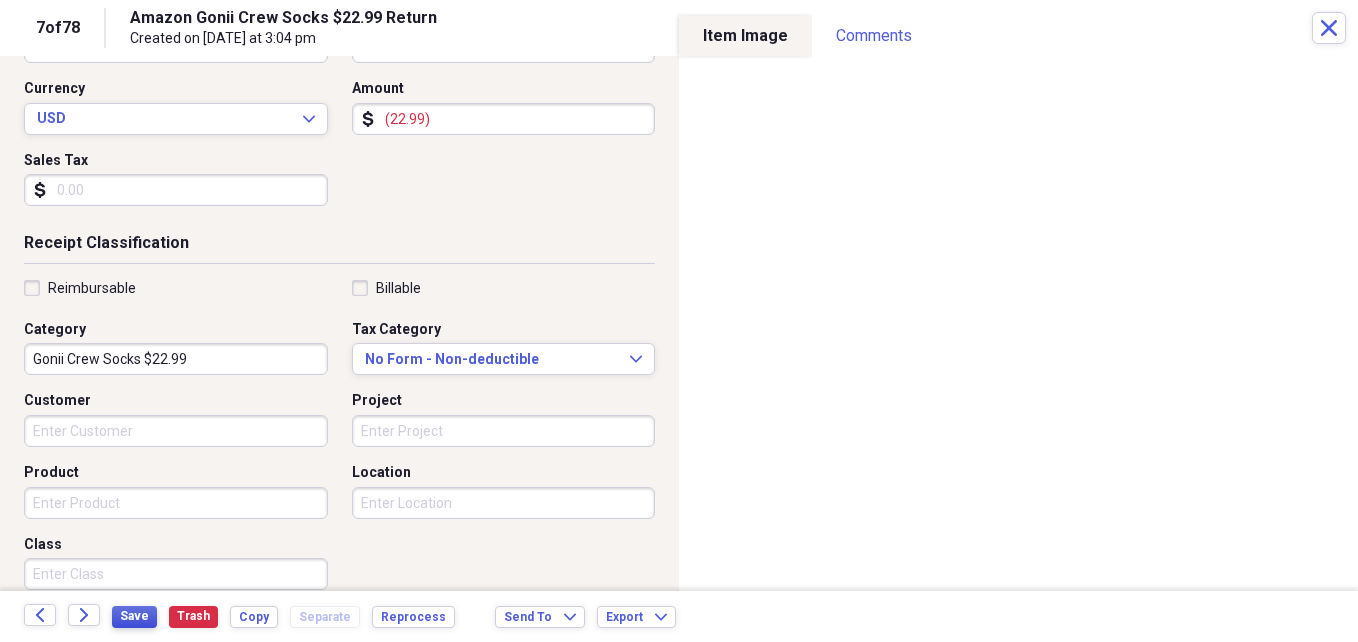 click on "Save" at bounding box center (134, 616) 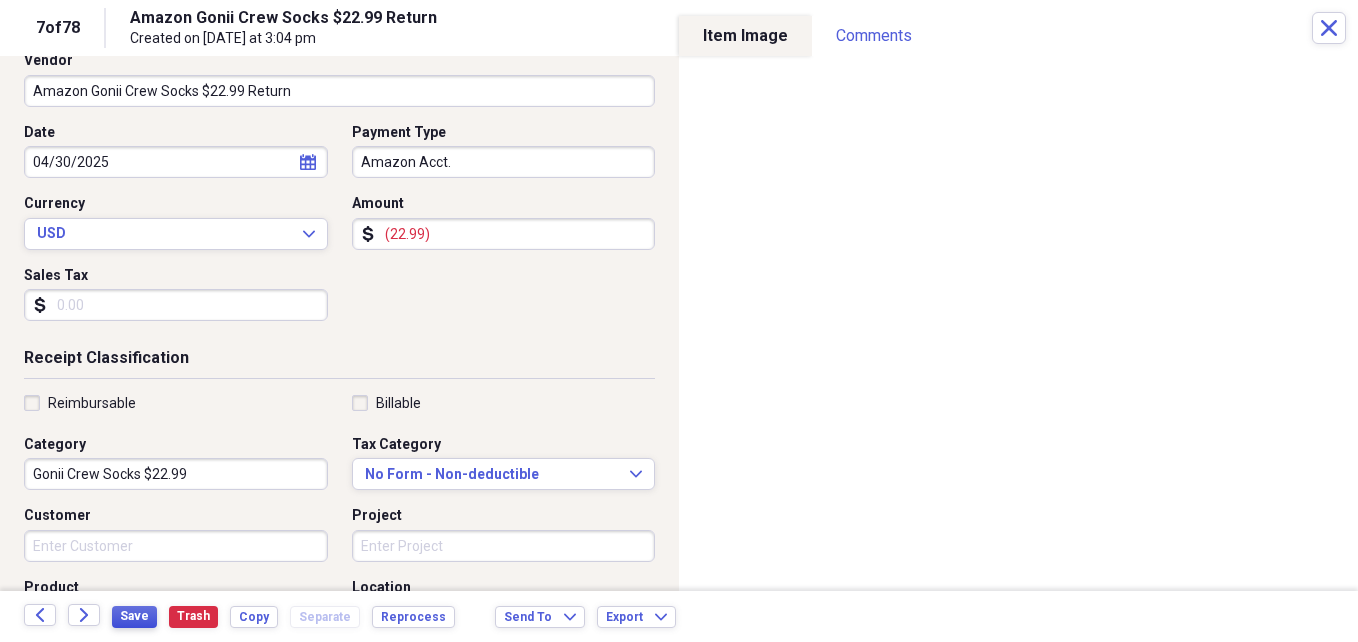 scroll, scrollTop: 75, scrollLeft: 0, axis: vertical 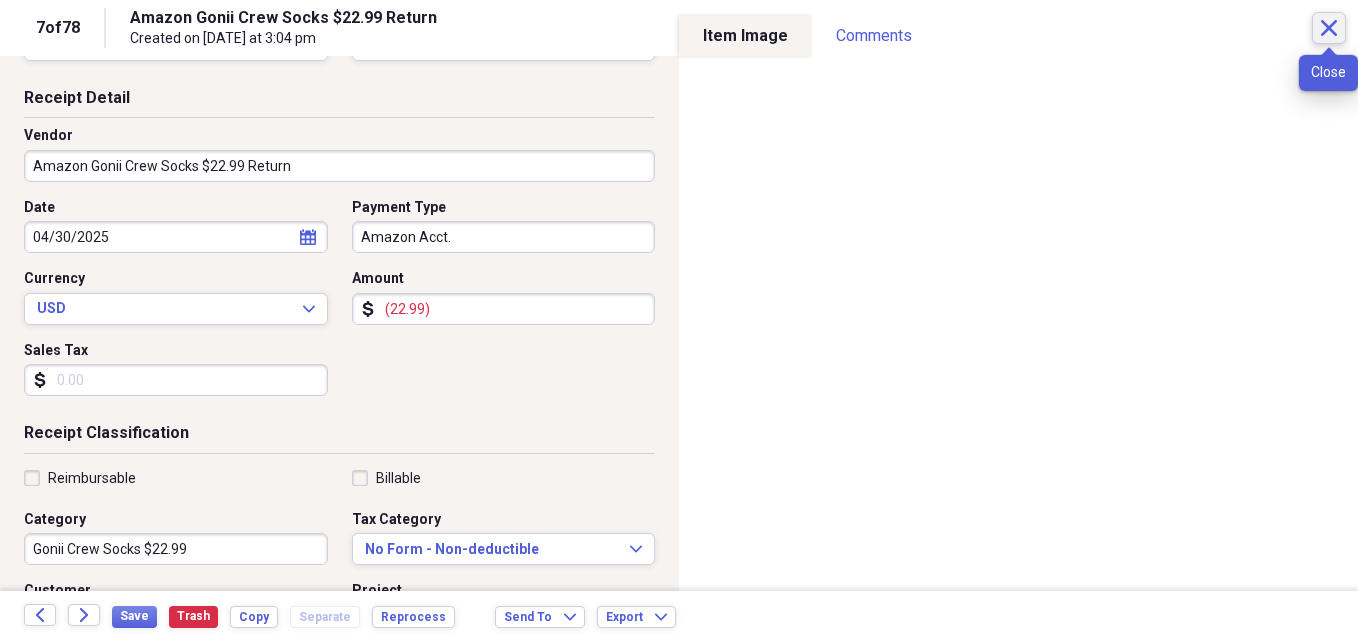 click on "Close" at bounding box center (1329, 28) 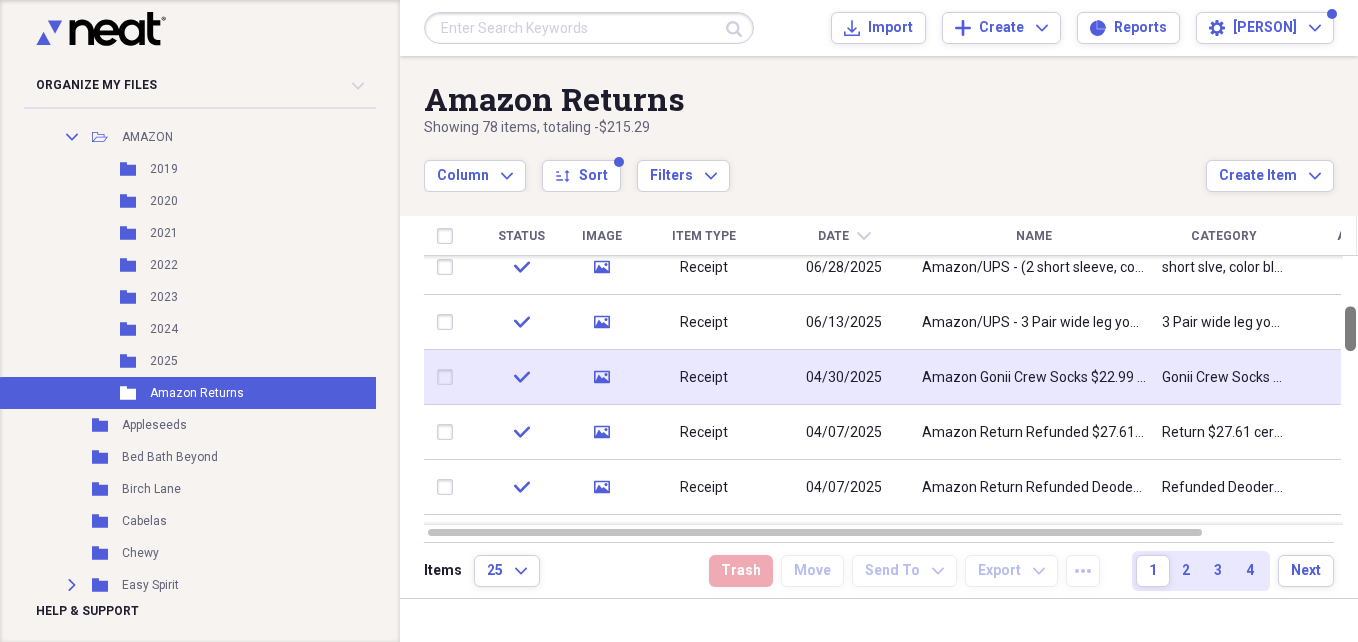 drag, startPoint x: 1347, startPoint y: 293, endPoint x: 1355, endPoint y: 313, distance: 21.540659 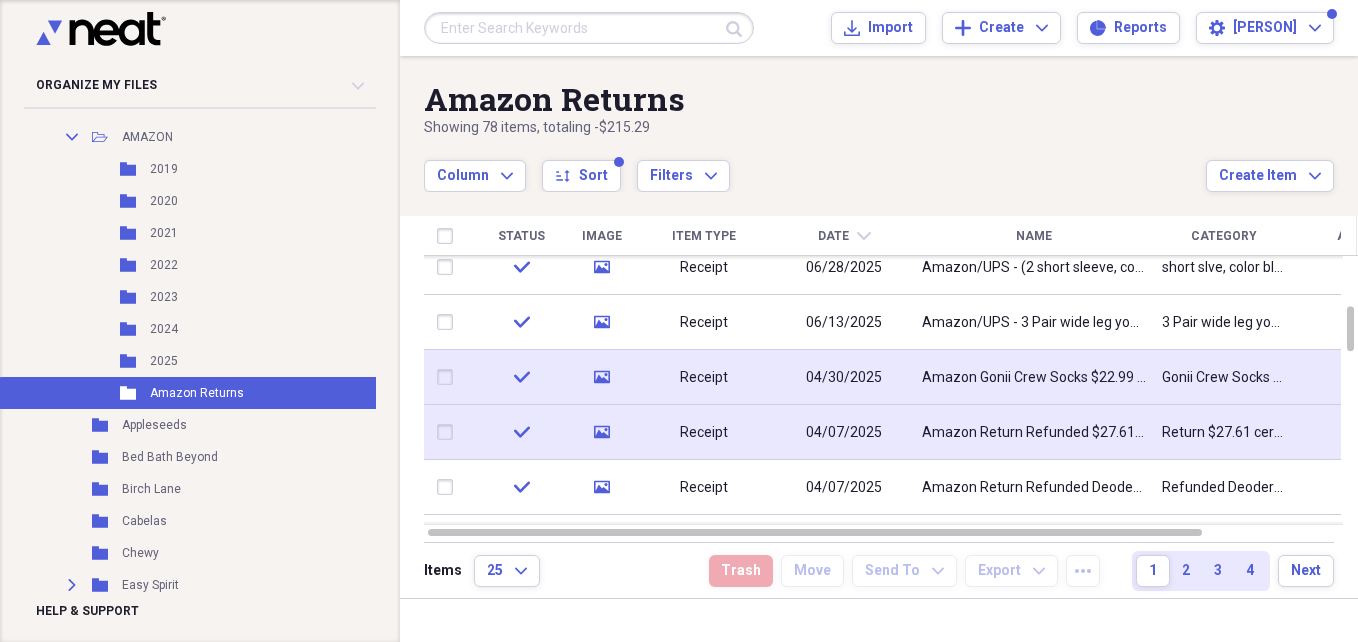 click on "Return $27.61 cervical pillow" at bounding box center (1224, 433) 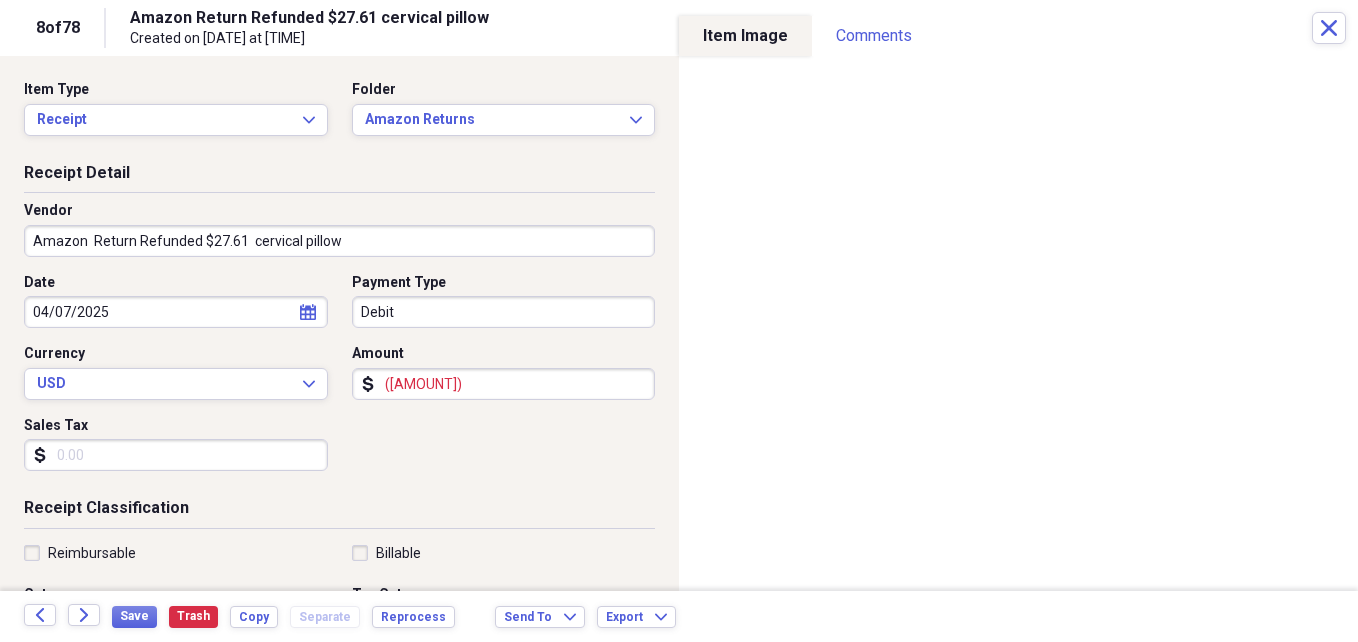 click on "Amazon  Return Refunded $27.61  cervical pillow" at bounding box center [339, 241] 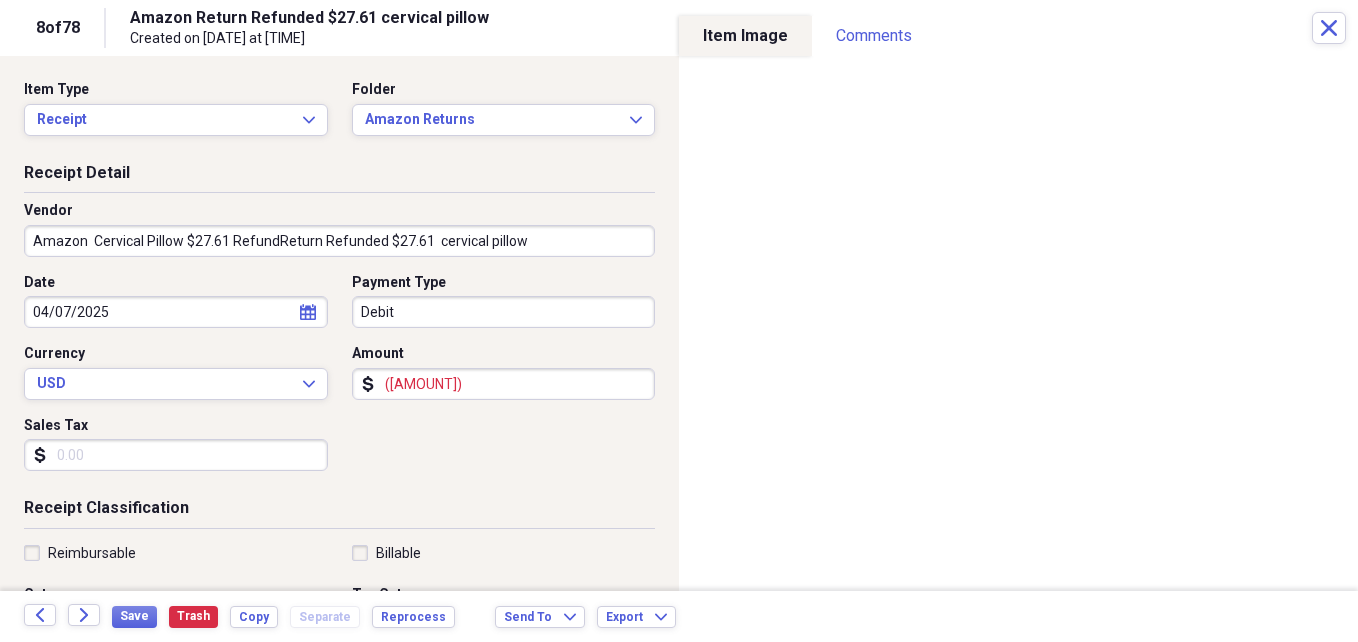 click on "Amazon  Cervical Pillow $27.61 RefundReturn Refunded $27.61  cervical pillow" at bounding box center [339, 241] 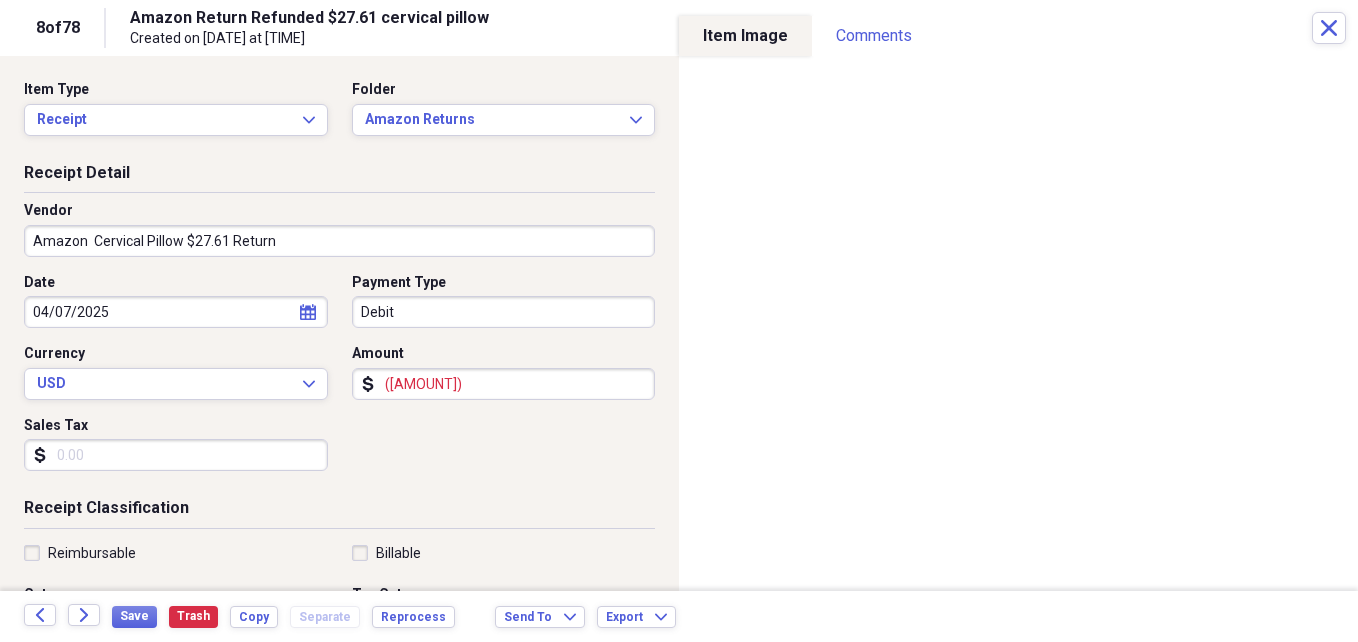 type on "Amazon  Cervical Pillow $27.61 Return" 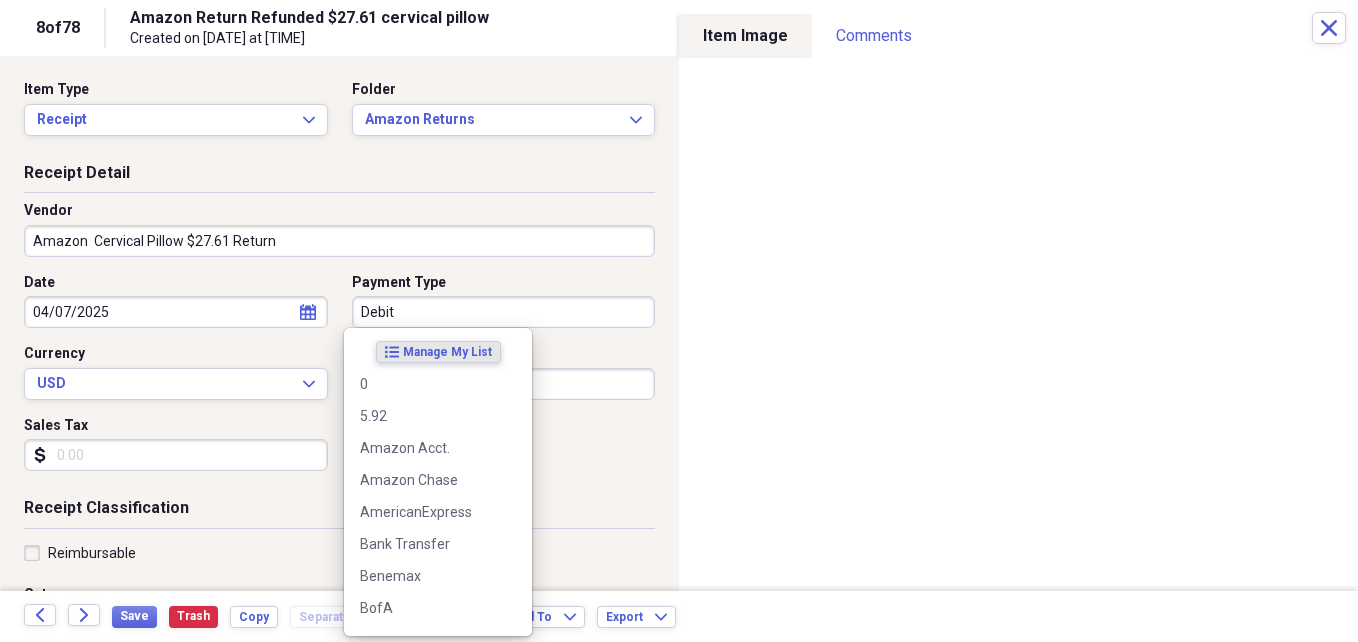 click on "Debit" at bounding box center (504, 312) 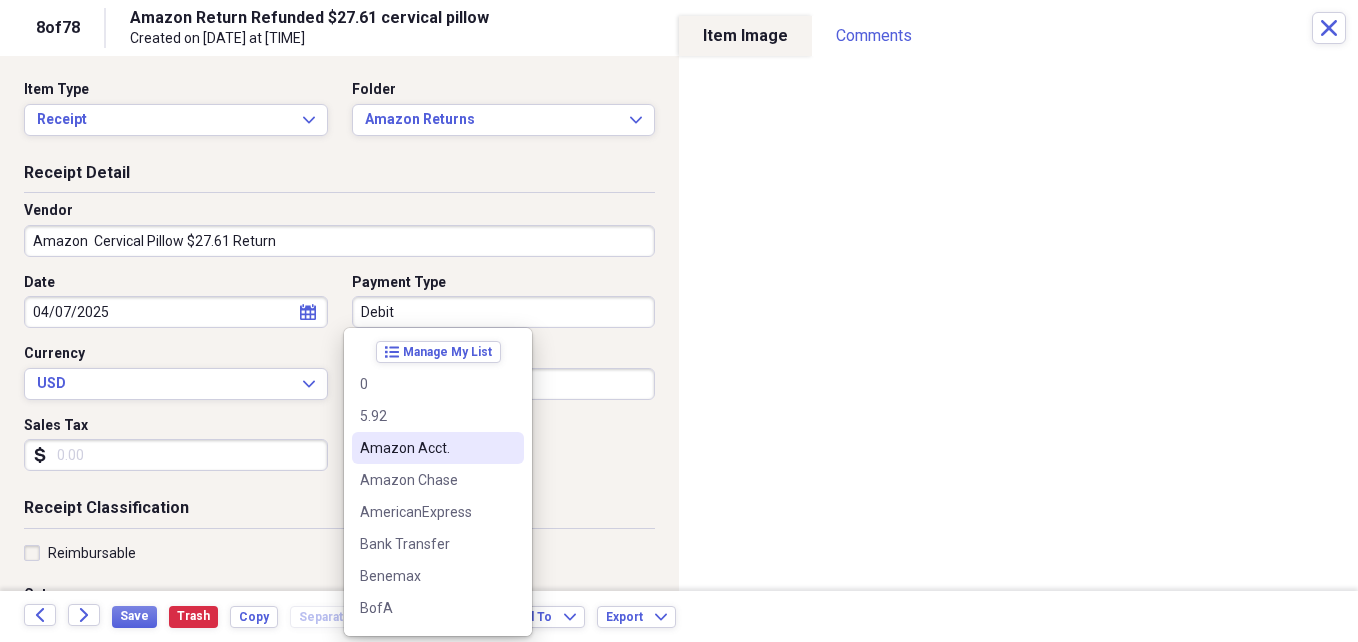 click on "Amazon Acct." at bounding box center [438, 448] 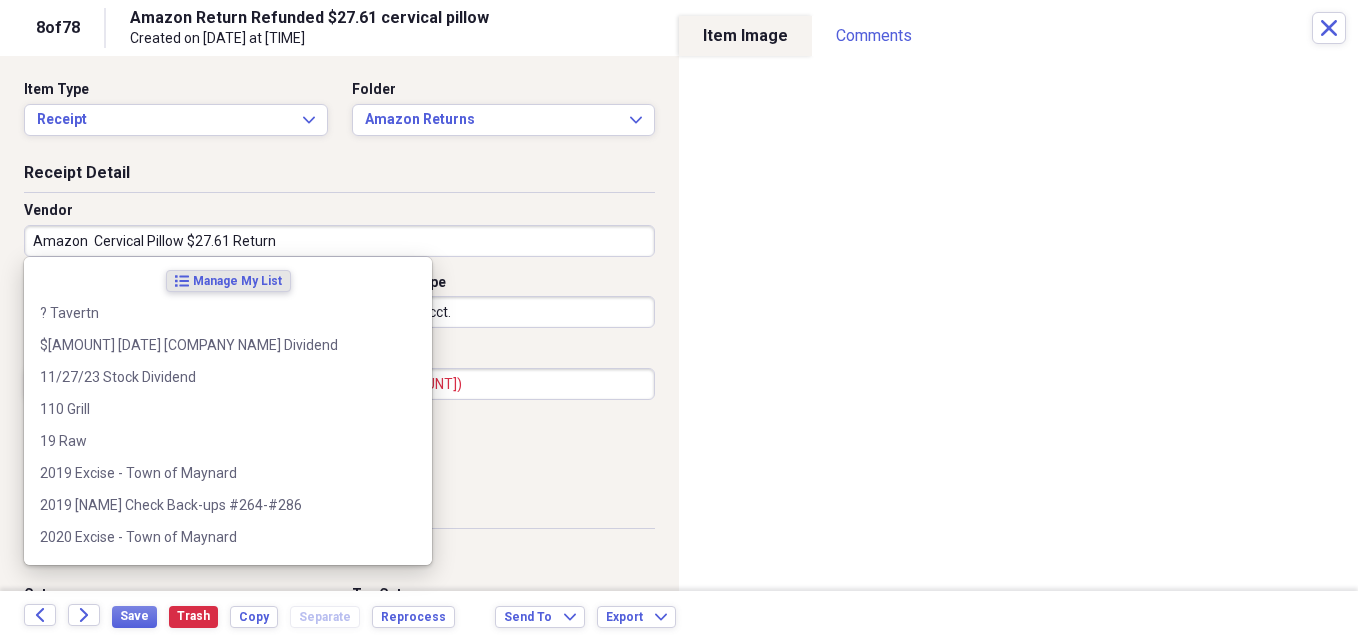 click on "Amazon  Cervical Pillow $27.61 Return" at bounding box center (339, 241) 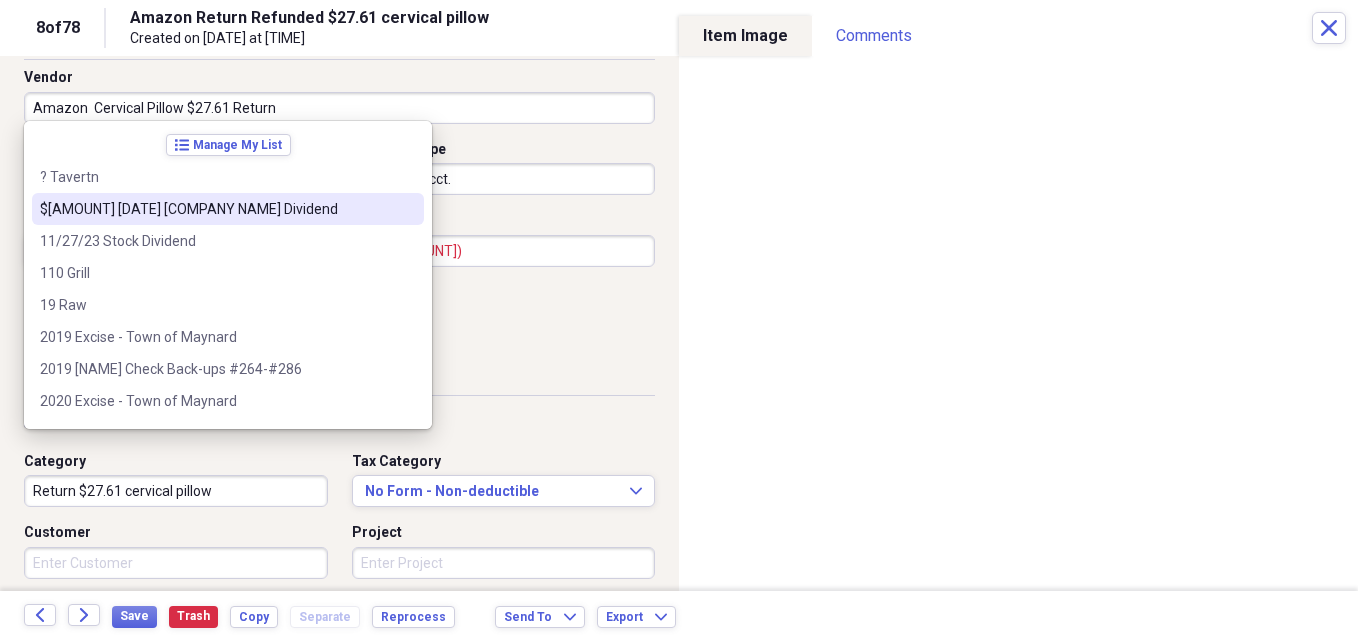 scroll, scrollTop: 136, scrollLeft: 0, axis: vertical 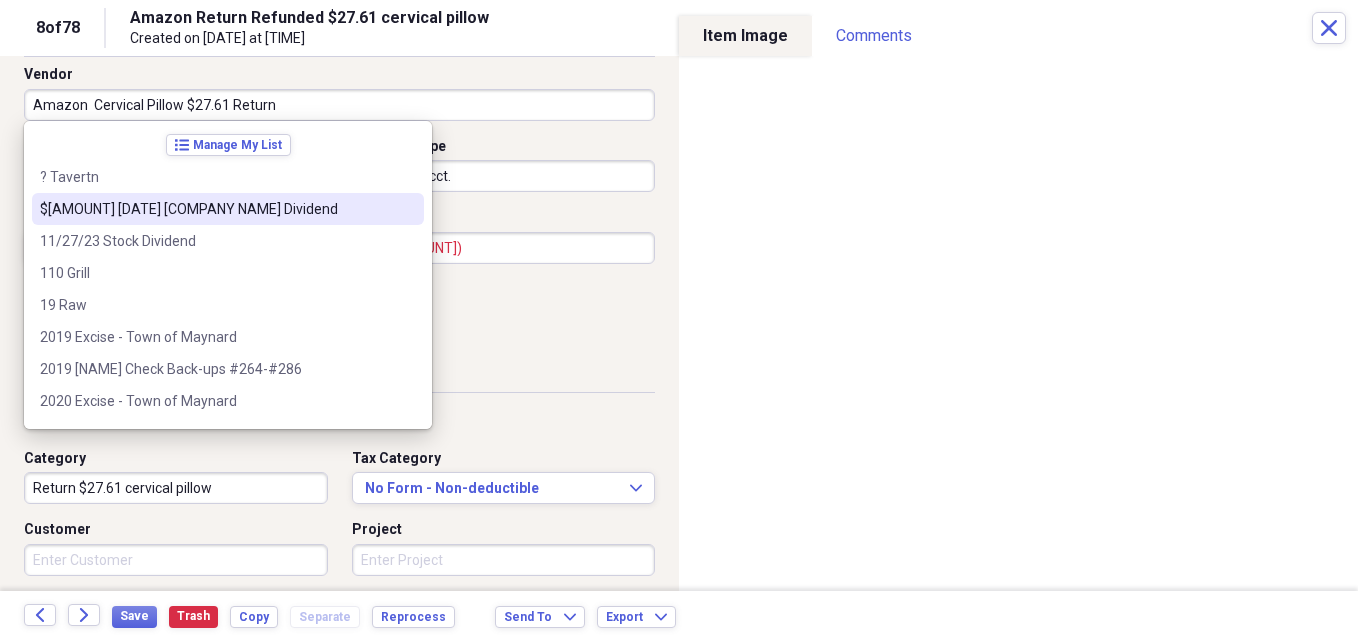 click on "Return $27.61 cervical pillow" at bounding box center [176, 488] 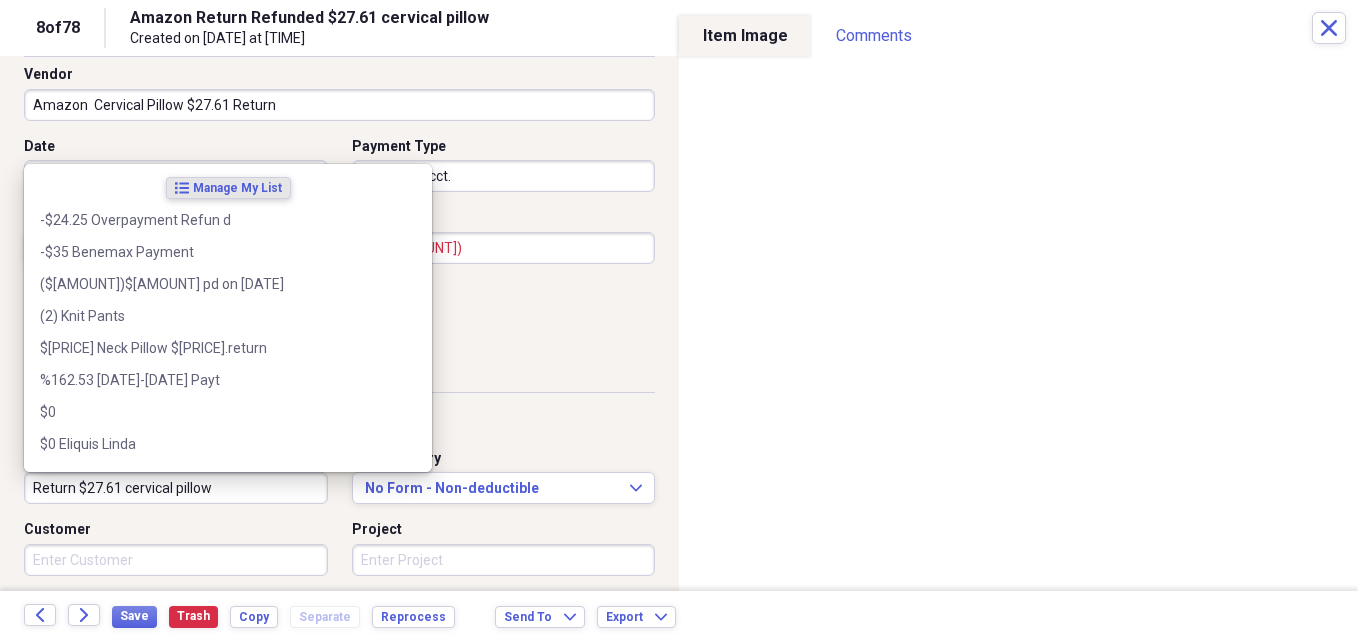 paste on "Cervical Pillow $27.61" 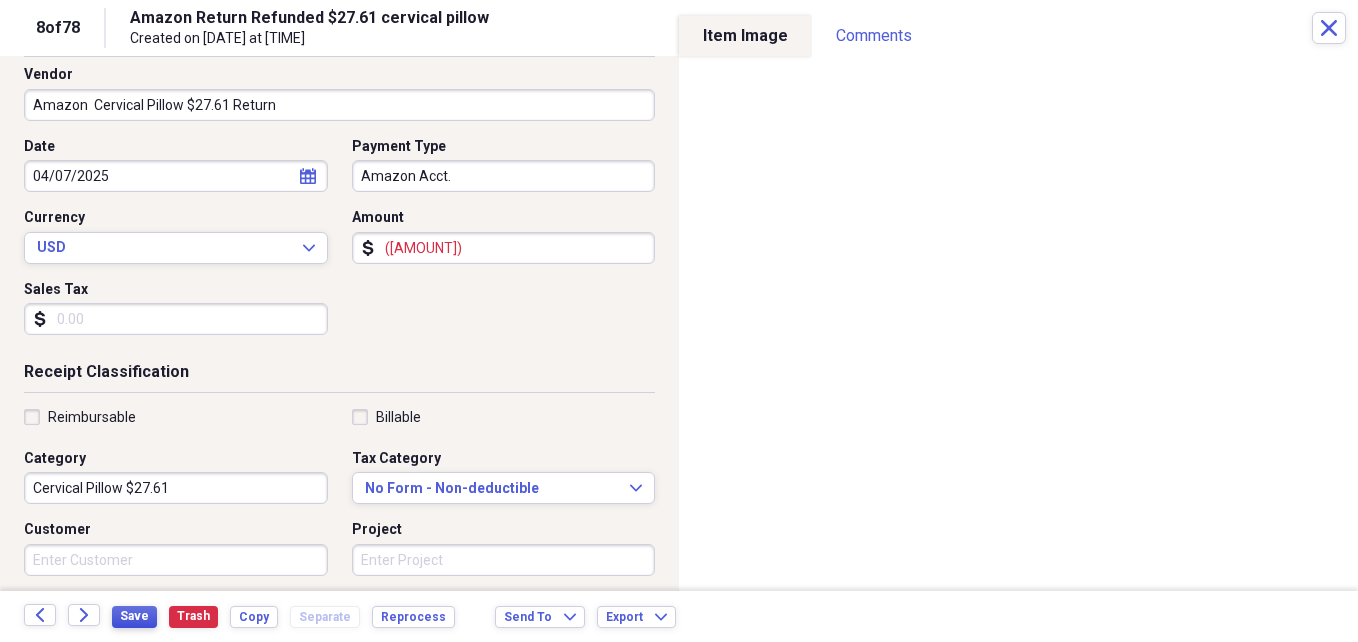 type on "Cervical Pillow $27.61" 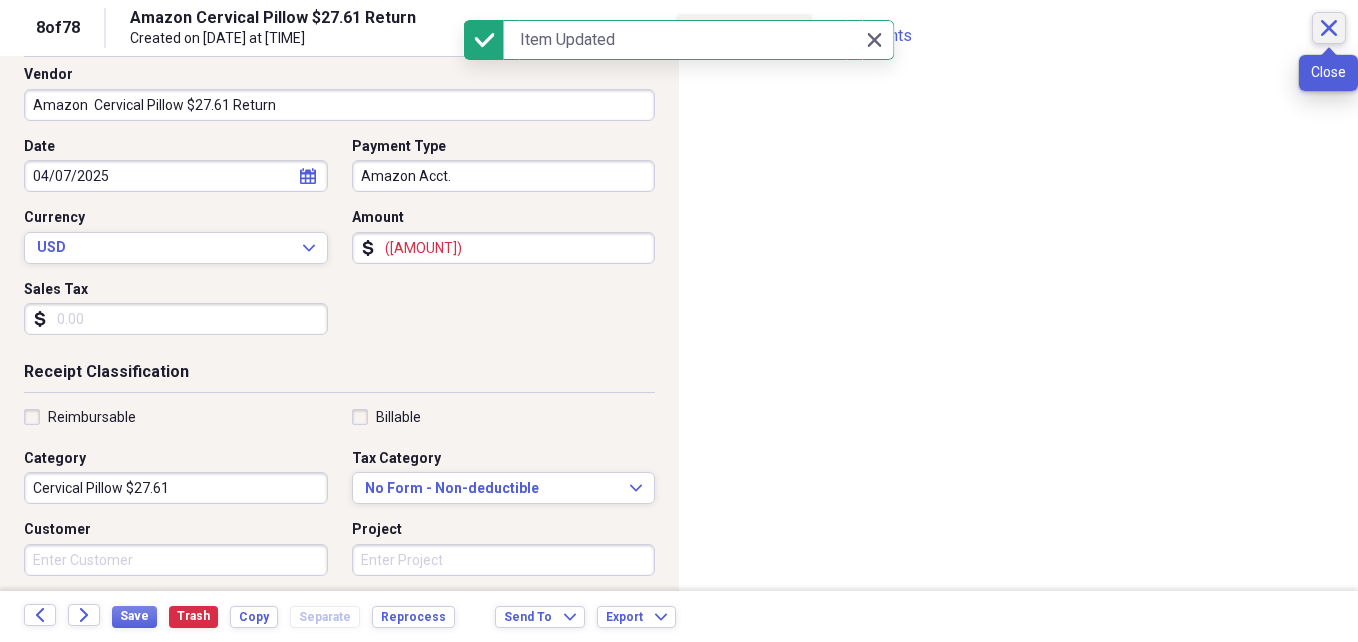 click on "Close" 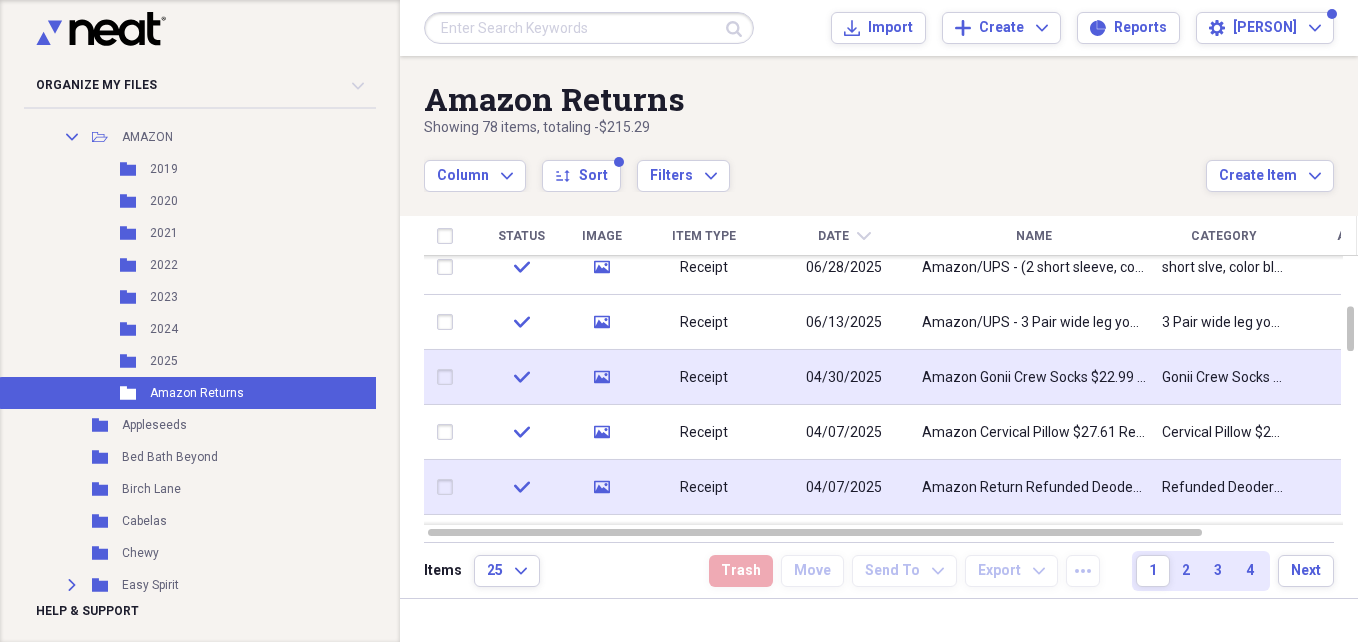 click on "Amazon Return Refunded  Deoderant $8.96" at bounding box center [1034, 488] 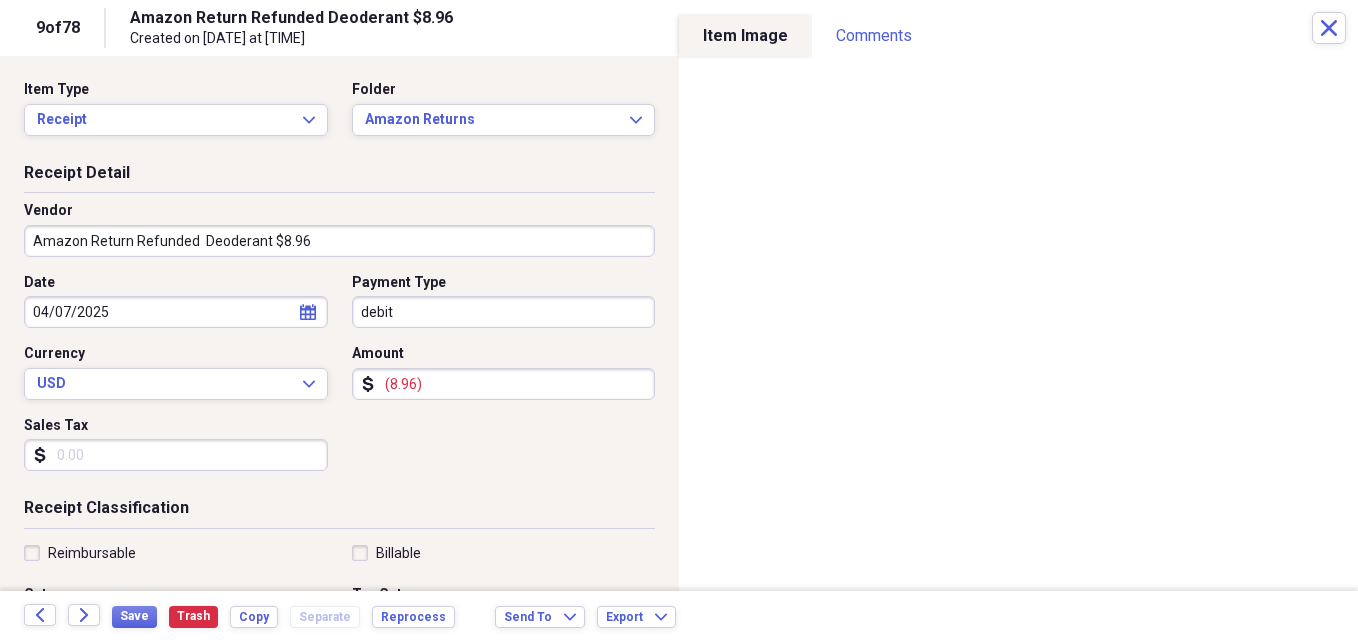 click on "Amazon Return Refunded  Deoderant $8.96" at bounding box center (339, 241) 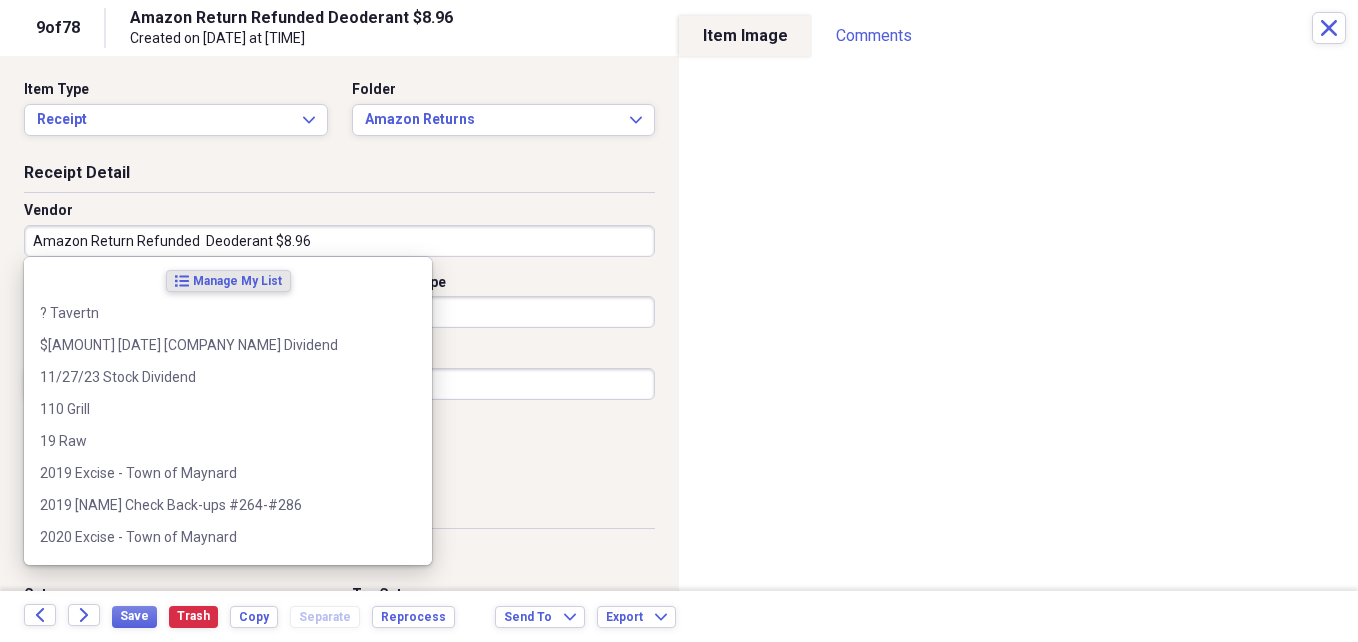 click on "Amazon Return Refunded  Deoderant $8.96" at bounding box center (339, 241) 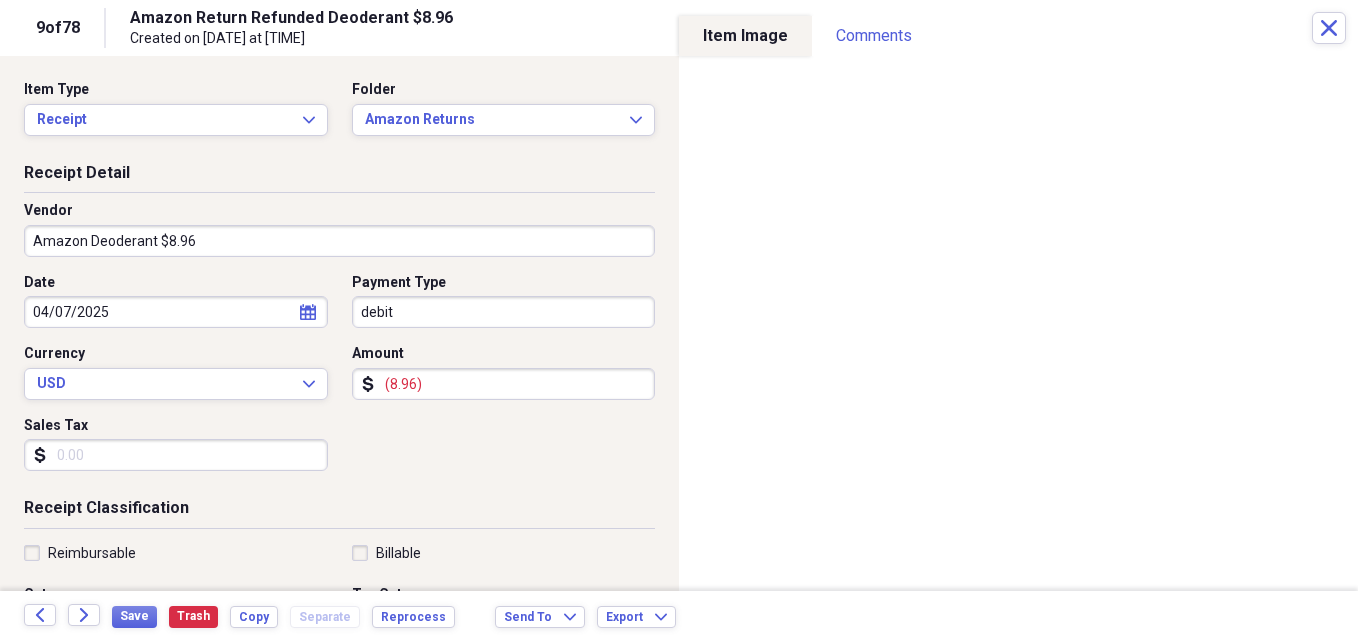 click on "Amazon Deoderant $8.96" at bounding box center (339, 241) 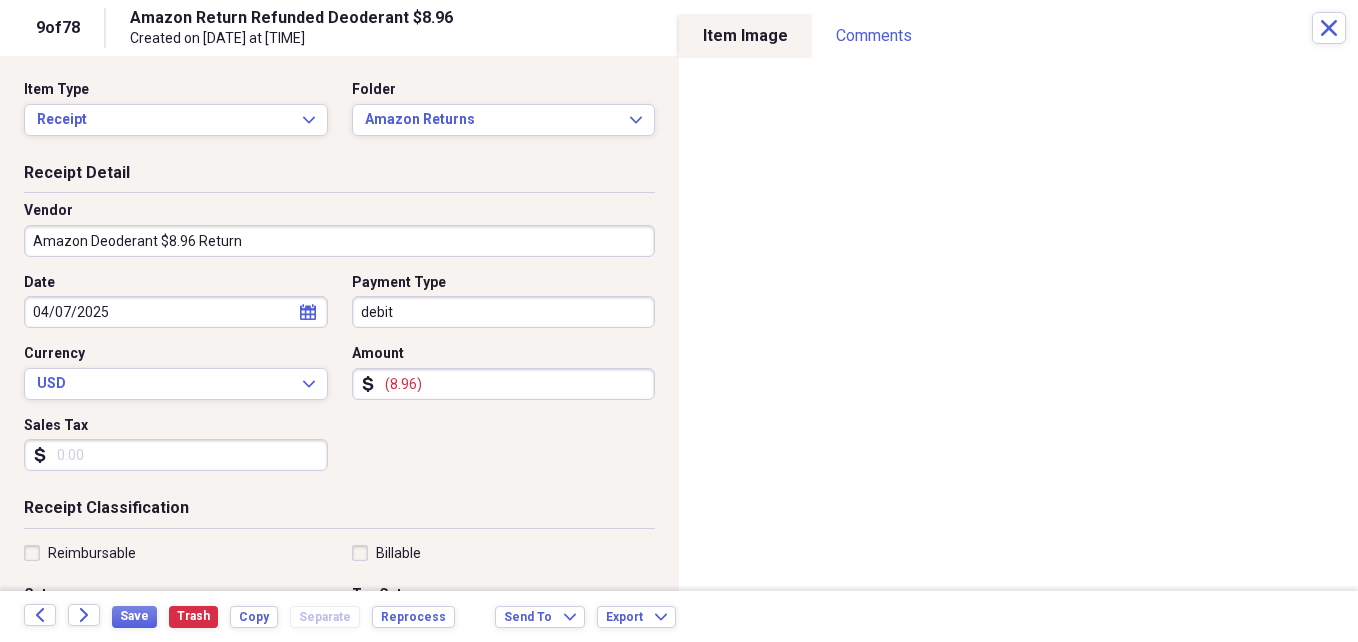 type on "Amazon Deoderant $8.96 Return" 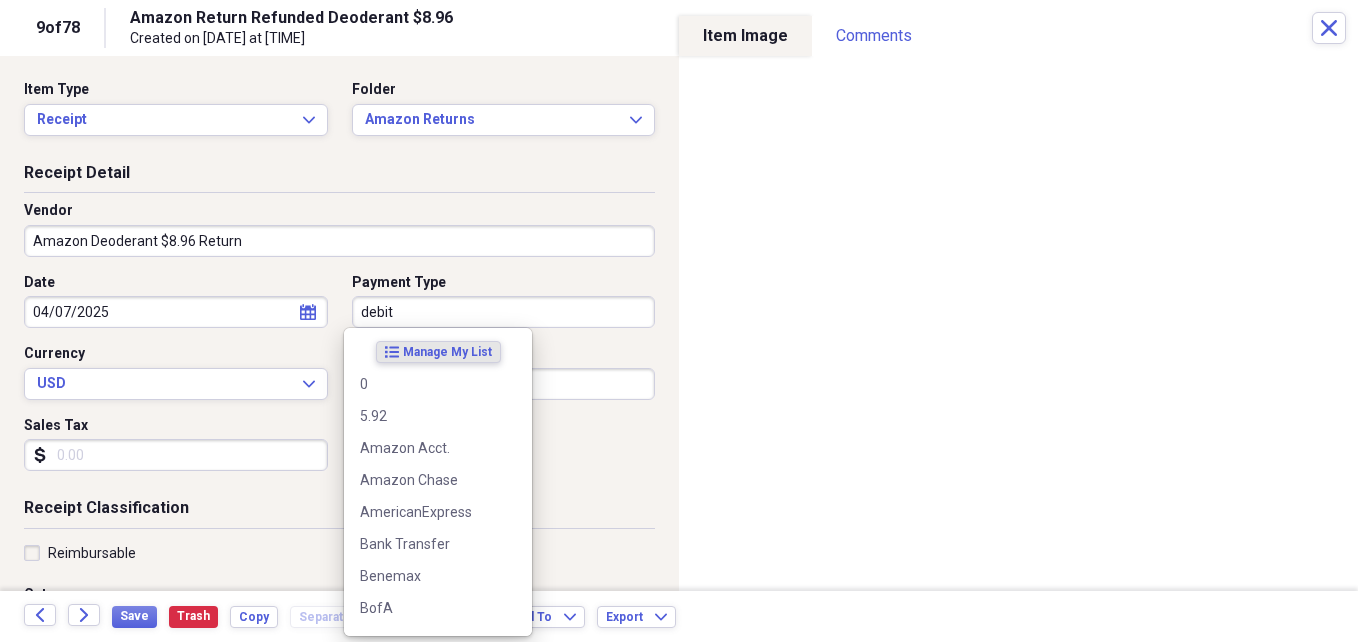 click on "debit" at bounding box center (504, 312) 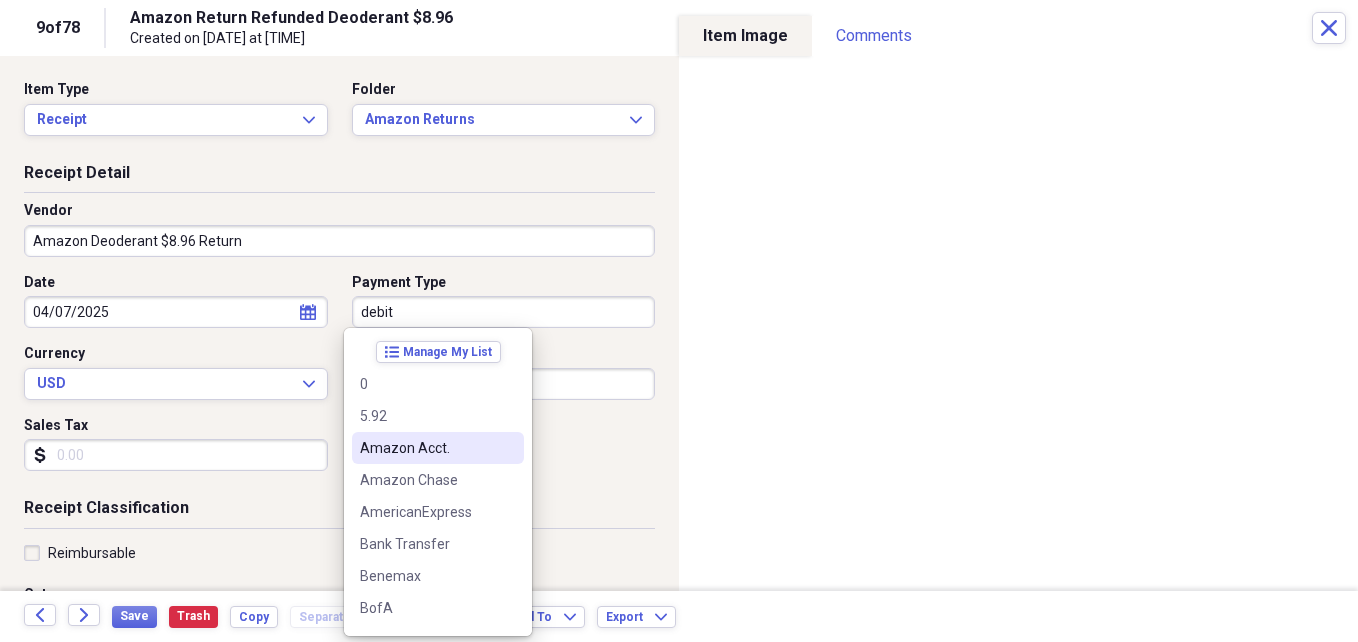 click on "Amazon Acct." at bounding box center [426, 448] 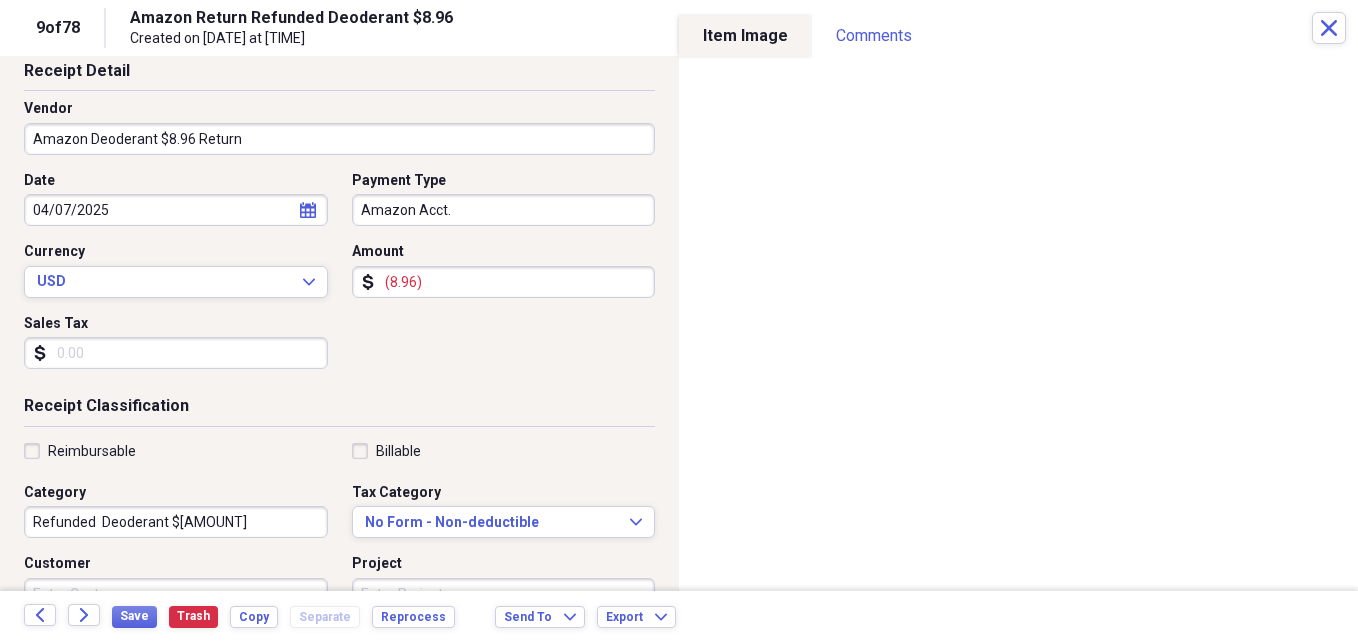 scroll, scrollTop: 104, scrollLeft: 0, axis: vertical 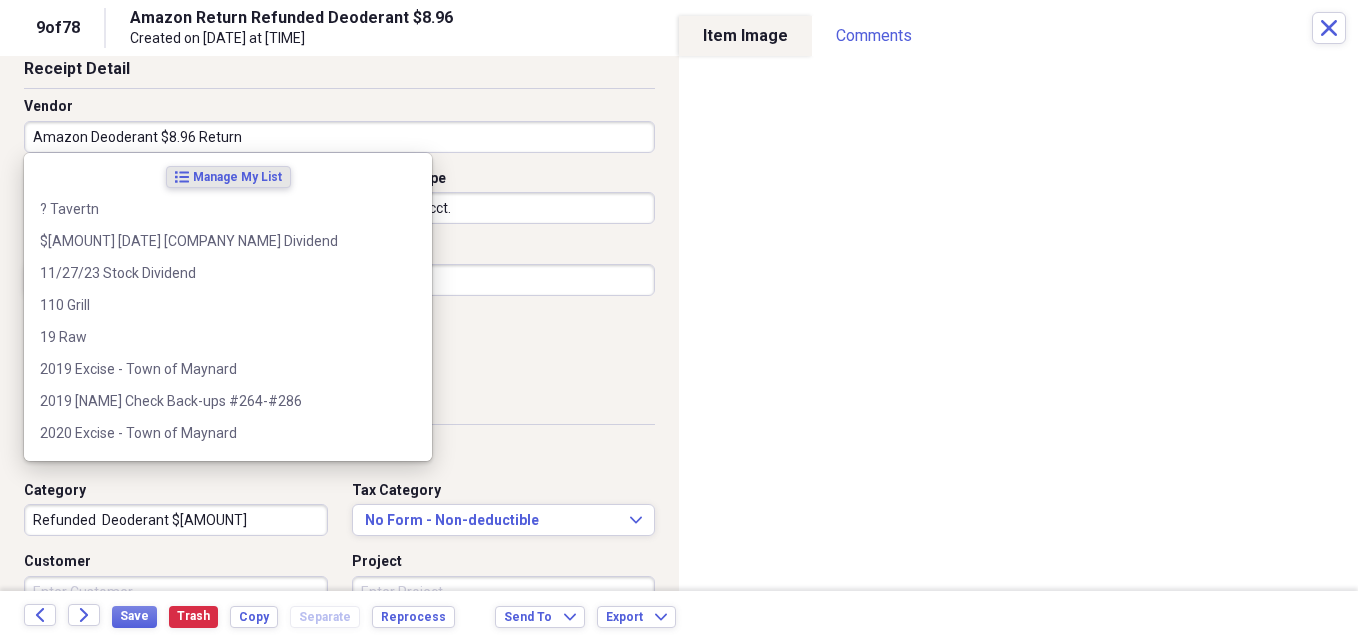 click on "Amazon Deoderant $8.96 Return" at bounding box center [339, 137] 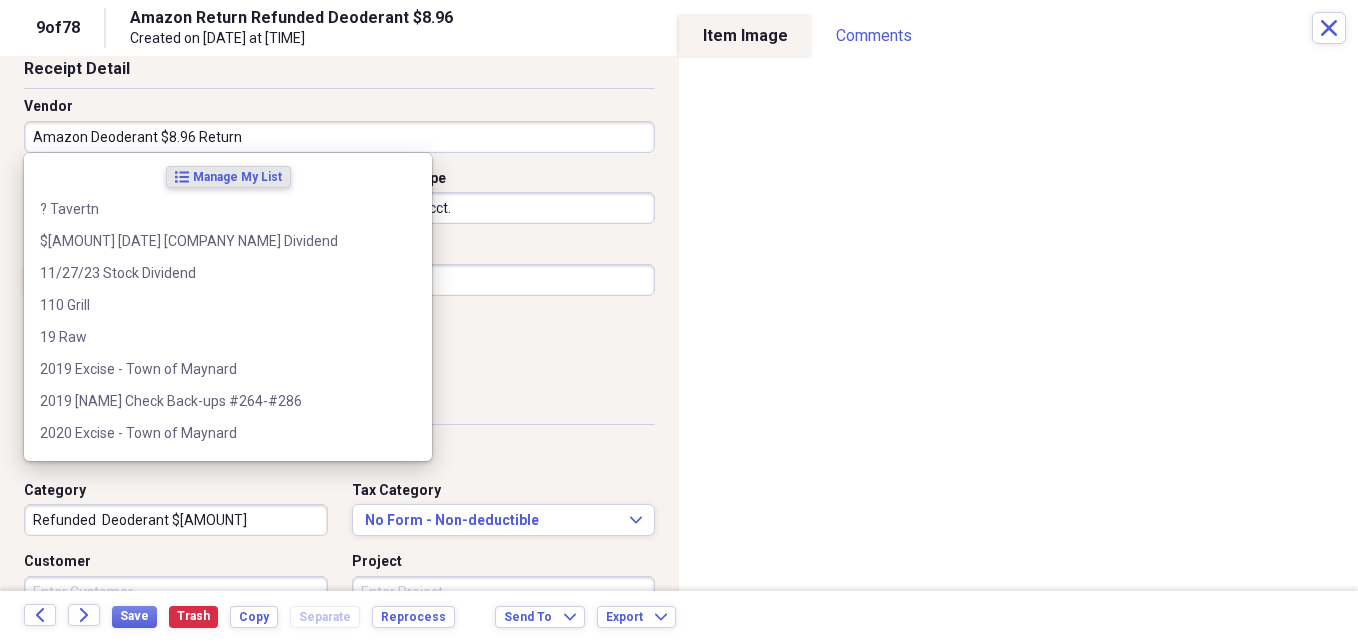 click on "Amazon Deoderant $8.96 Return" at bounding box center [339, 137] 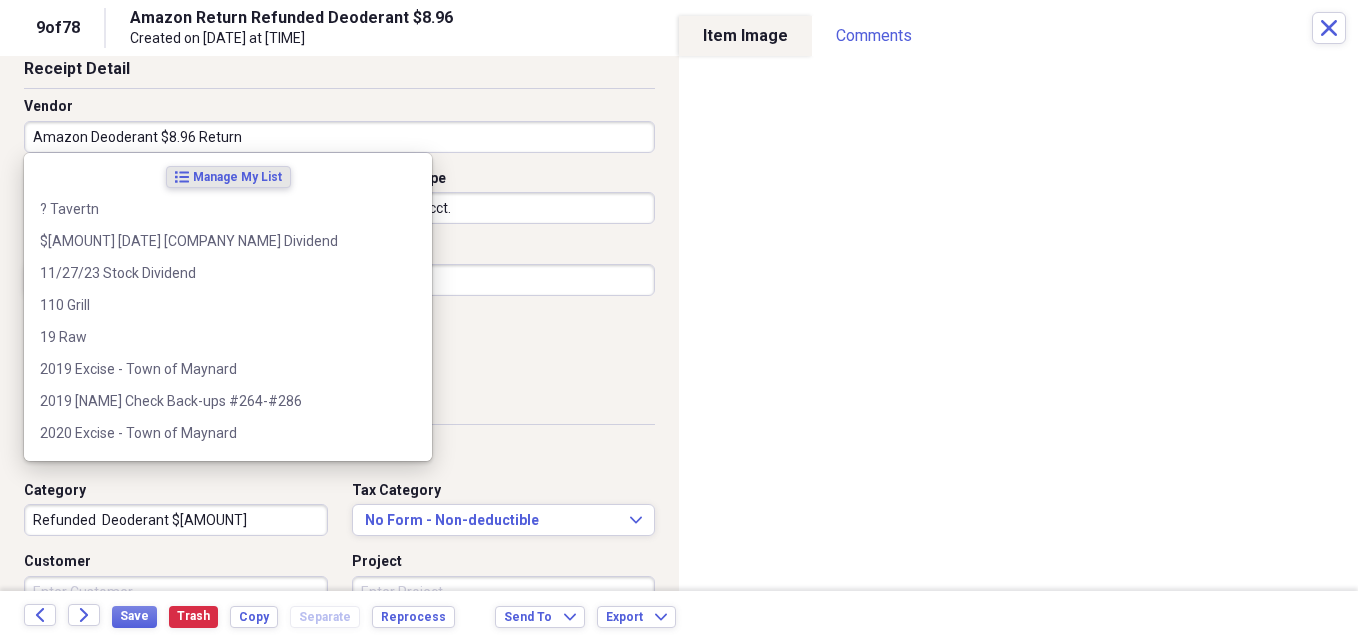 drag, startPoint x: 89, startPoint y: 133, endPoint x: 191, endPoint y: 137, distance: 102.0784 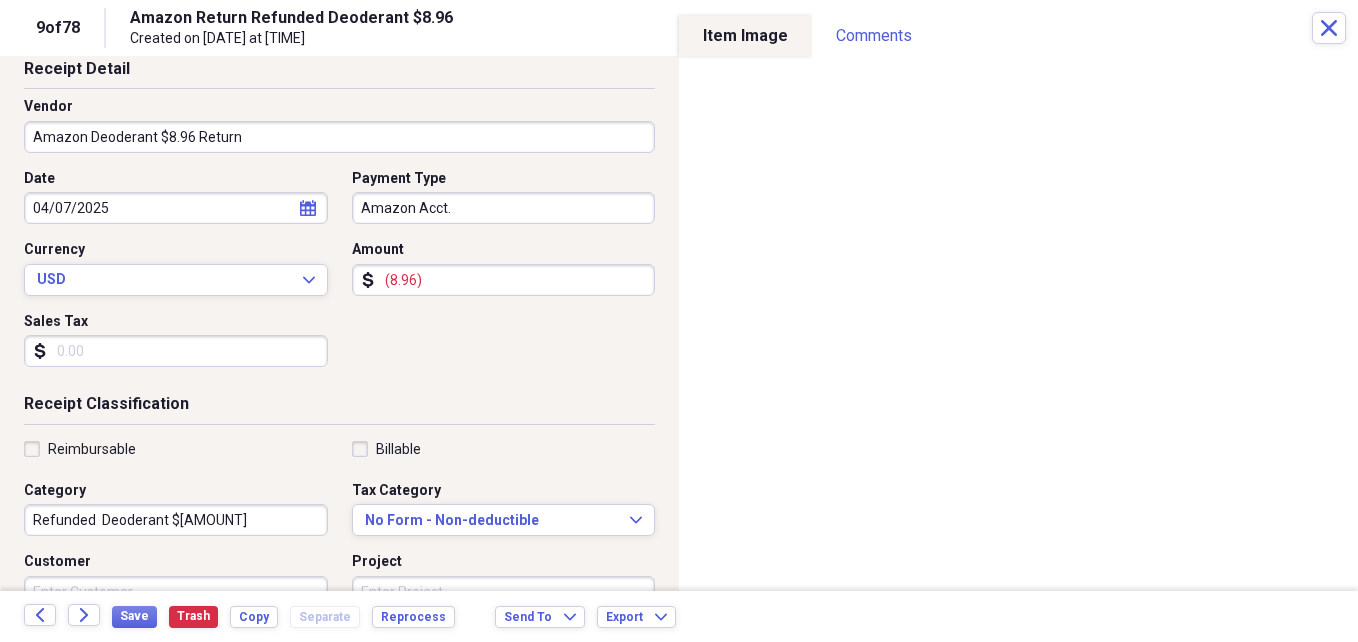 click on "Refunded  Deoderant $[AMOUNT]" at bounding box center [176, 520] 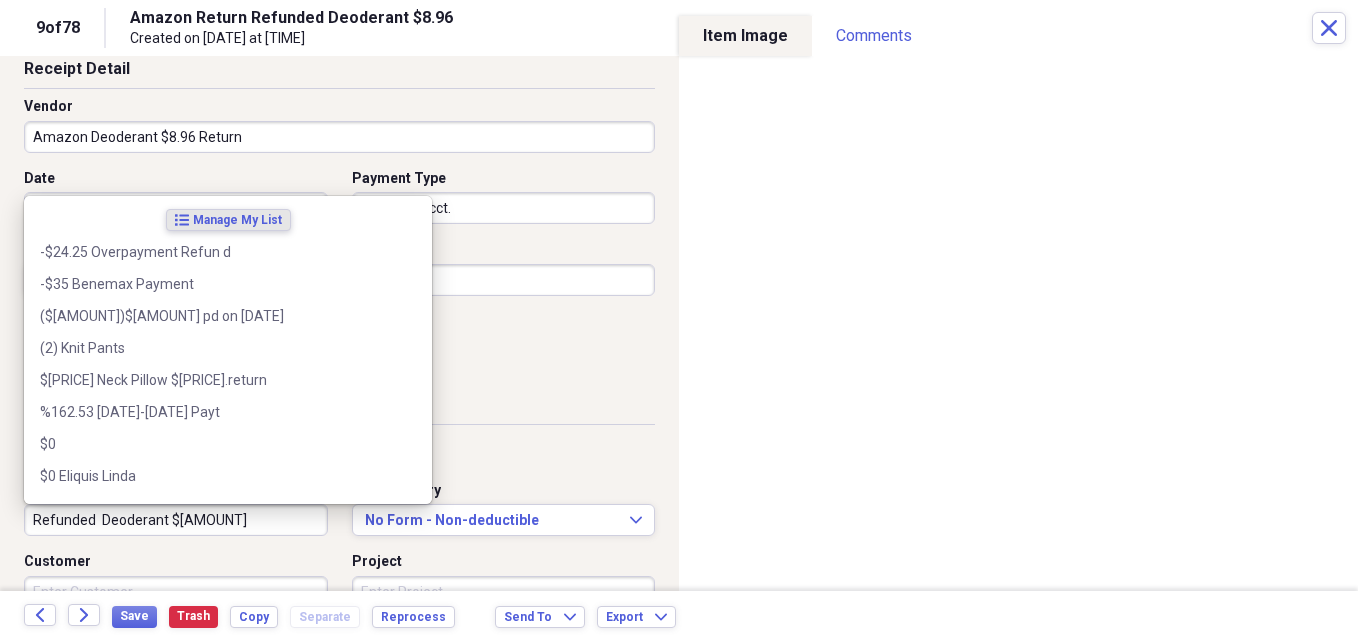 paste 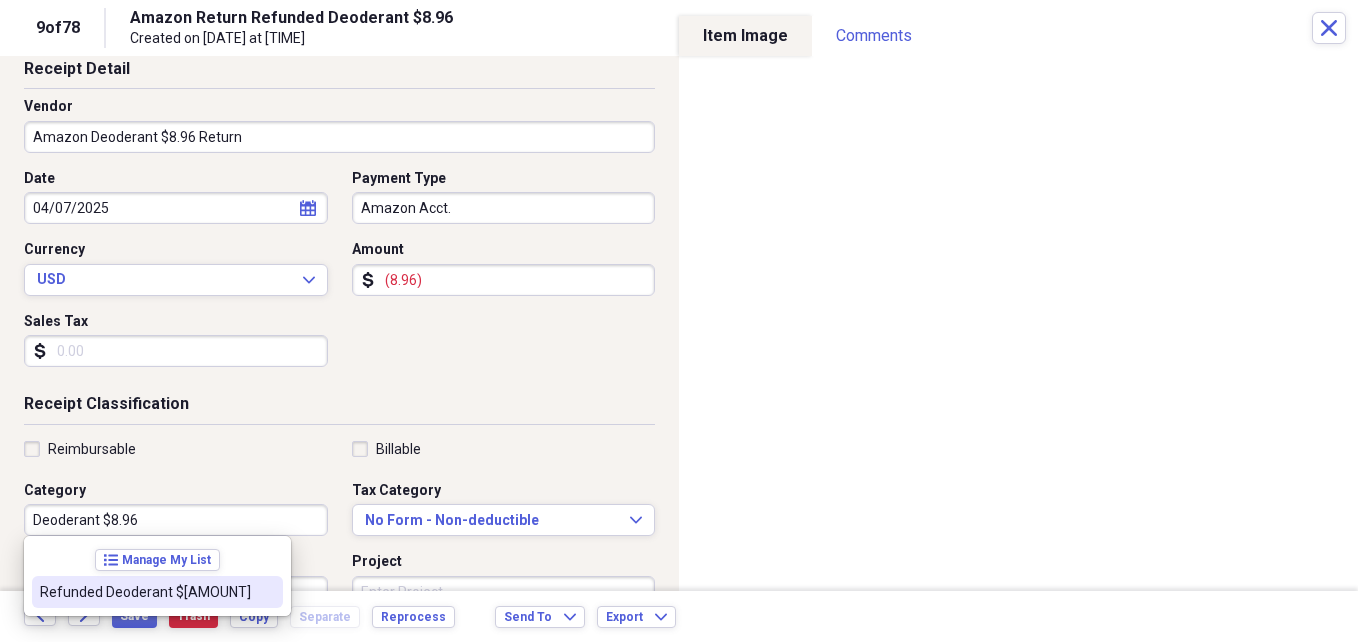 type on "Deoderant $8.96" 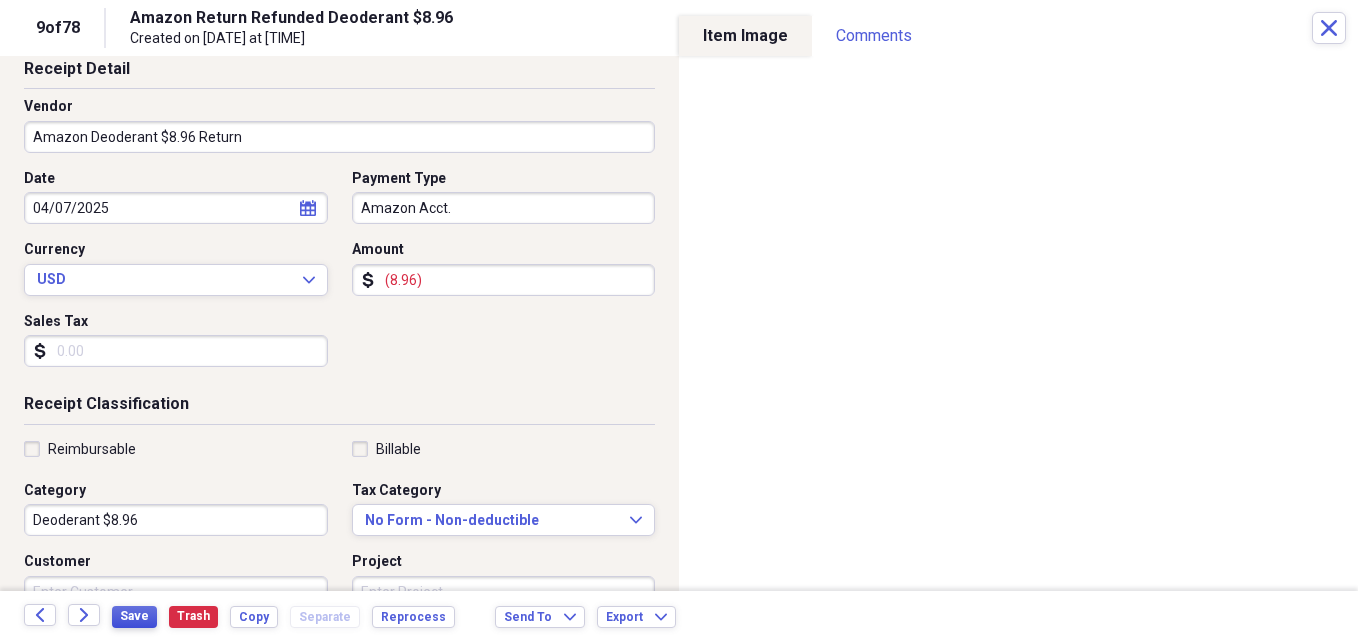 click on "Save" at bounding box center (134, 616) 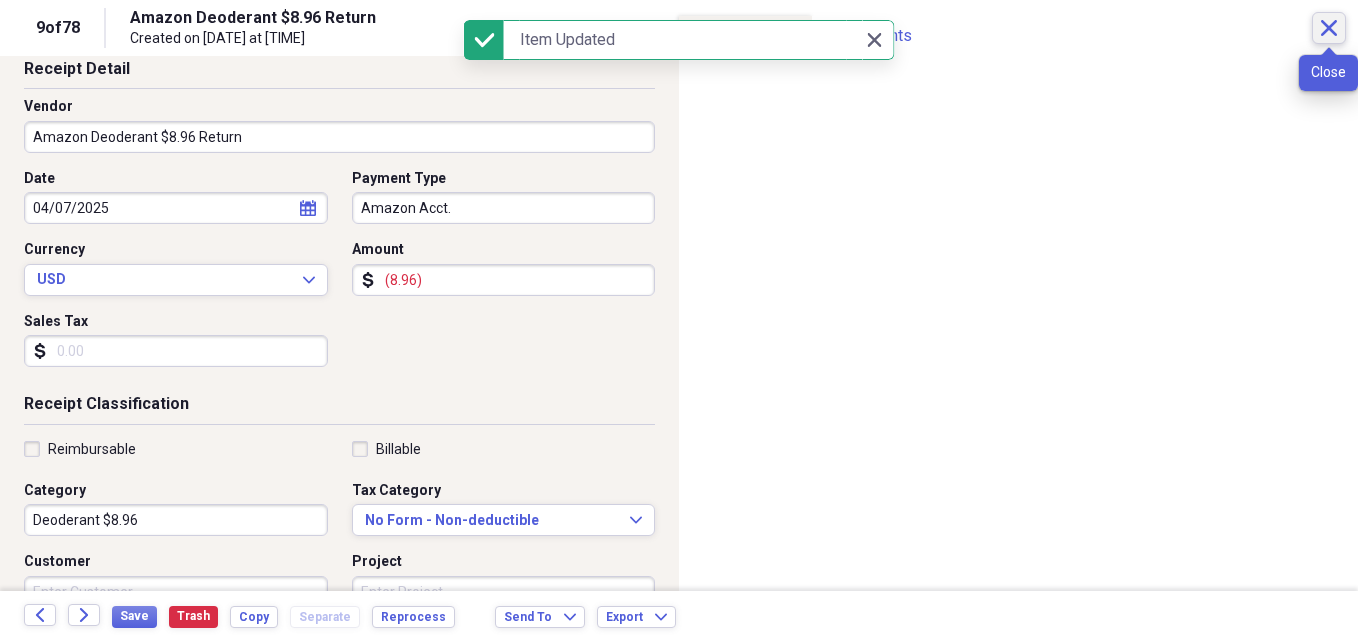 click on "Close" 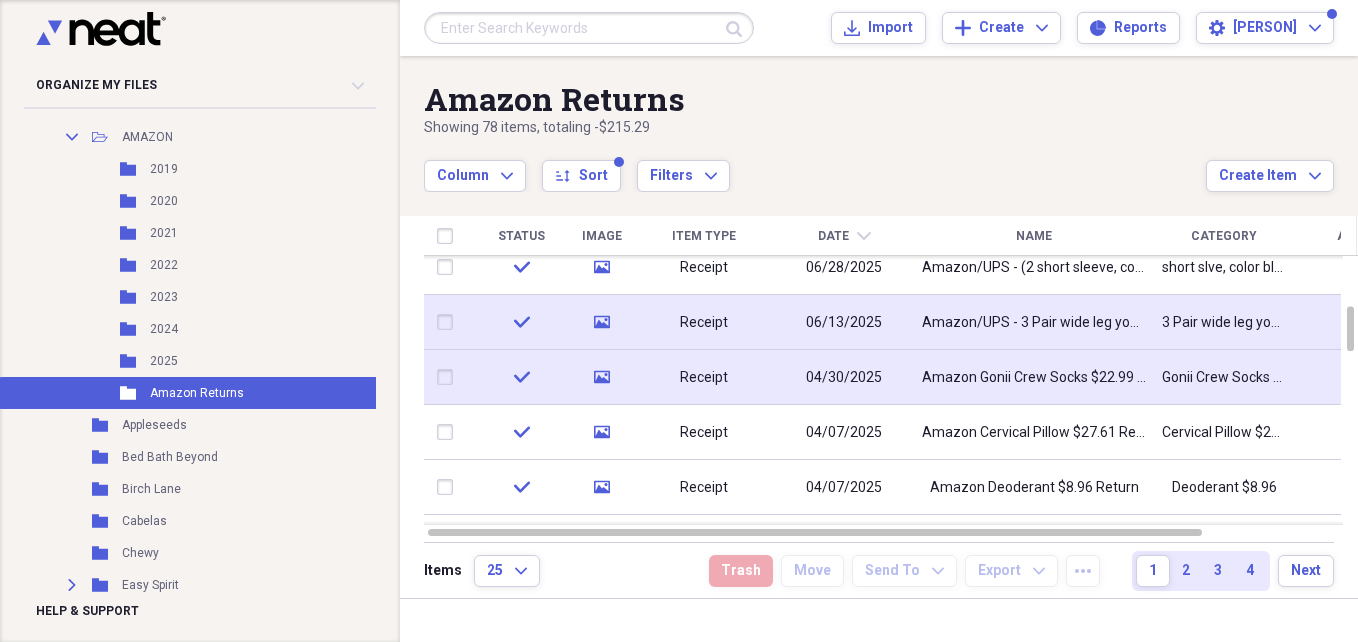 click on "3 Pair wide leg yoga pants $43.99" at bounding box center (1224, 323) 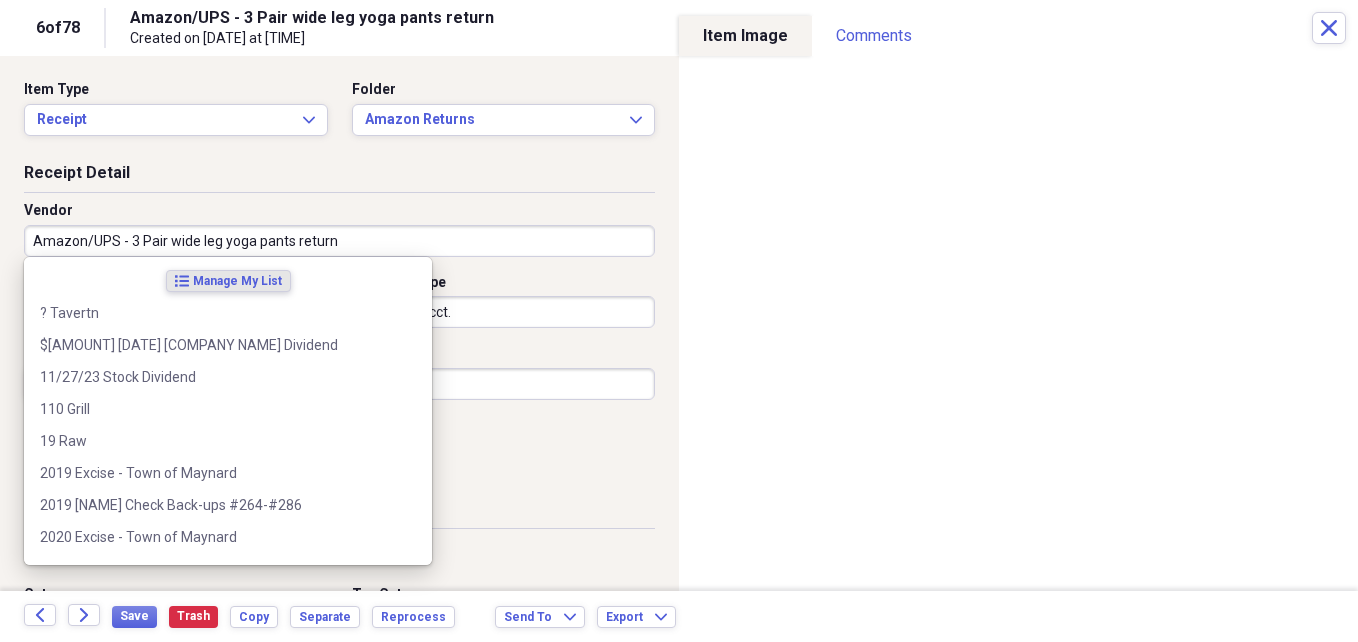 click on "Amazon/UPS - 3 Pair wide leg yoga pants return" at bounding box center [339, 241] 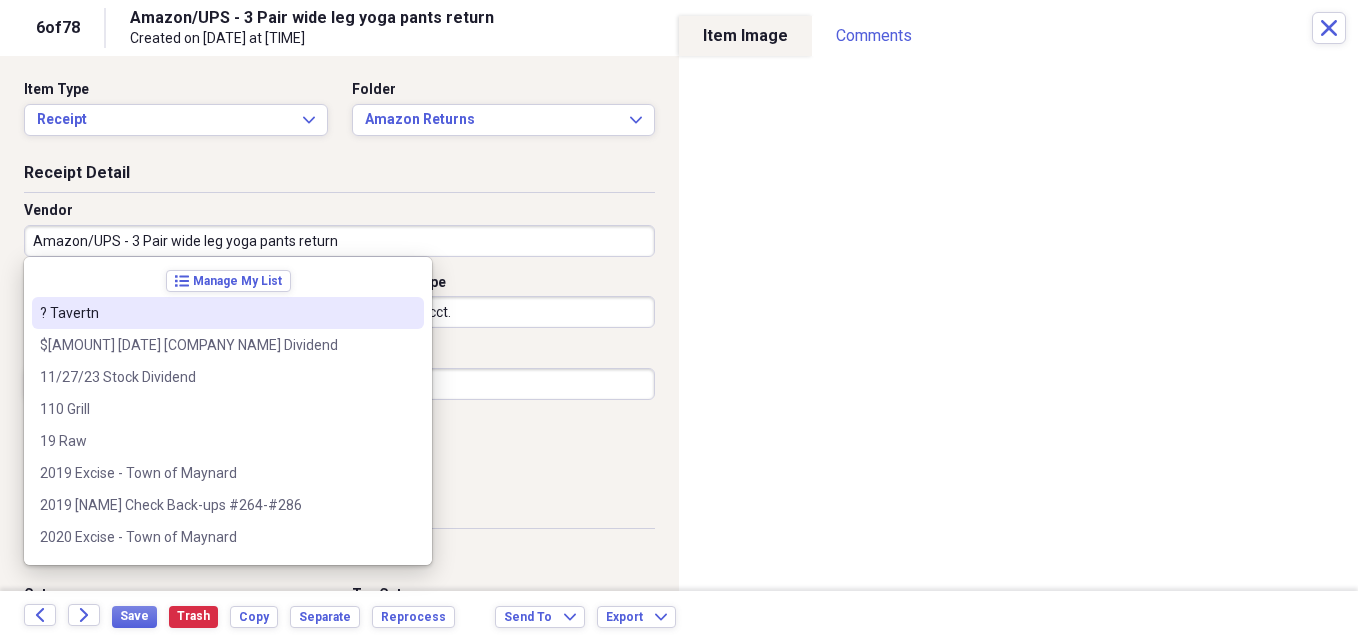 click on "Date [DATE] calendar Calendar Payment Type Amazon Acct. Currency USD Expand Amount dollar-sign (43.99) Sales Tax dollar-sign" at bounding box center (339, 380) 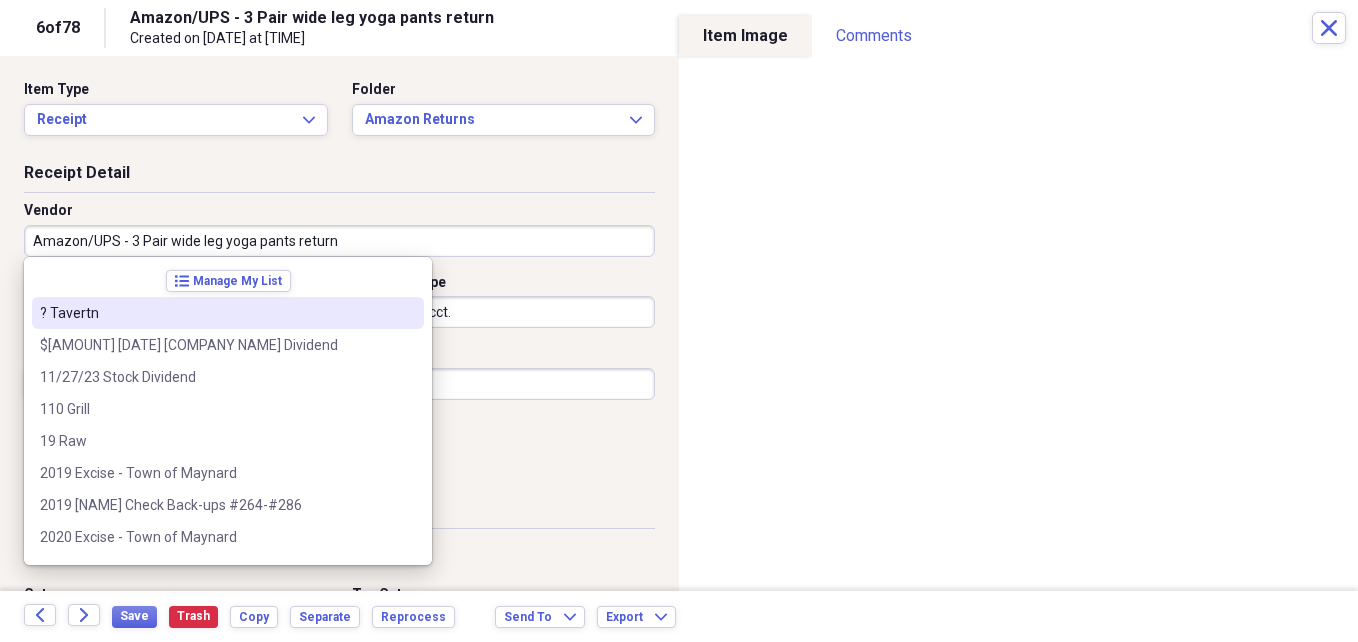 click on "Amazon/UPS - 3 Pair wide leg yoga pants return" at bounding box center (339, 241) 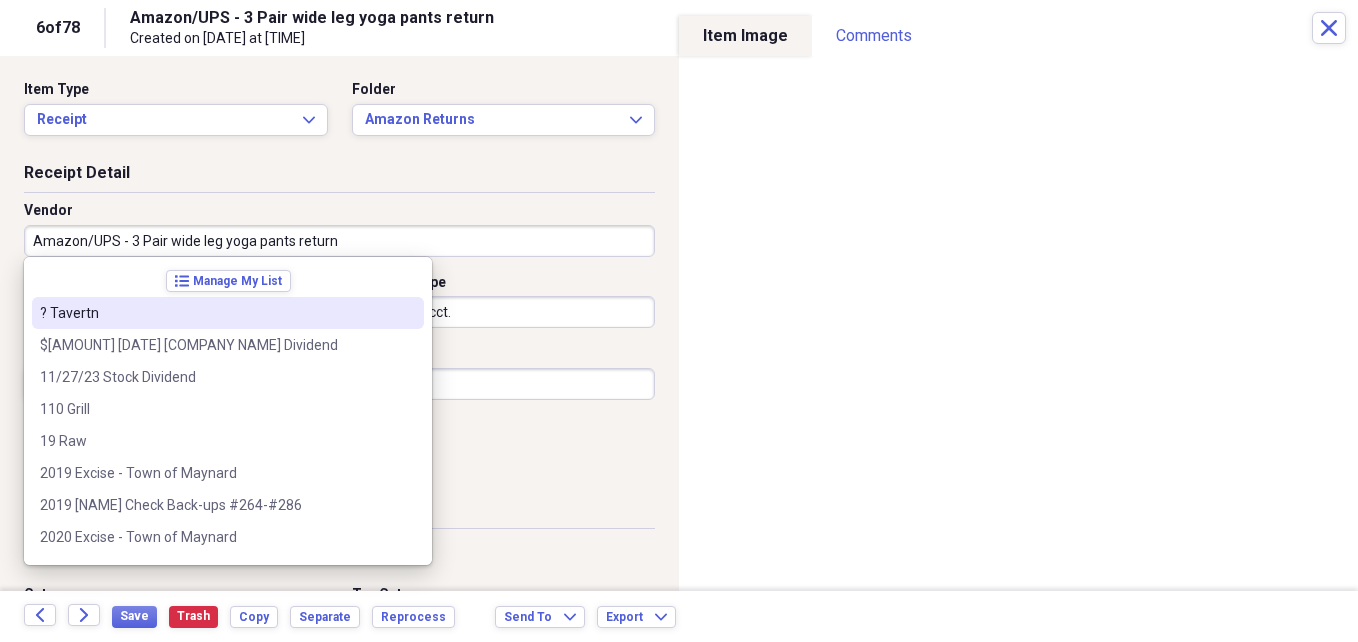 click on "Amazon/UPS - 3 Pair wide leg yoga pants return" at bounding box center (339, 241) 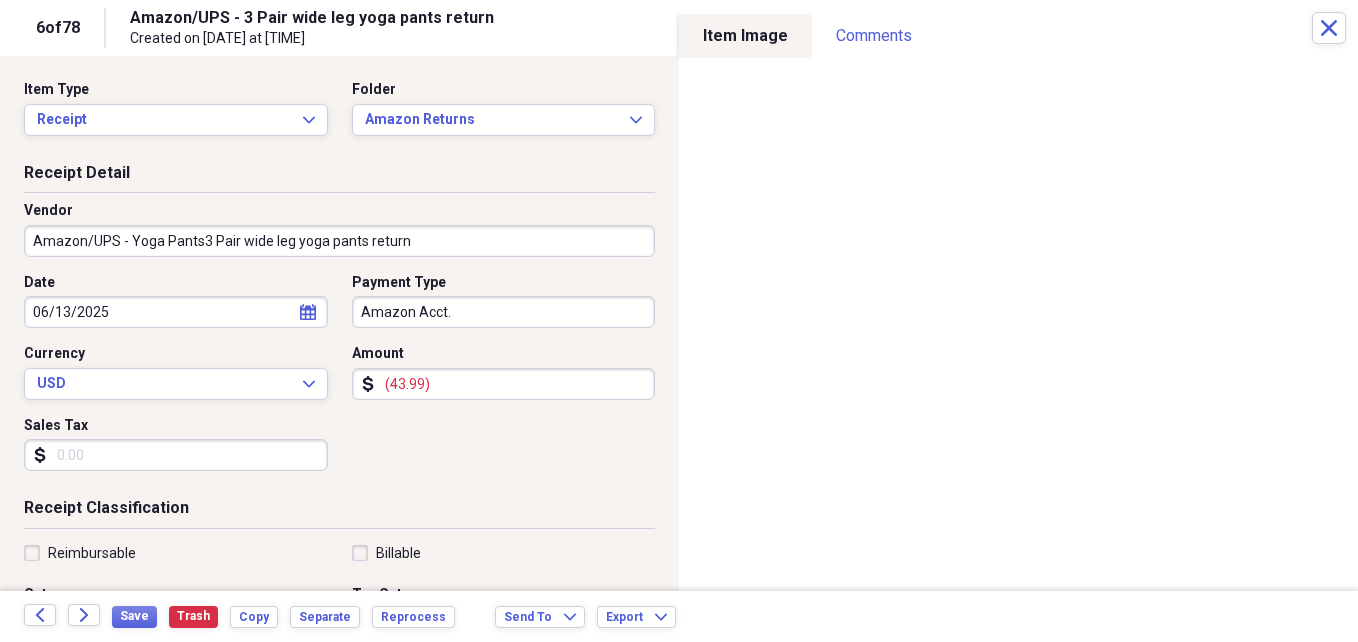 click on "Amazon/UPS - Yoga Pants3 Pair wide leg yoga pants return" at bounding box center (339, 241) 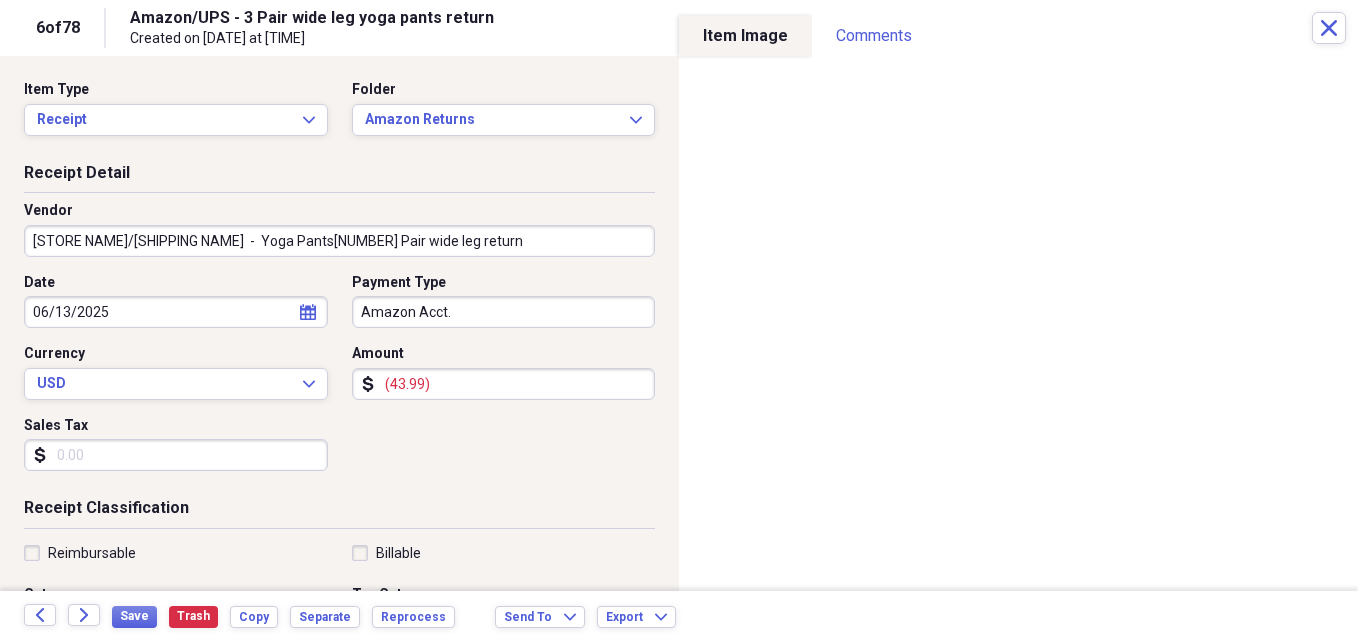 click on "[STORE NAME]/[SHIPPING NAME]  -  Yoga Pants[NUMBER] Pair wide leg return" at bounding box center [339, 241] 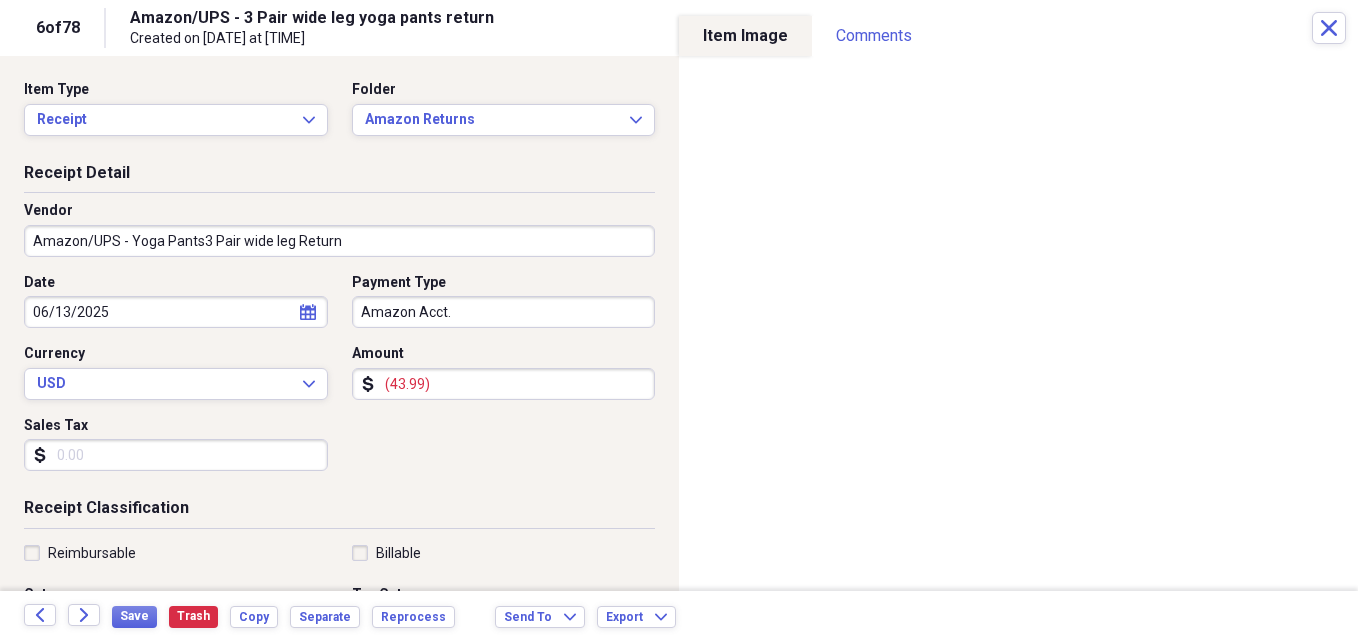 click on "Amazon/UPS - Yoga Pants3 Pair wide leg Return" at bounding box center [339, 241] 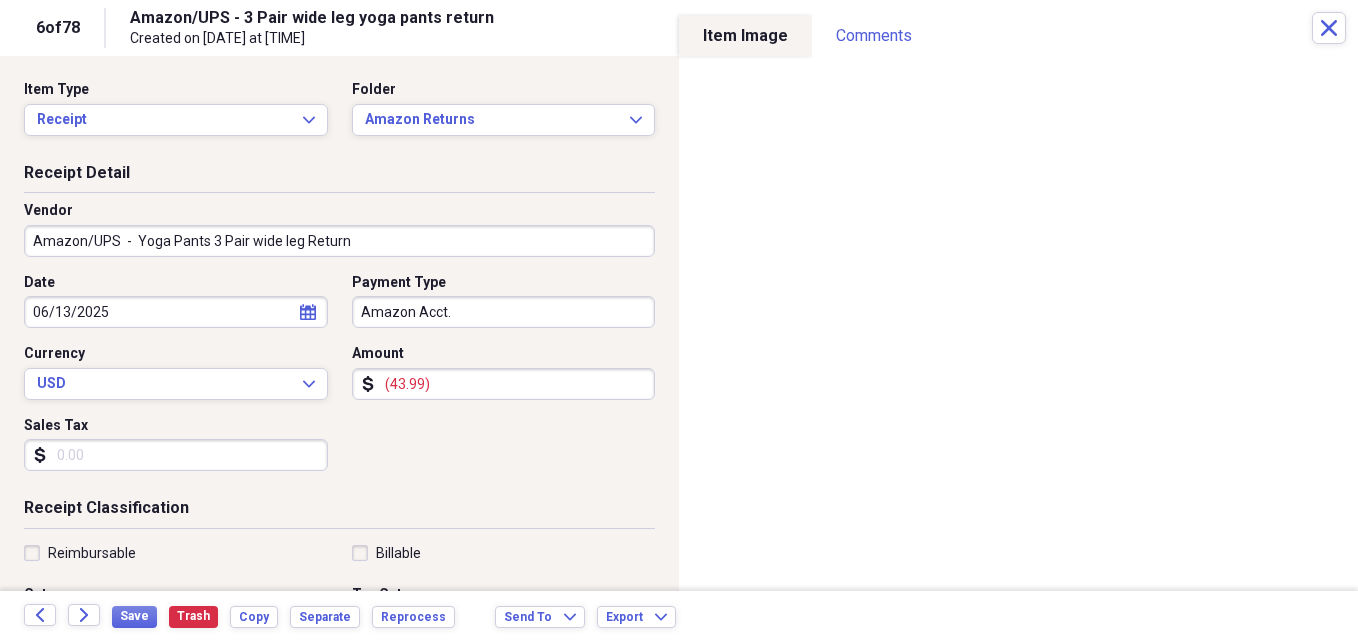 click on "Amazon/UPS  -  Yoga Pants 3 Pair wide leg Return" at bounding box center [339, 241] 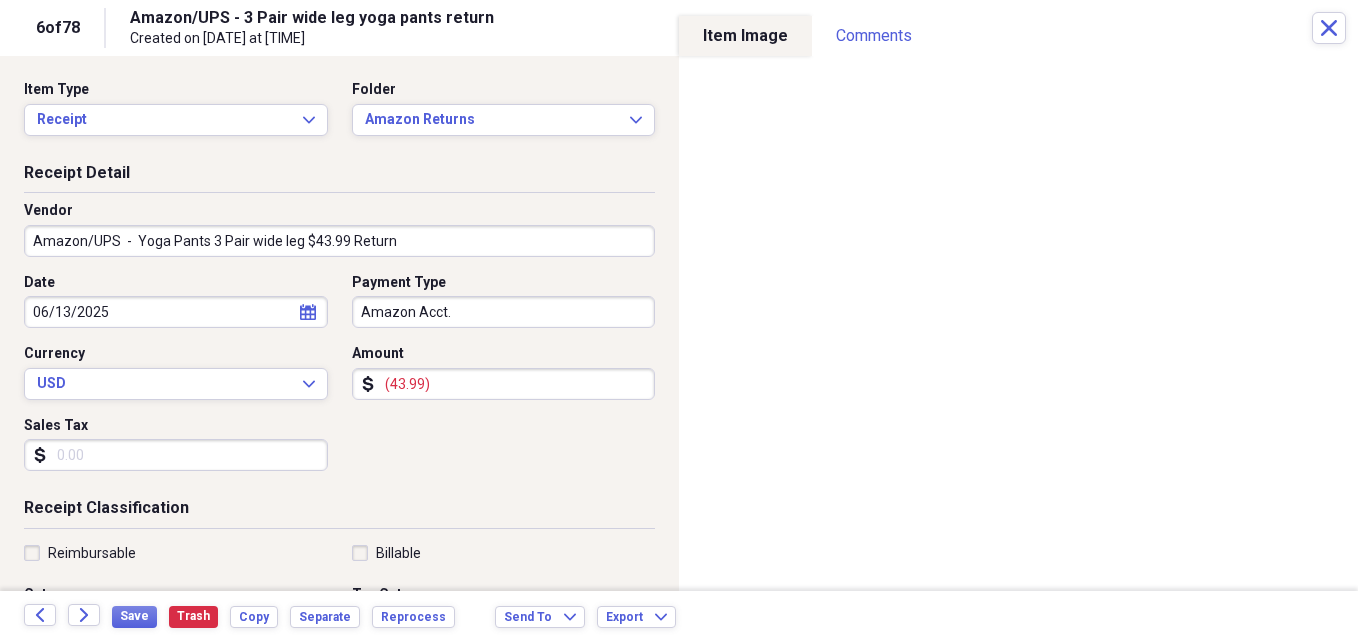 drag, startPoint x: 138, startPoint y: 237, endPoint x: 345, endPoint y: 241, distance: 207.03865 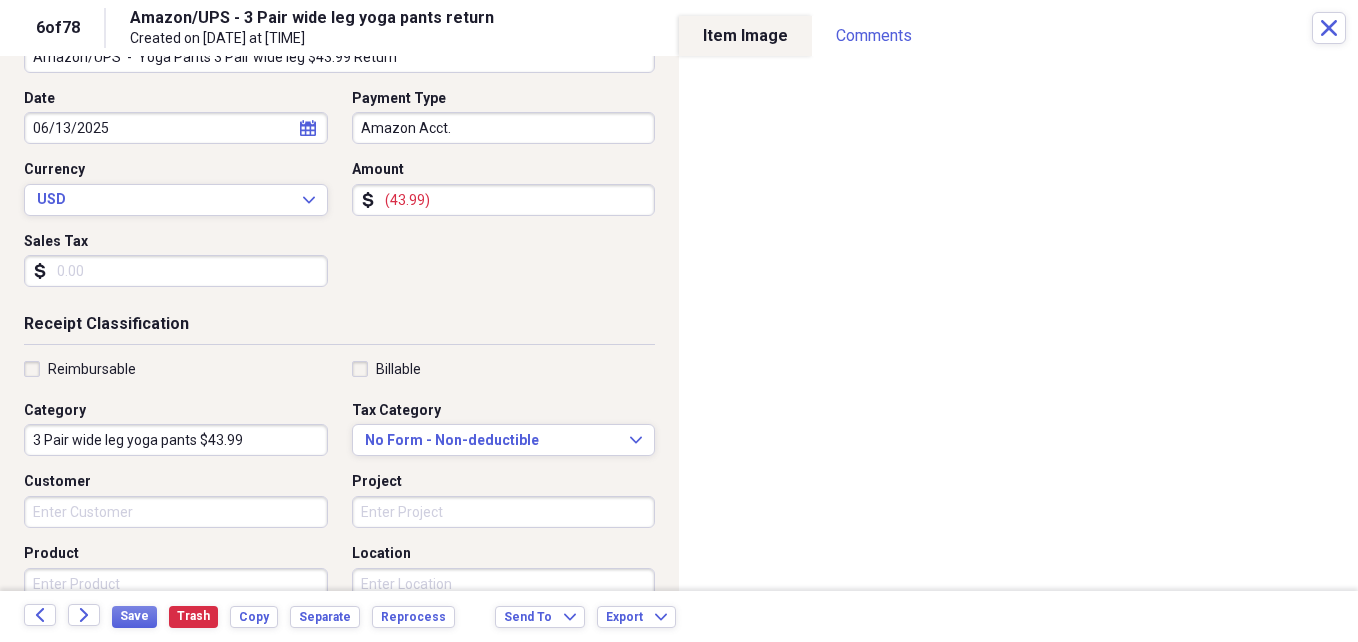 scroll, scrollTop: 192, scrollLeft: 0, axis: vertical 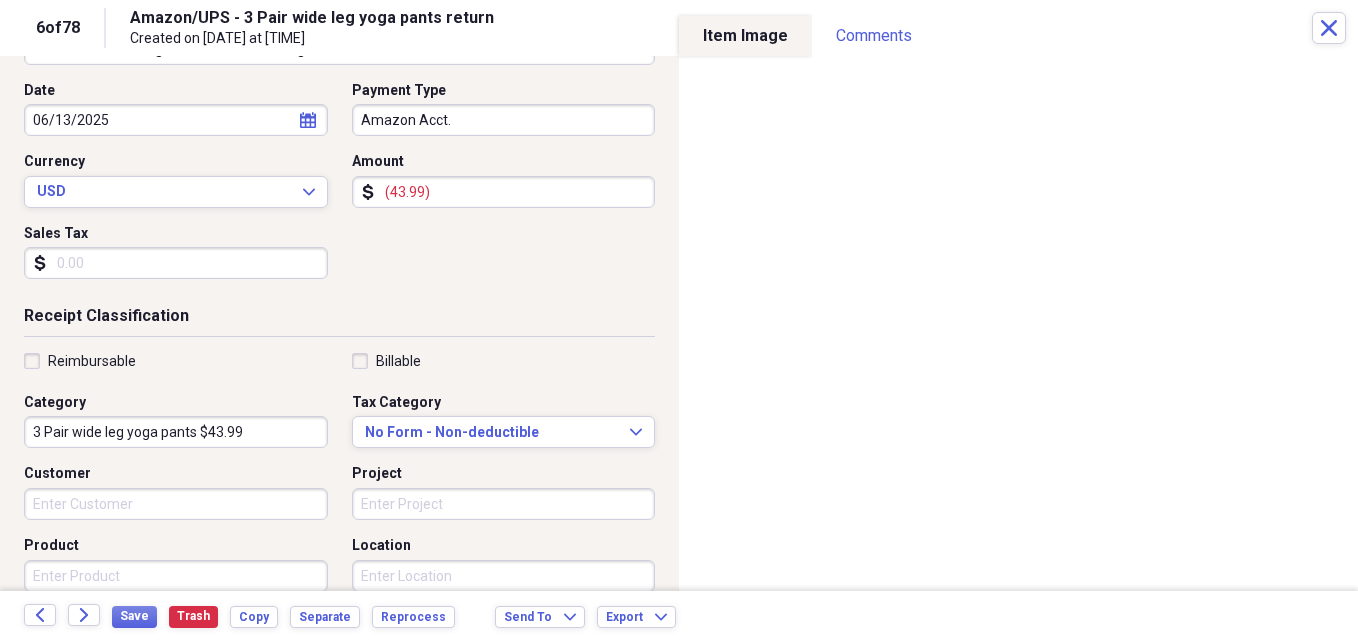 type on "Amazon/UPS  -  Yoga Pants 3 Pair wide leg $43.99 Return" 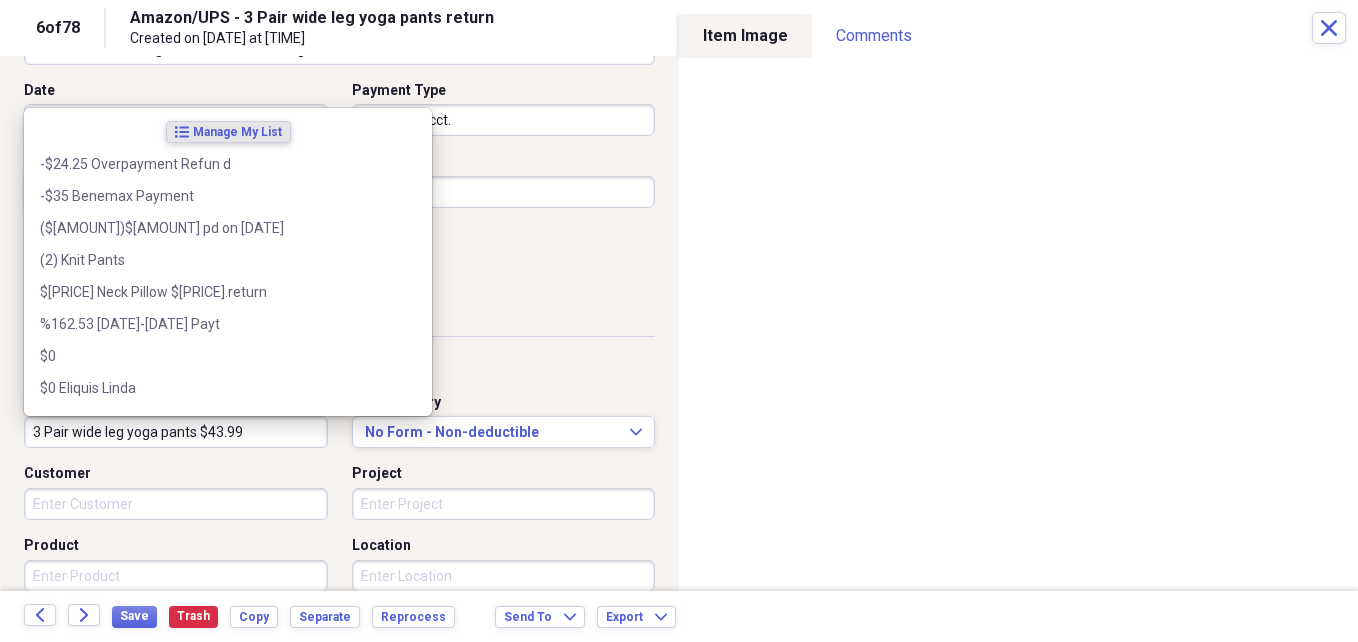 paste on "Yoga Pants 3 Pair wide leg" 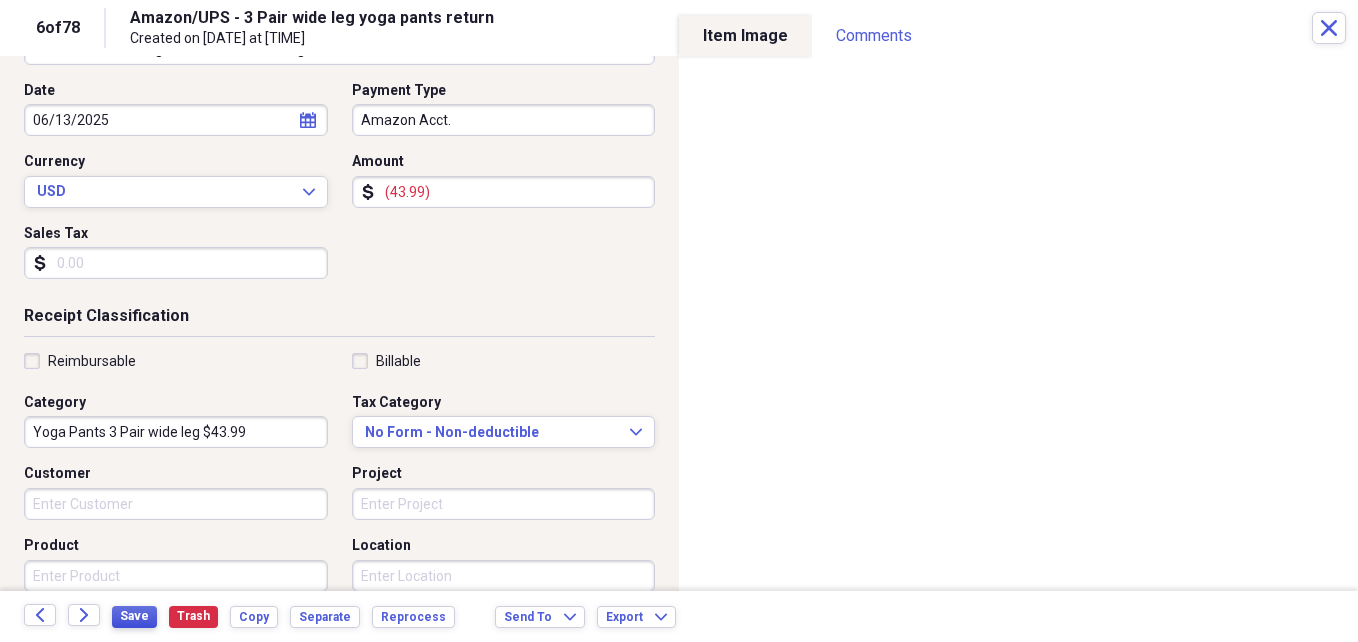 type on "Yoga Pants 3 Pair wide leg $43.99" 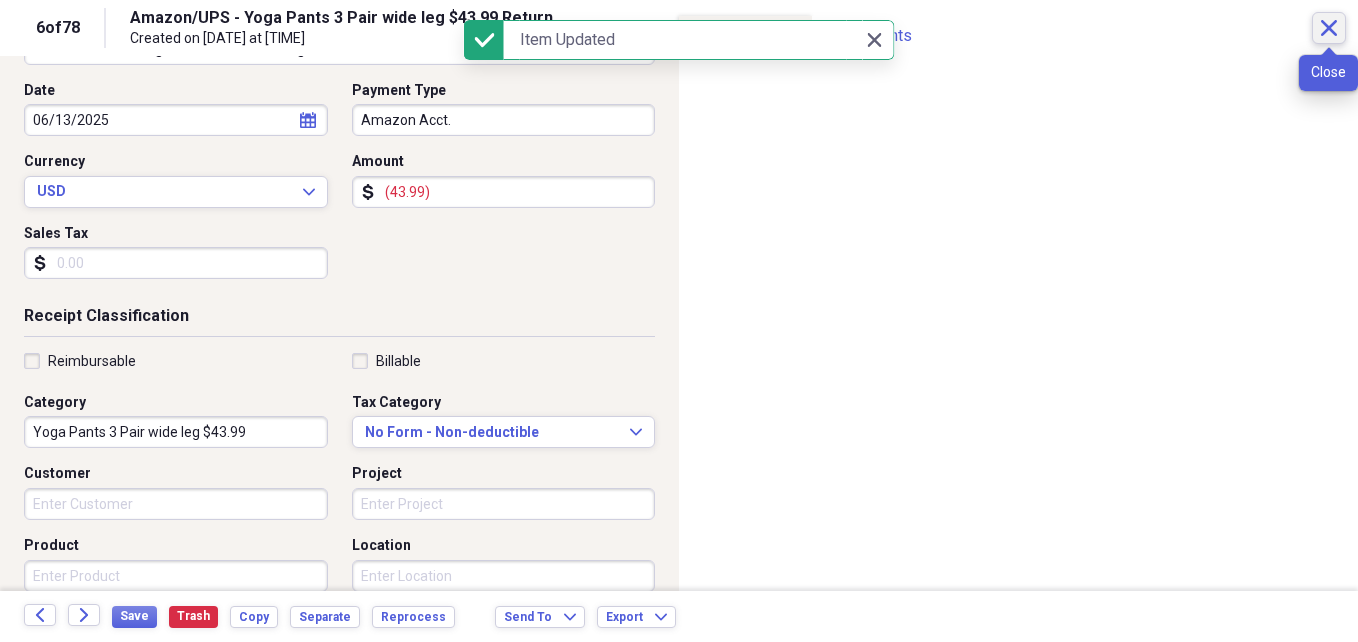 click on "Close" 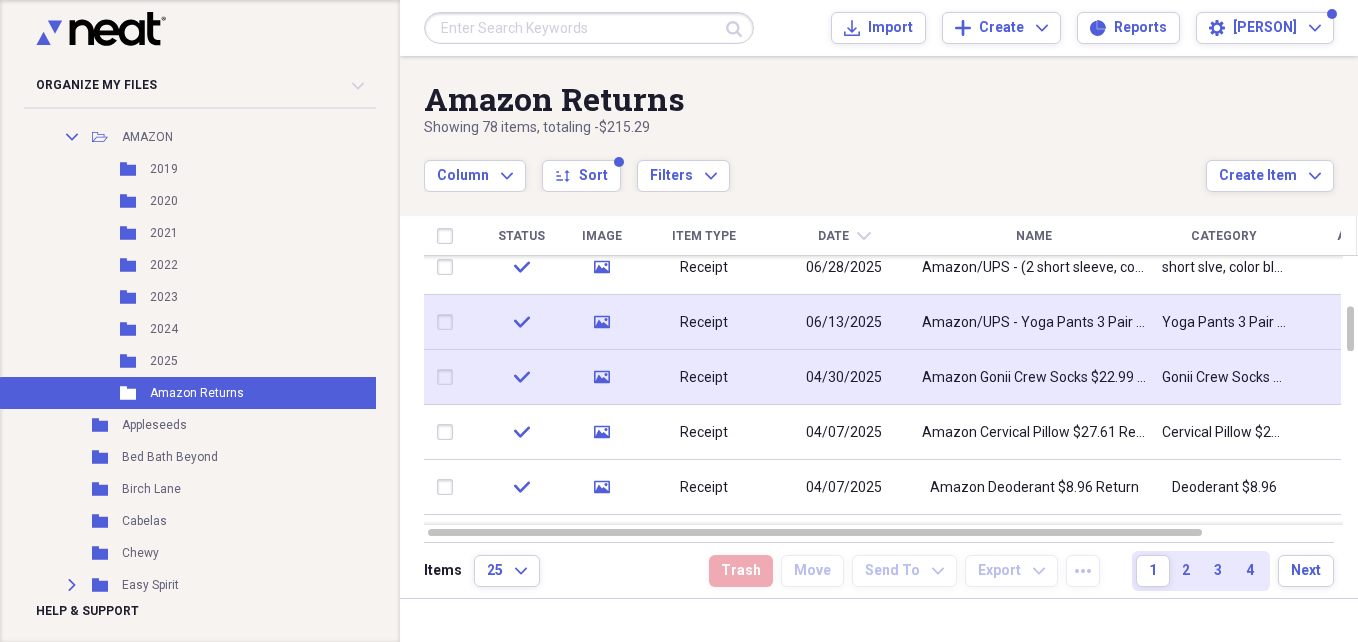 click on "Amazon/UPS  -  Yoga Pants 3 Pair wide leg $43.99 Return" at bounding box center (1034, 323) 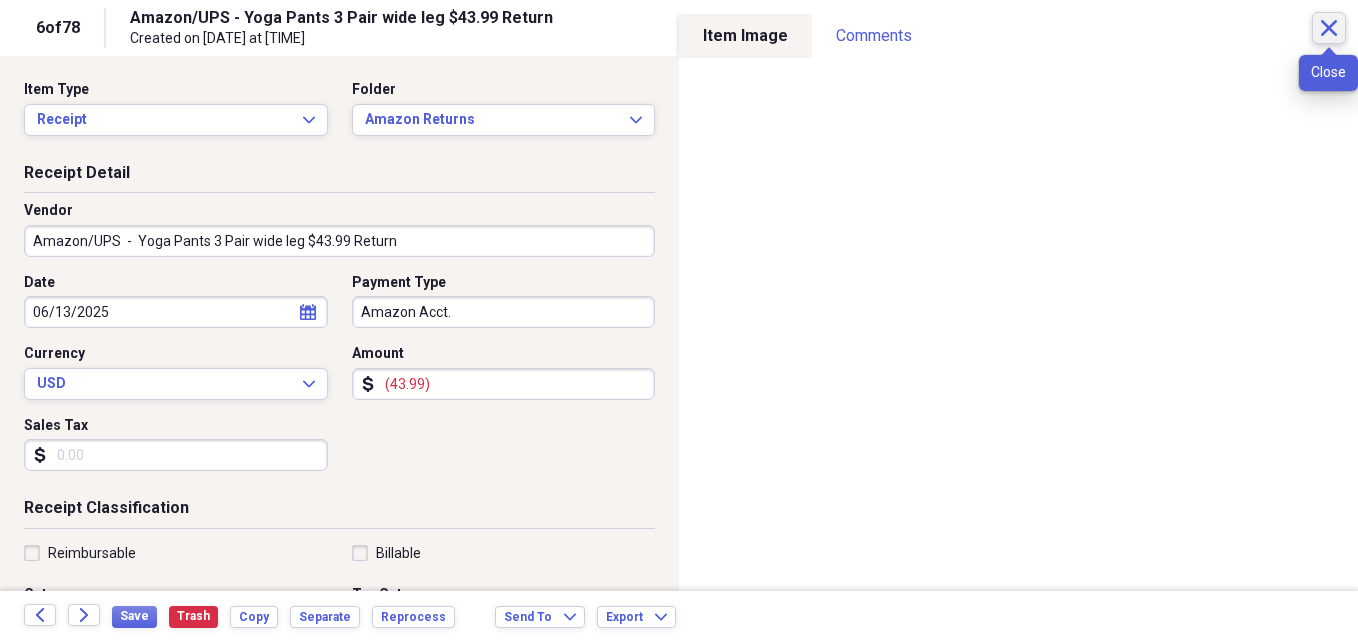 click on "Close" at bounding box center (1329, 28) 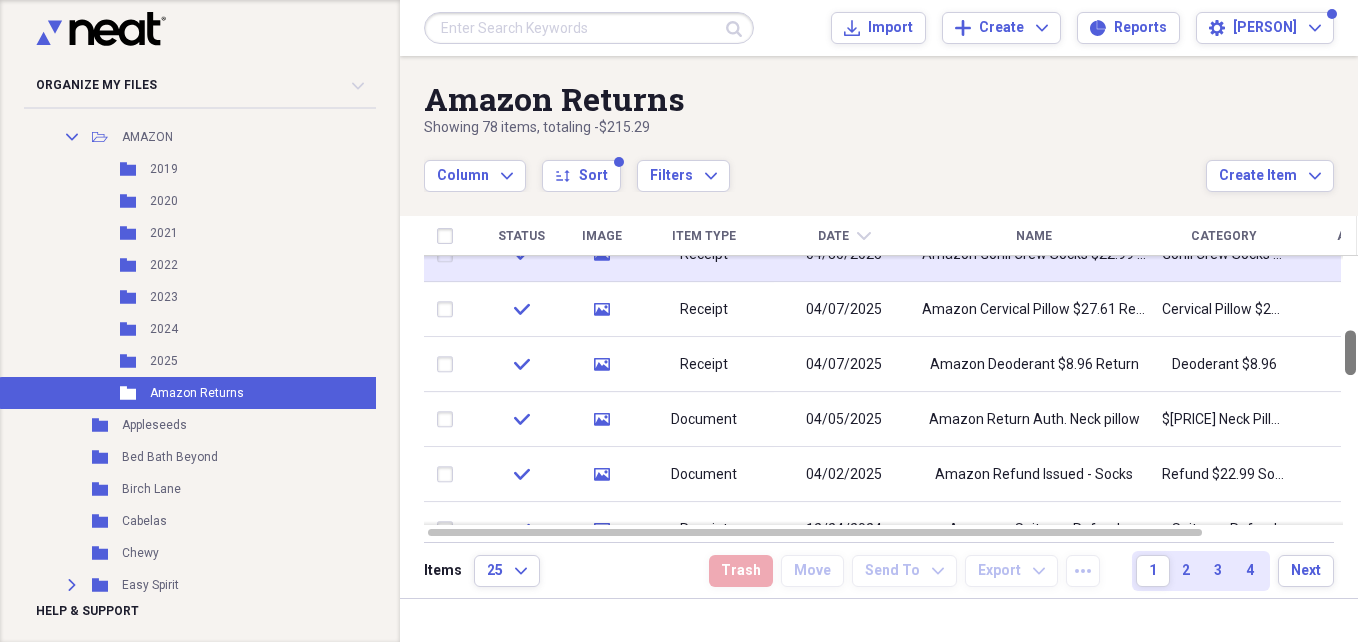 drag, startPoint x: 1346, startPoint y: 314, endPoint x: 1346, endPoint y: 338, distance: 24 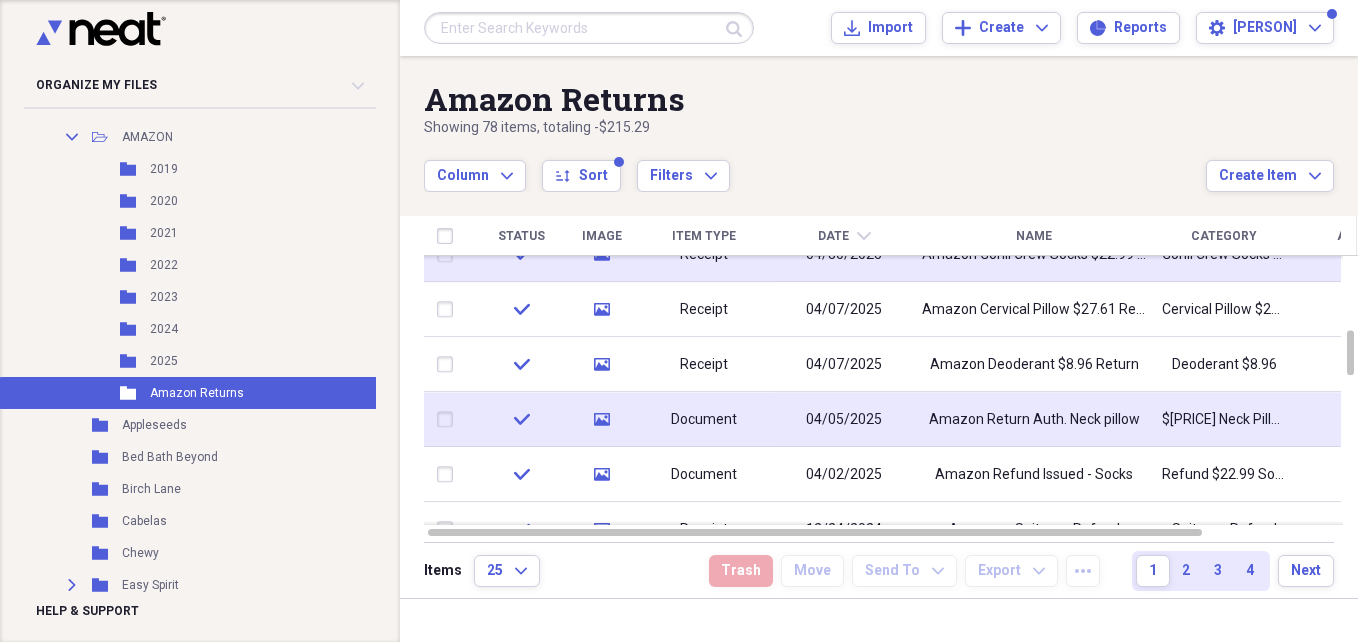 click on "$[PRICE] Neck Pillow $[PRICE].return" at bounding box center (1224, 420) 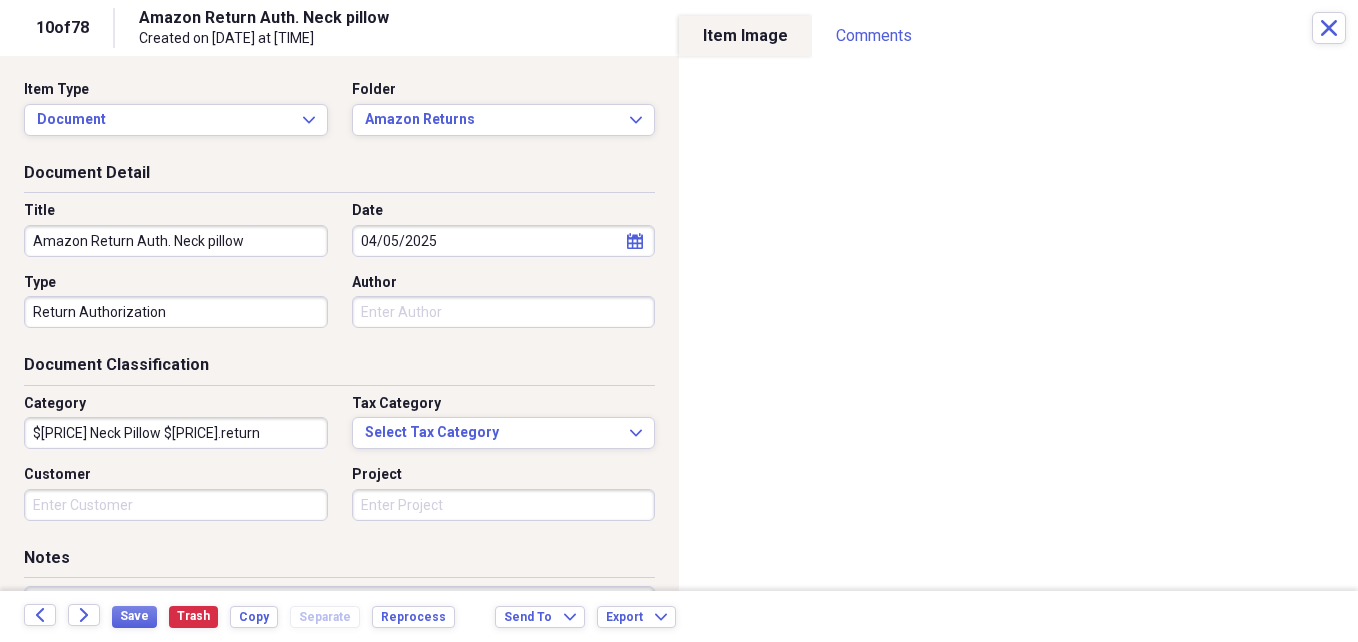 click on "Amazon Return Auth. Neck pillow" at bounding box center (176, 241) 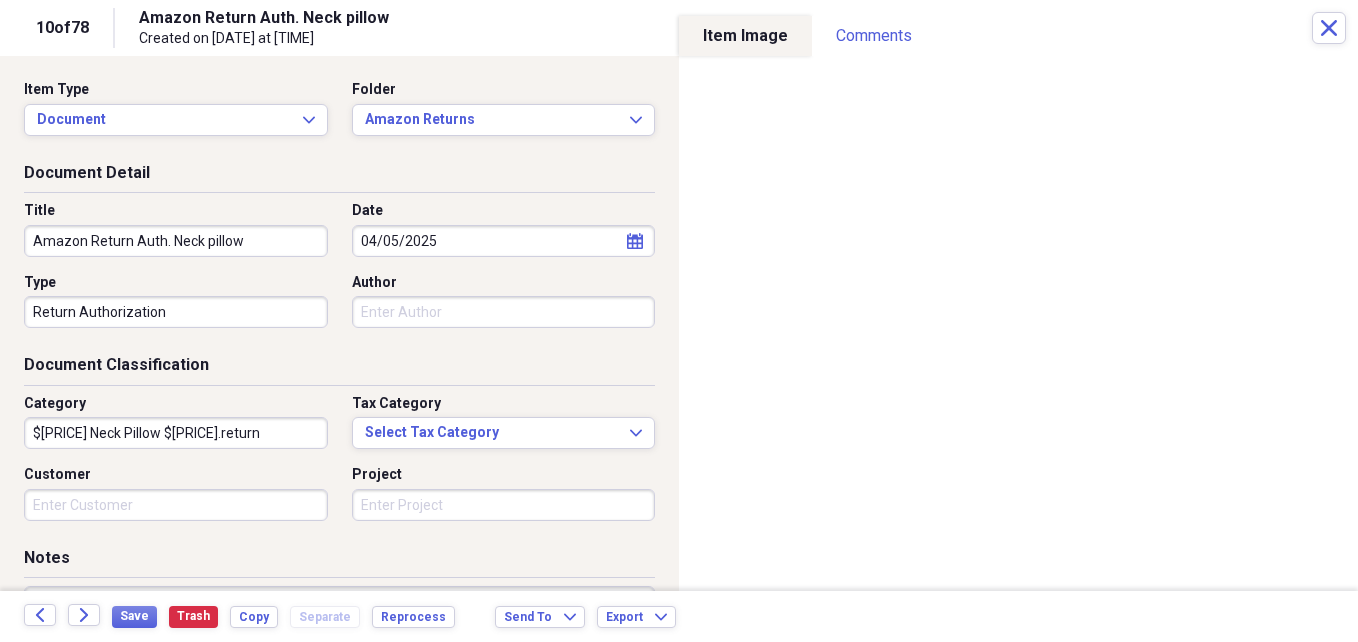 click on "Amazon Return Auth. Neck pillow" at bounding box center [176, 241] 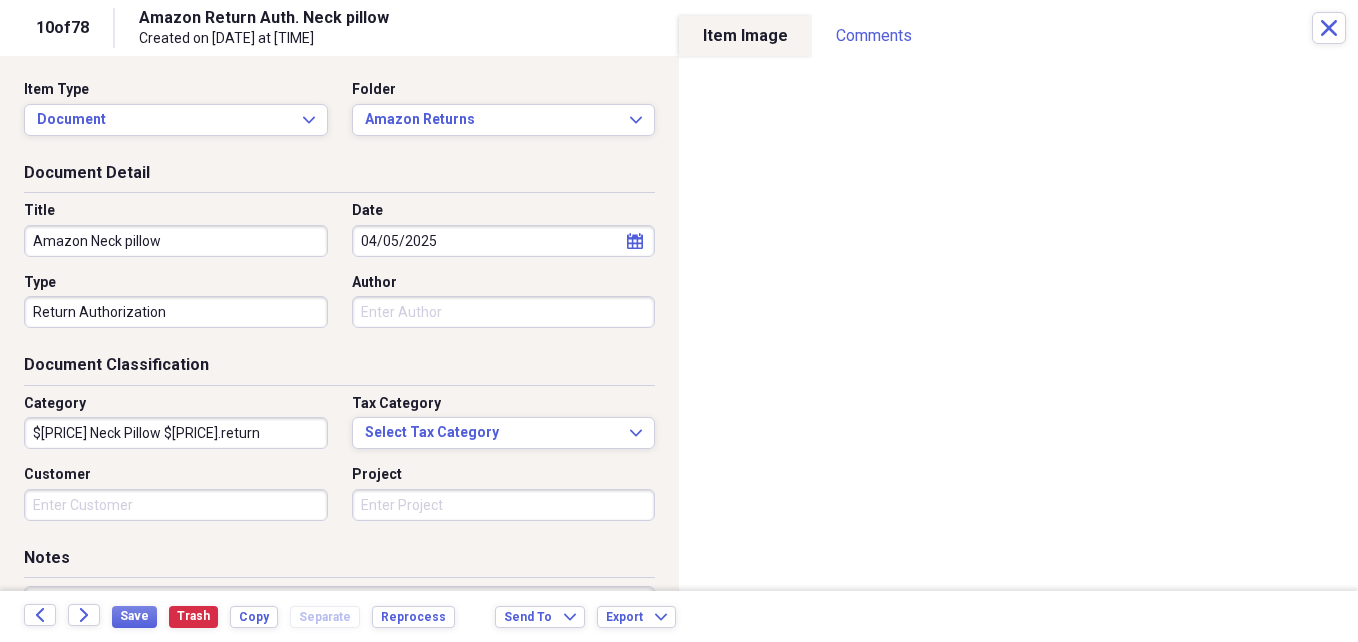 click on "Amazon Neck pillow" at bounding box center (176, 241) 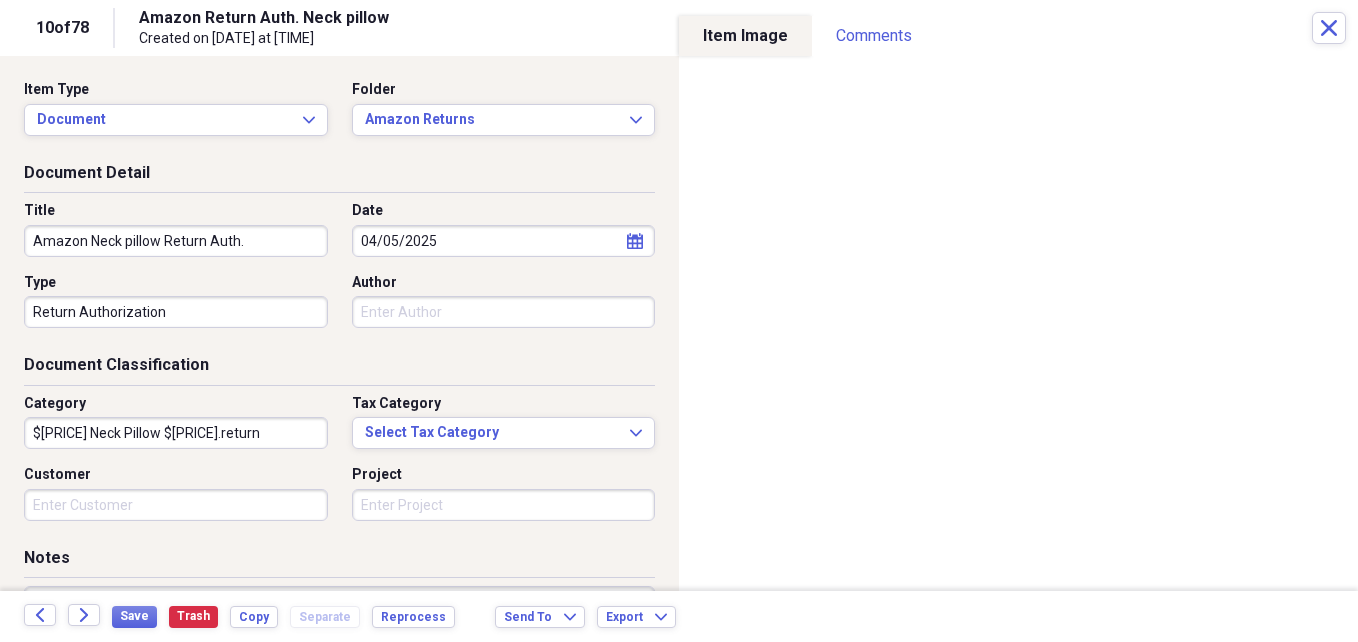 type on "Amazon Neck pillow Return Auth." 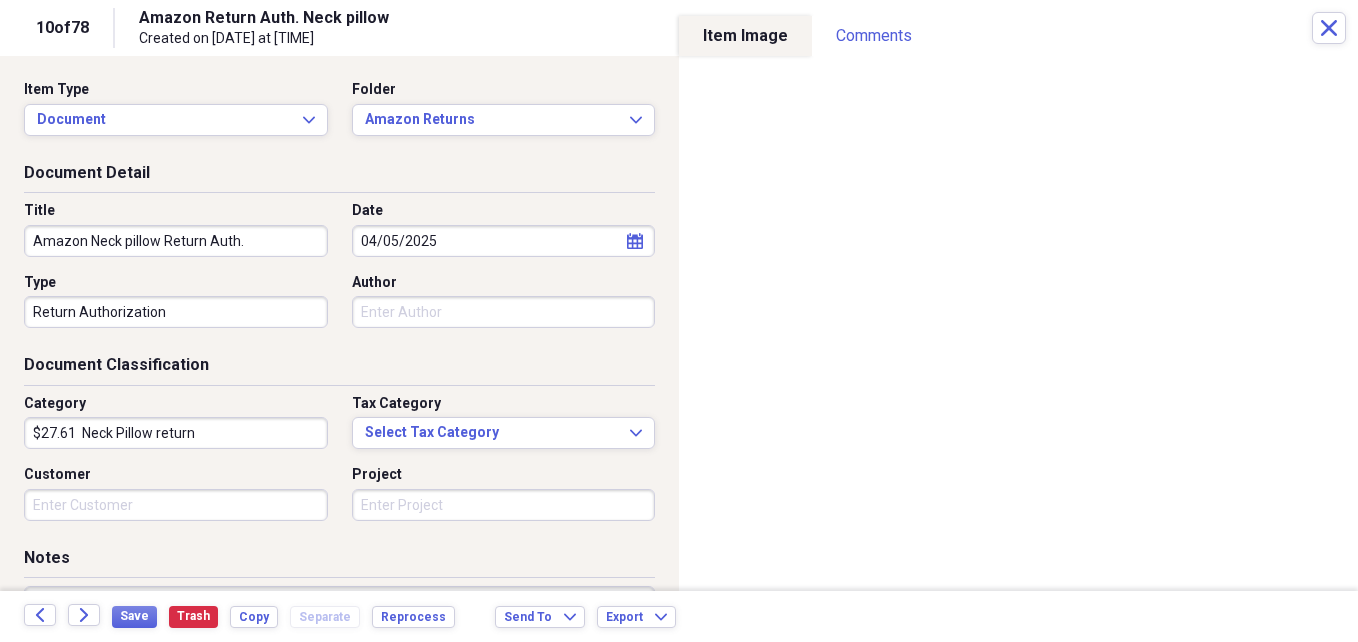 click on "$27.61  Neck Pillow return" at bounding box center [176, 433] 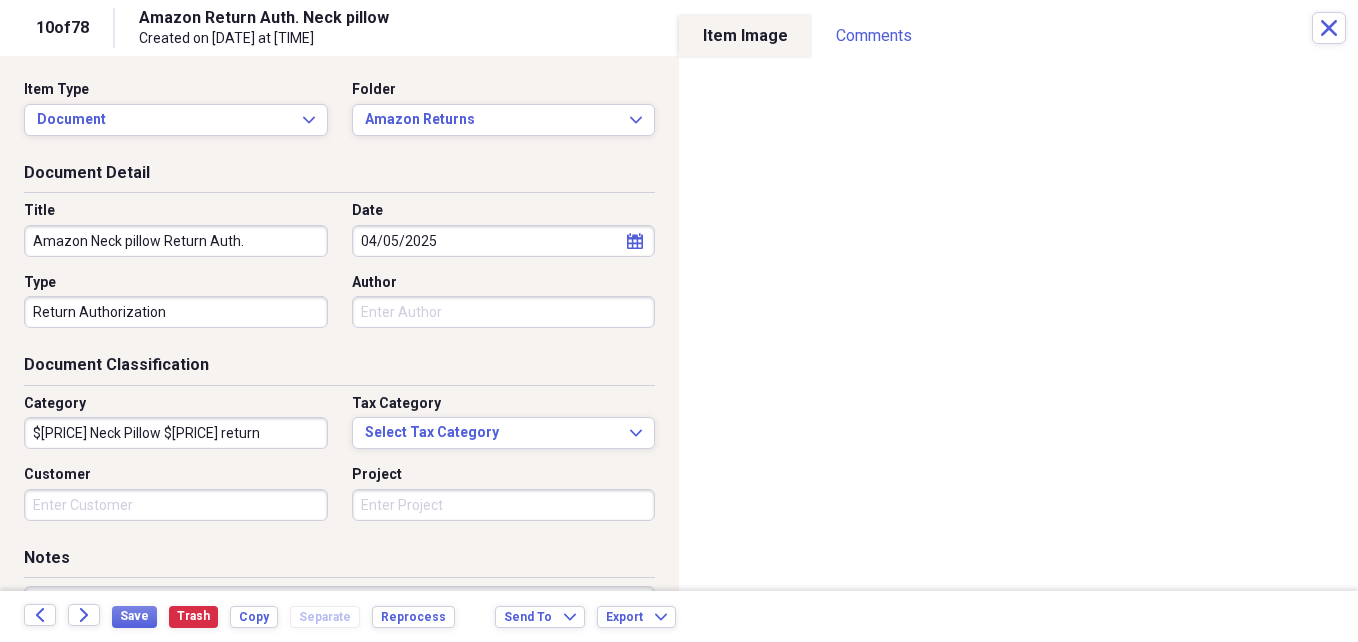 click on "$[PRICE] Neck Pillow $[PRICE] return" at bounding box center (176, 433) 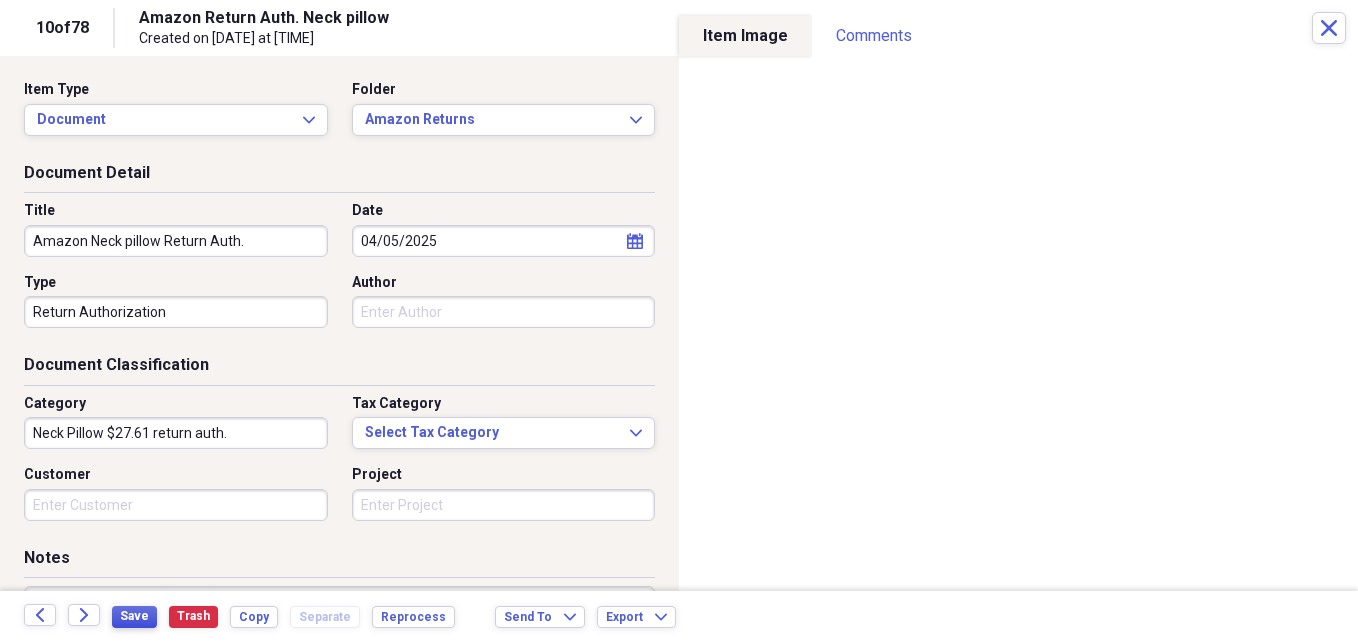 type on "Neck Pillow $27.61 return auth." 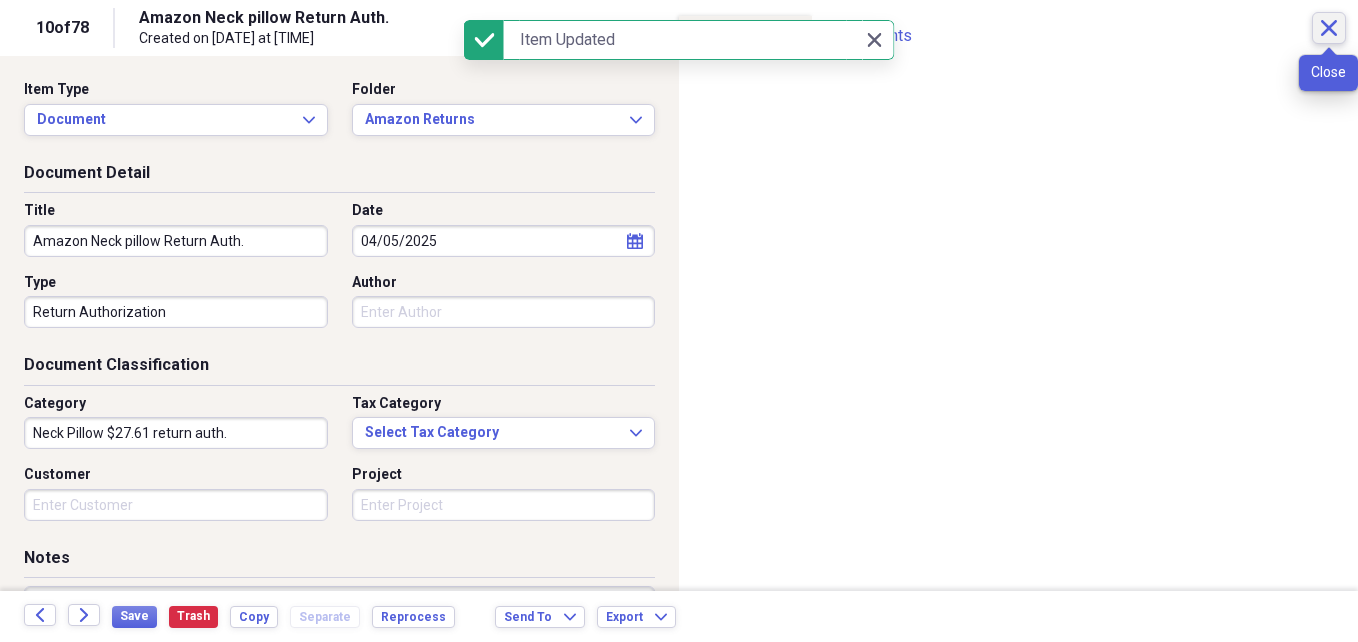 click 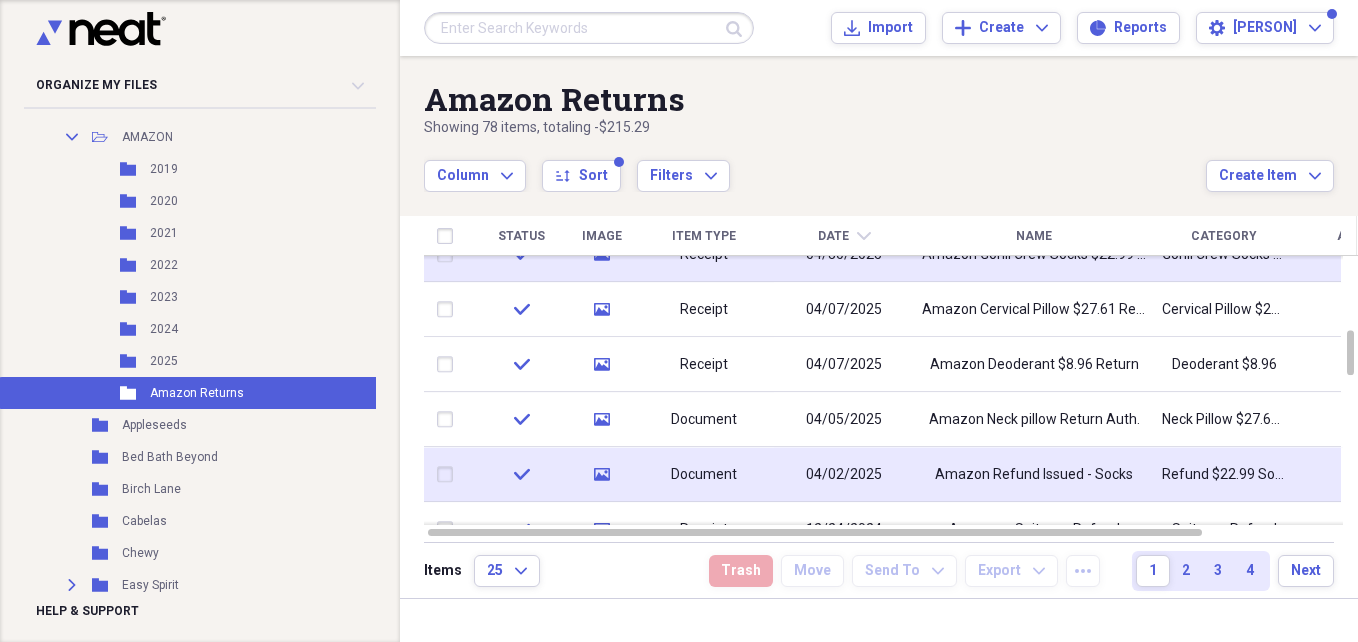 click on "Refund $22.99 Socks" at bounding box center (1224, 475) 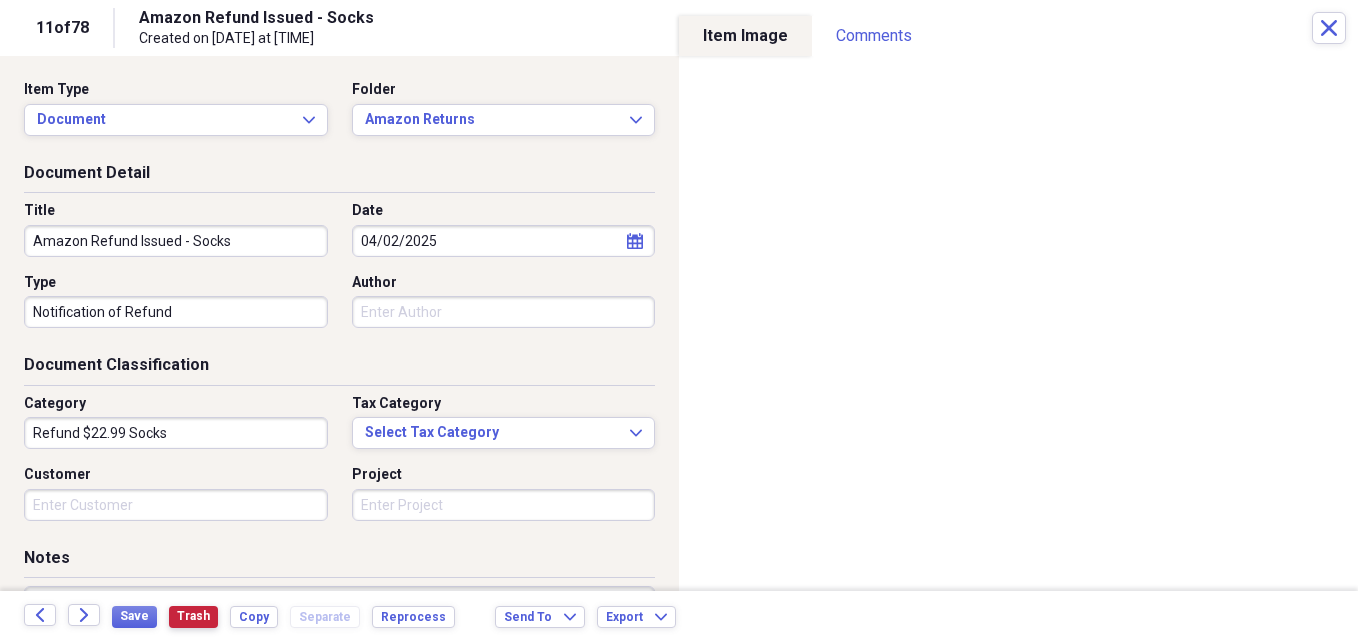 click on "Trash" at bounding box center [193, 616] 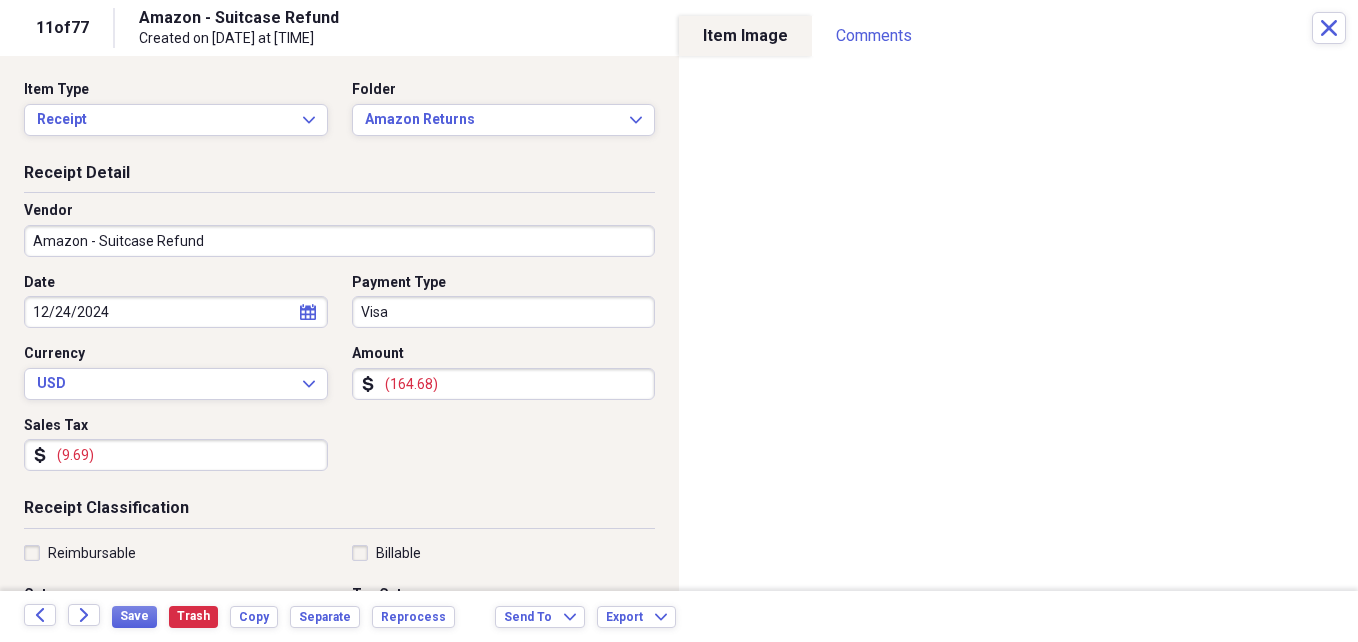 click on "Amazon - Suitcase Refund" at bounding box center (339, 241) 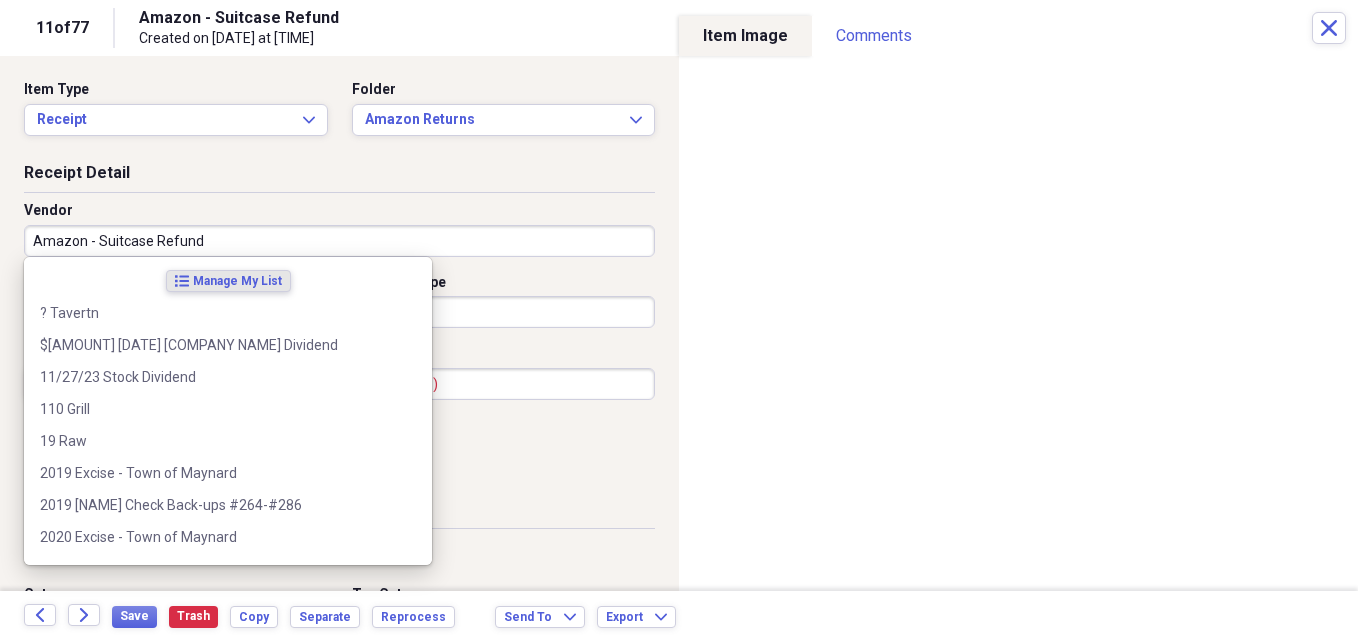 click on "Amazon - Suitcase Refund" at bounding box center (339, 241) 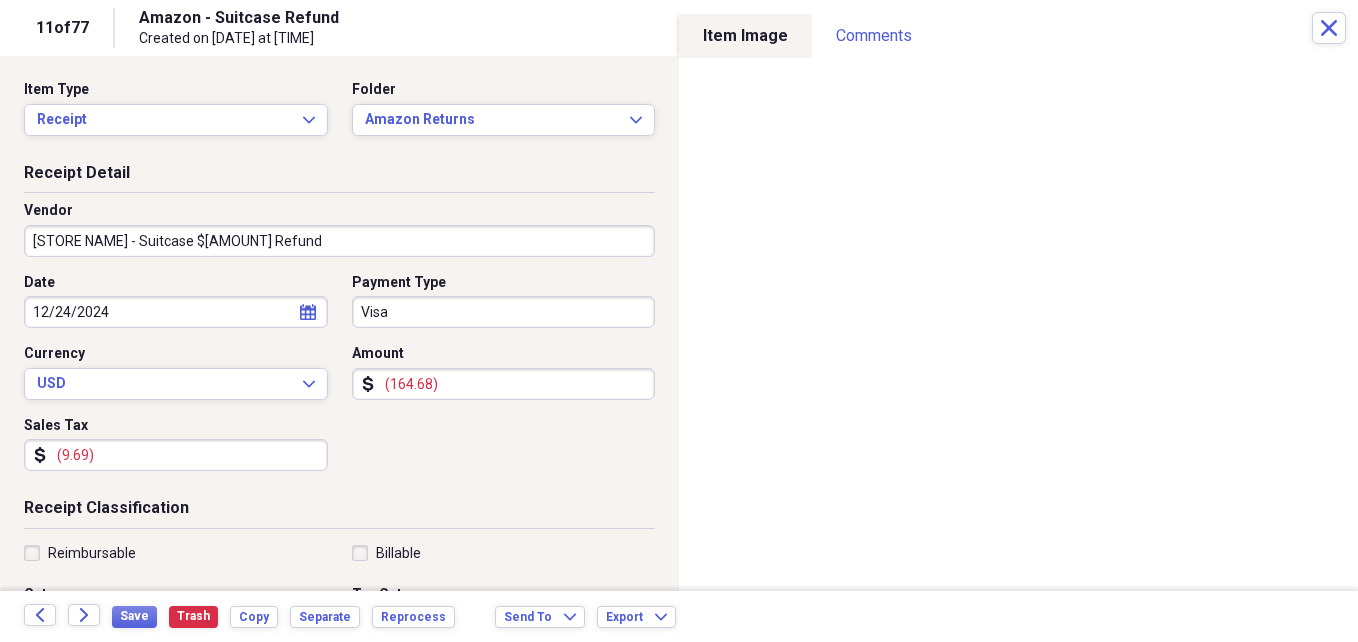 click on "[STORE NAME] - Suitcase $[AMOUNT] Refund" at bounding box center [339, 241] 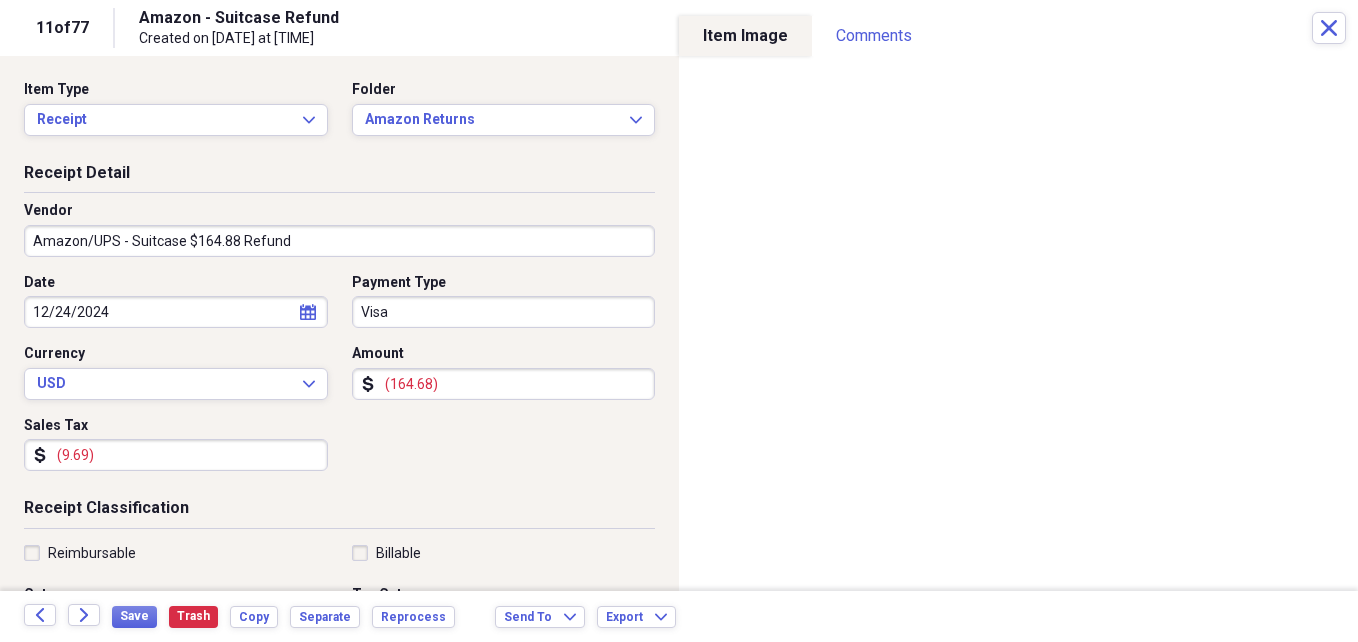 drag, startPoint x: 130, startPoint y: 238, endPoint x: 232, endPoint y: 239, distance: 102.0049 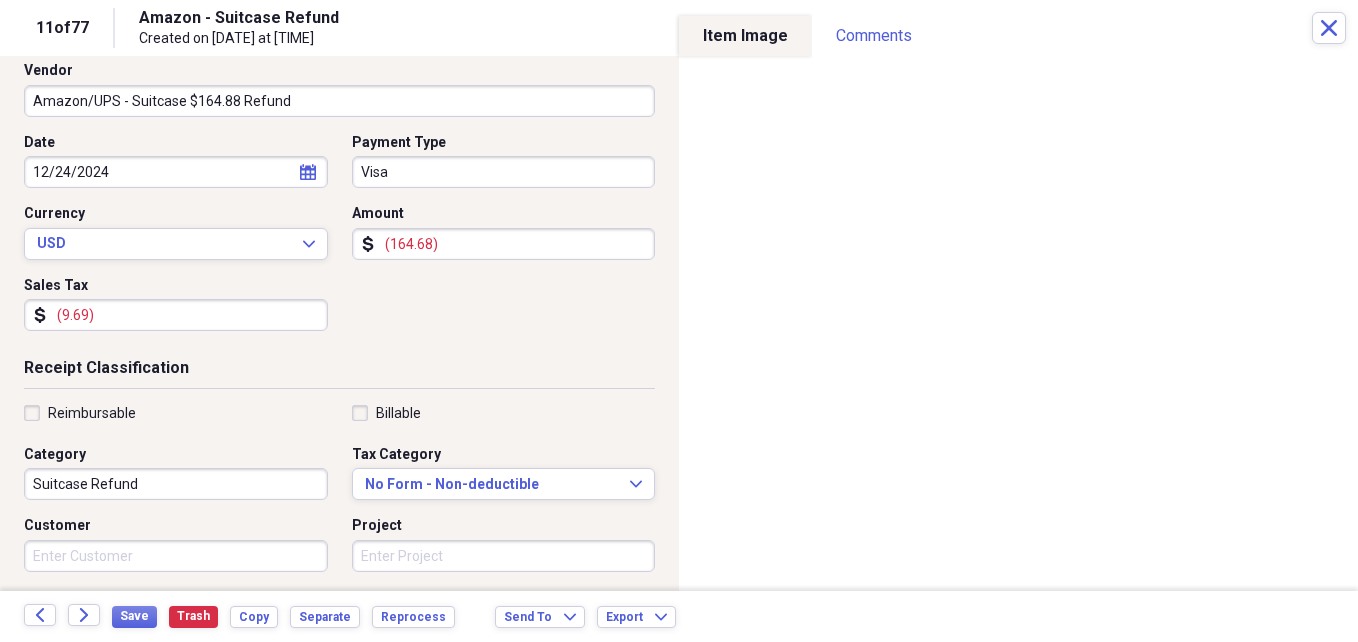 scroll, scrollTop: 171, scrollLeft: 0, axis: vertical 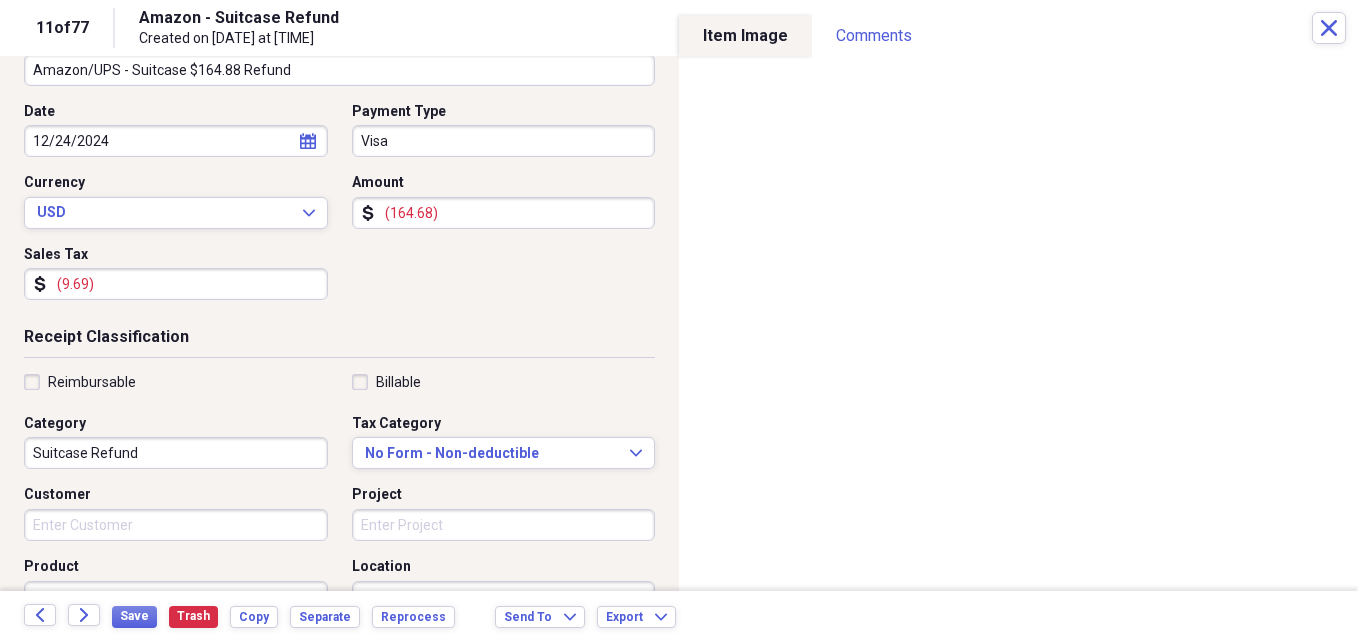 type on "Amazon/UPS - Suitcase $164.88 Refund" 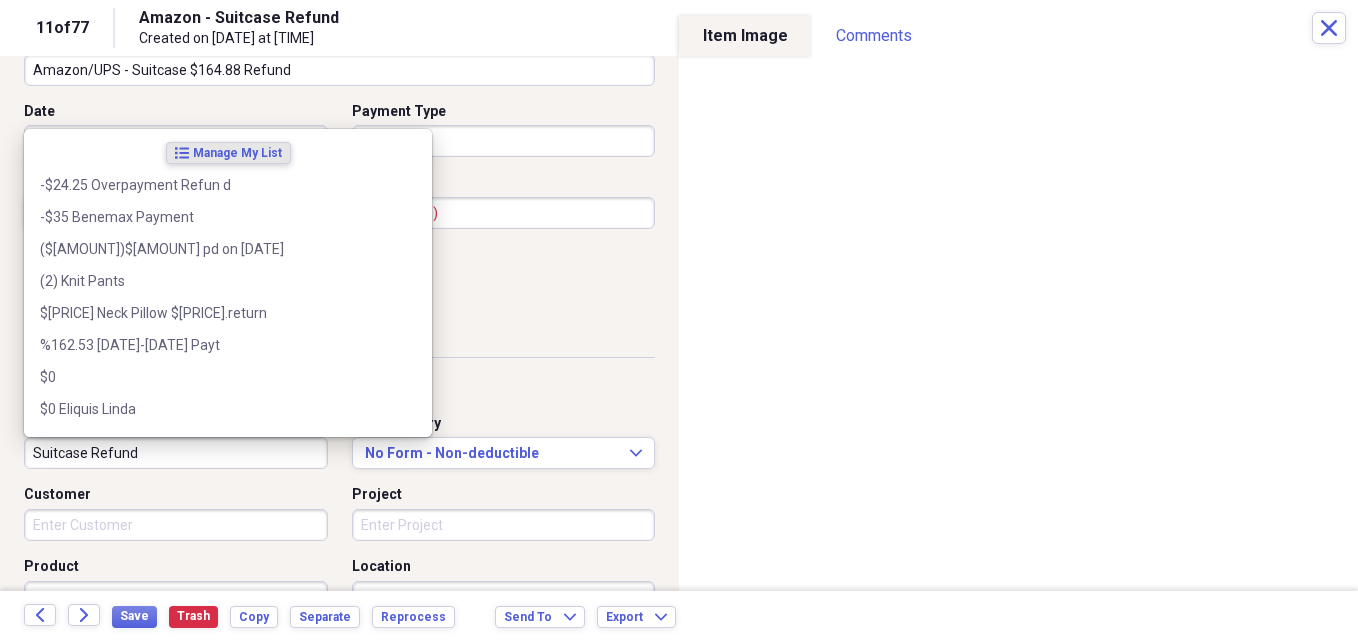 paste on "$164.88" 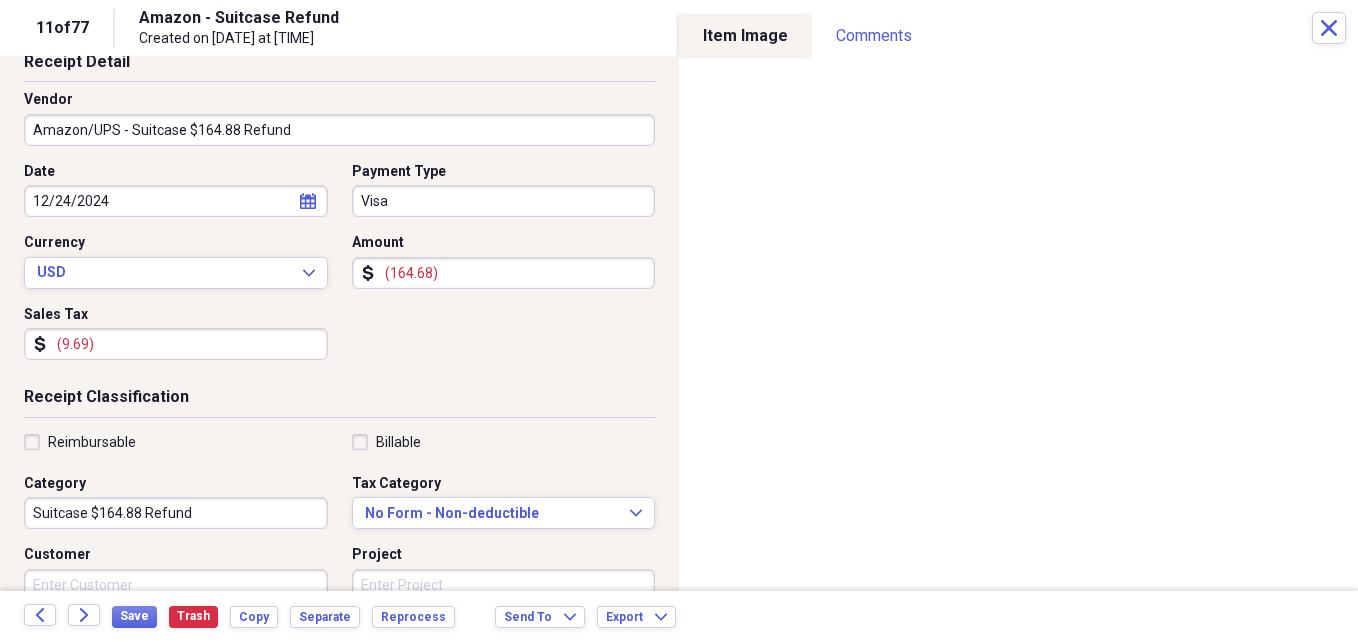scroll, scrollTop: 98, scrollLeft: 0, axis: vertical 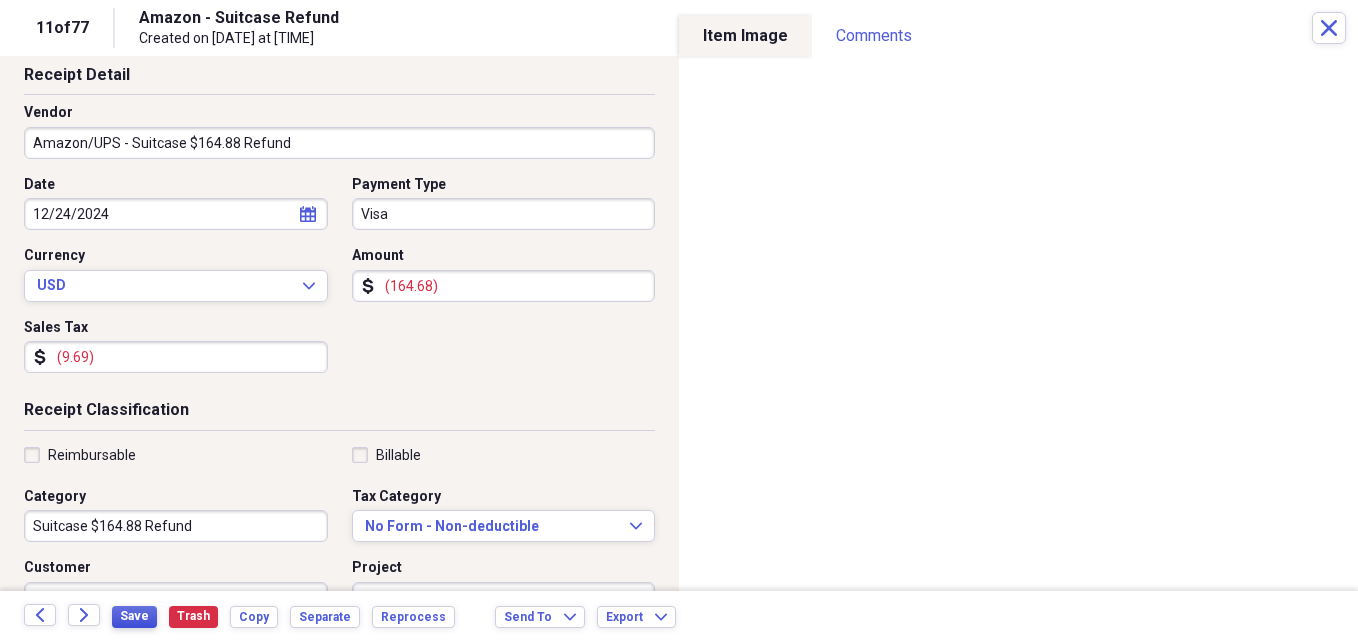 type on "Suitcase $164.88 Refund" 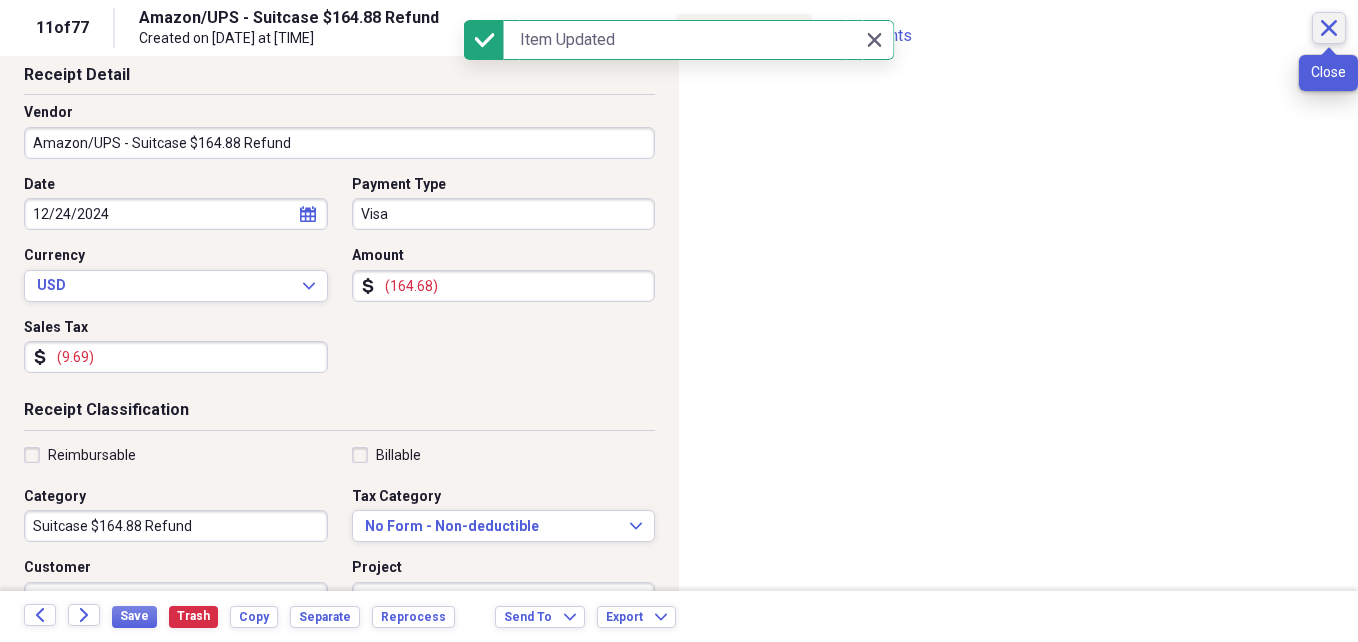 click on "Close" 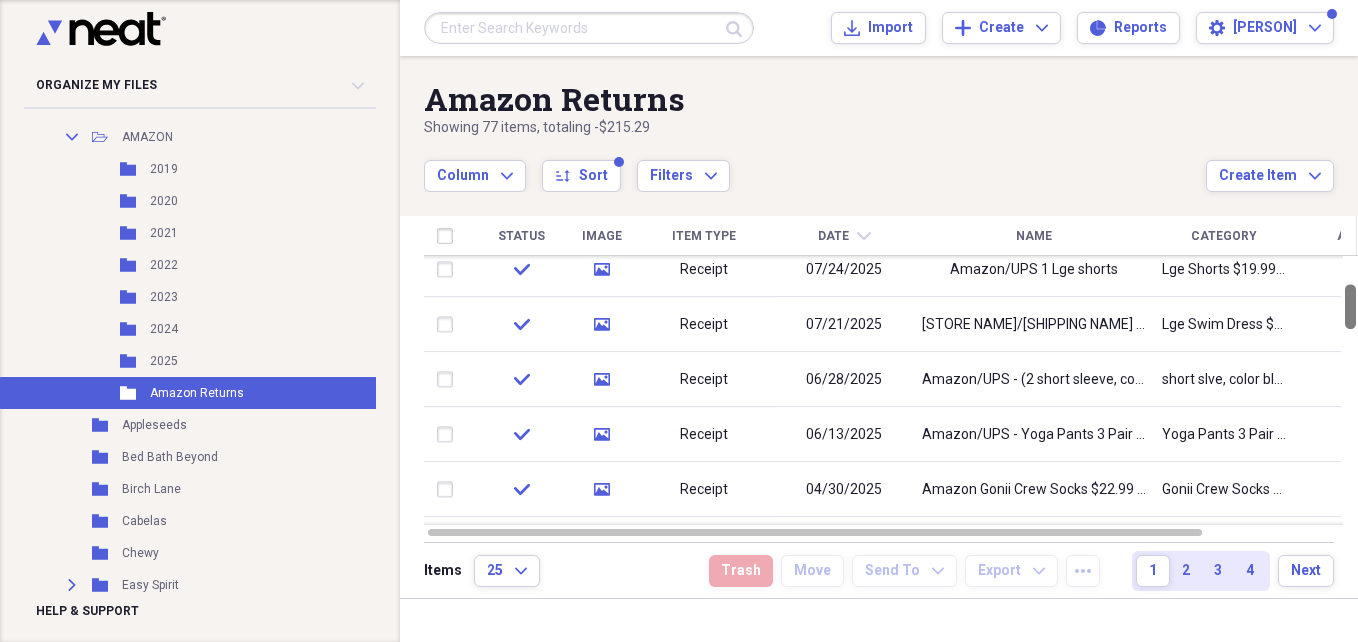 drag, startPoint x: 1350, startPoint y: 355, endPoint x: 1359, endPoint y: 309, distance: 46.872166 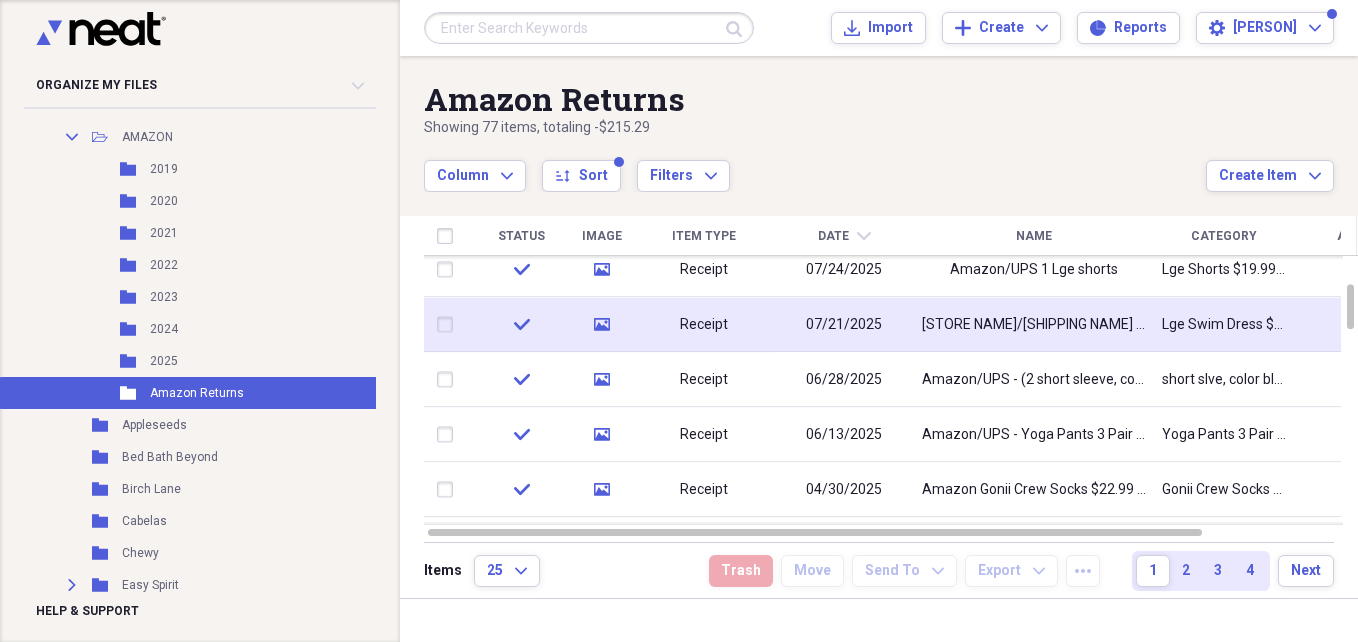 click on "[STORE NAME]/[SHIPPING NAME] Return - ($[AMOUNT]) Size [SIZE] Bathing Suit" at bounding box center [1034, 325] 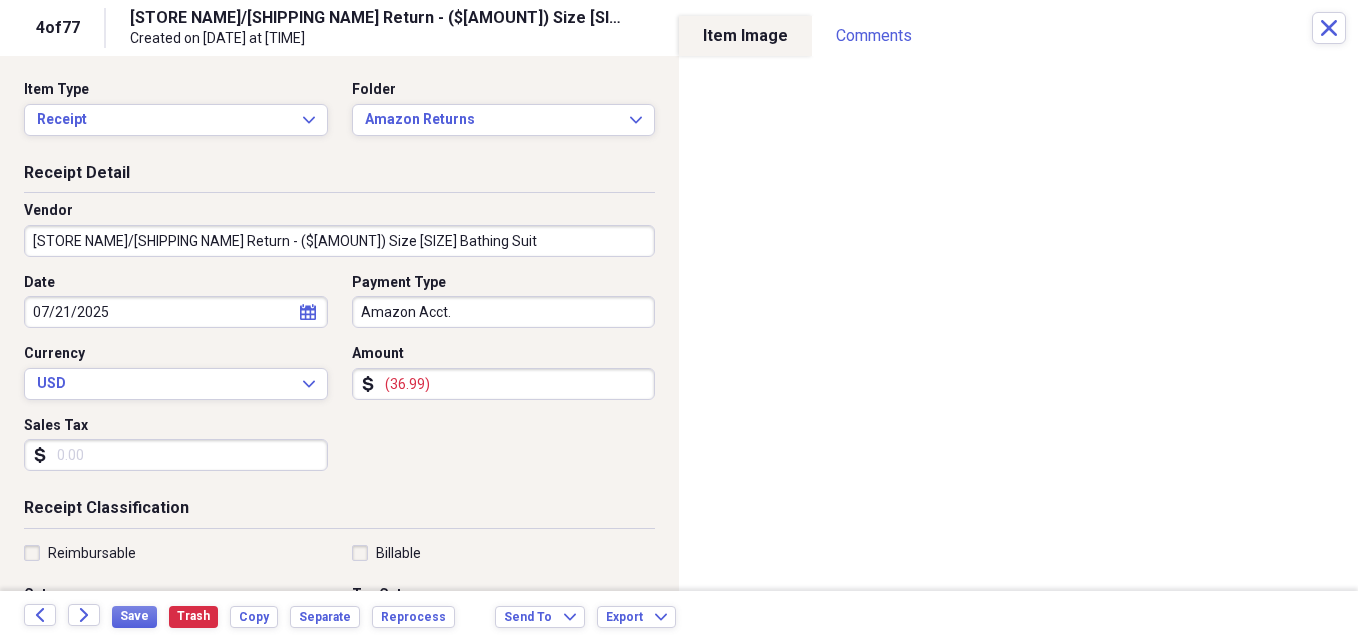 click on "[STORE NAME]/[SHIPPING NAME] Return - ($[AMOUNT]) Size [SIZE] Bathing Suit" at bounding box center (339, 241) 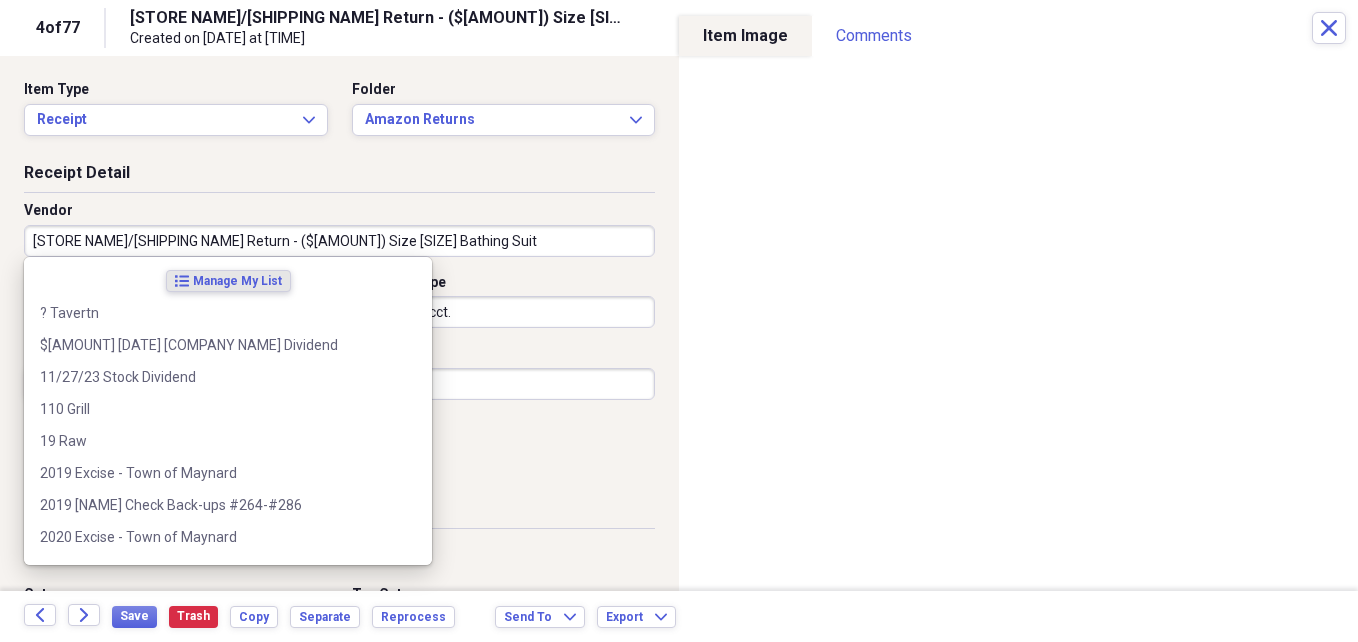 click on "[STORE NAME]/[SHIPPING NAME] Return - ($[AMOUNT]) Size [SIZE] Bathing Suit" at bounding box center [339, 241] 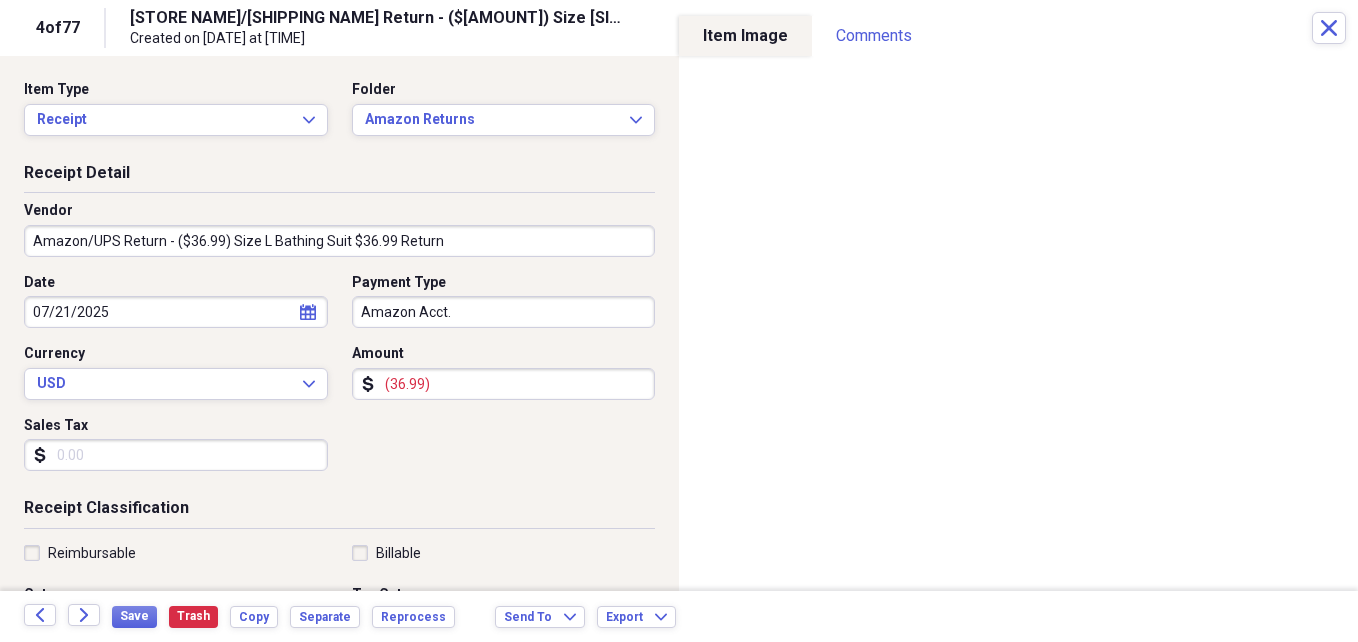 click on "Amazon/UPS Return - ($36.99) Size L Bathing Suit $36.99 Return" at bounding box center (339, 241) 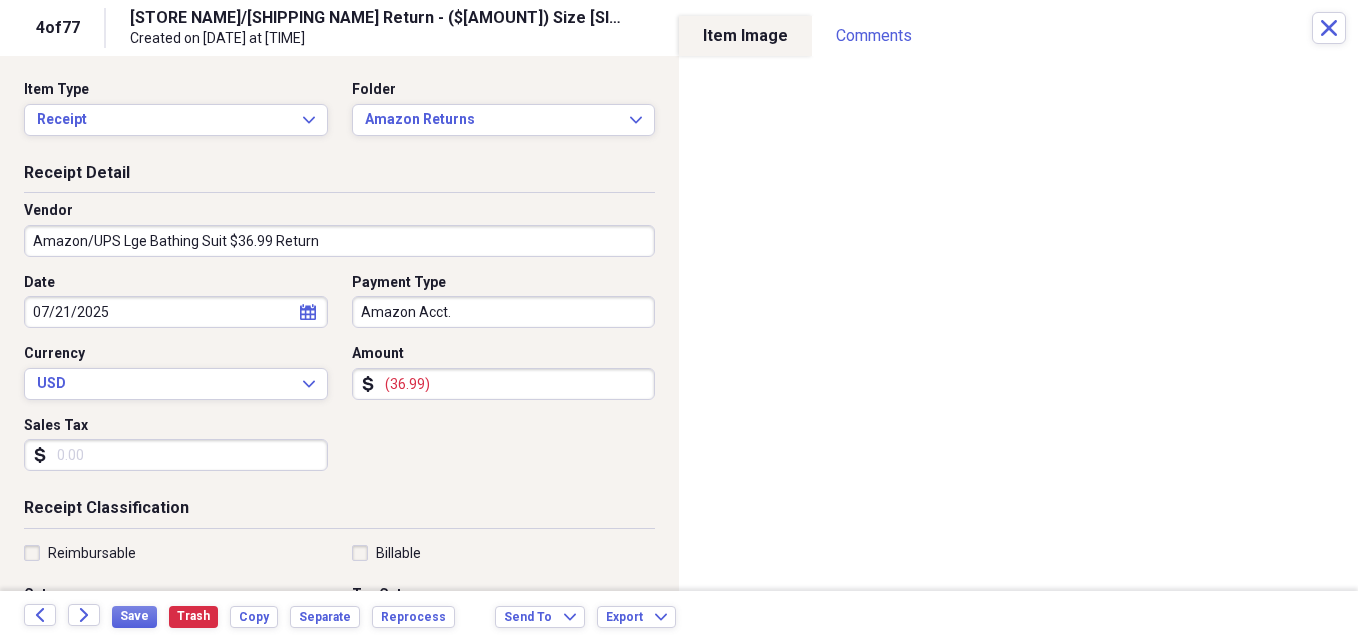 click on "Amazon/UPS Lge Bathing Suit $36.99 Return" at bounding box center [339, 241] 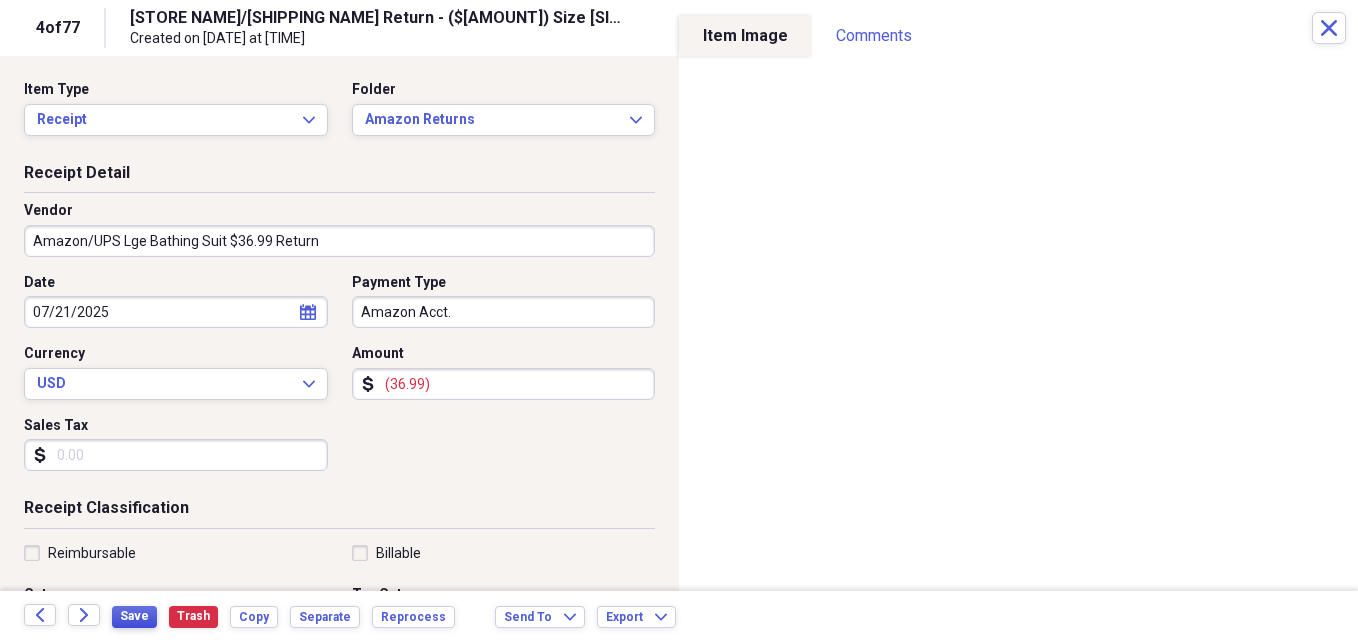 type on "Amazon/UPS Lge Bathing Suit $36.99 Return" 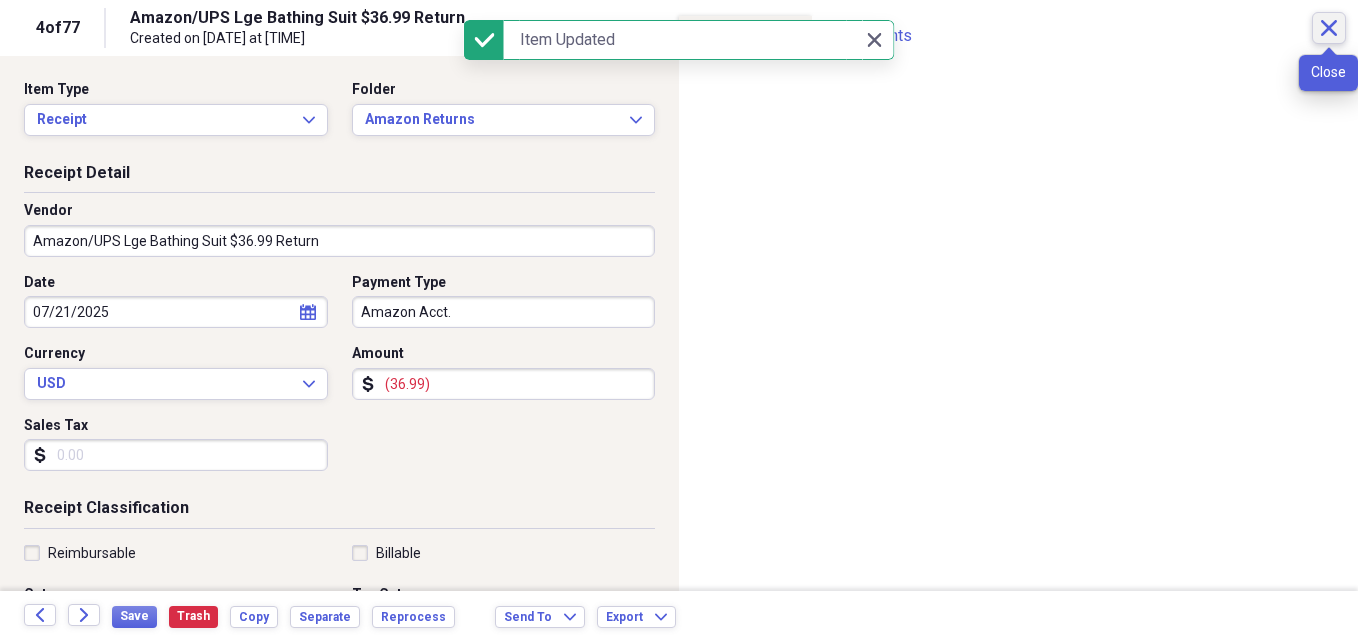 click on "Close" 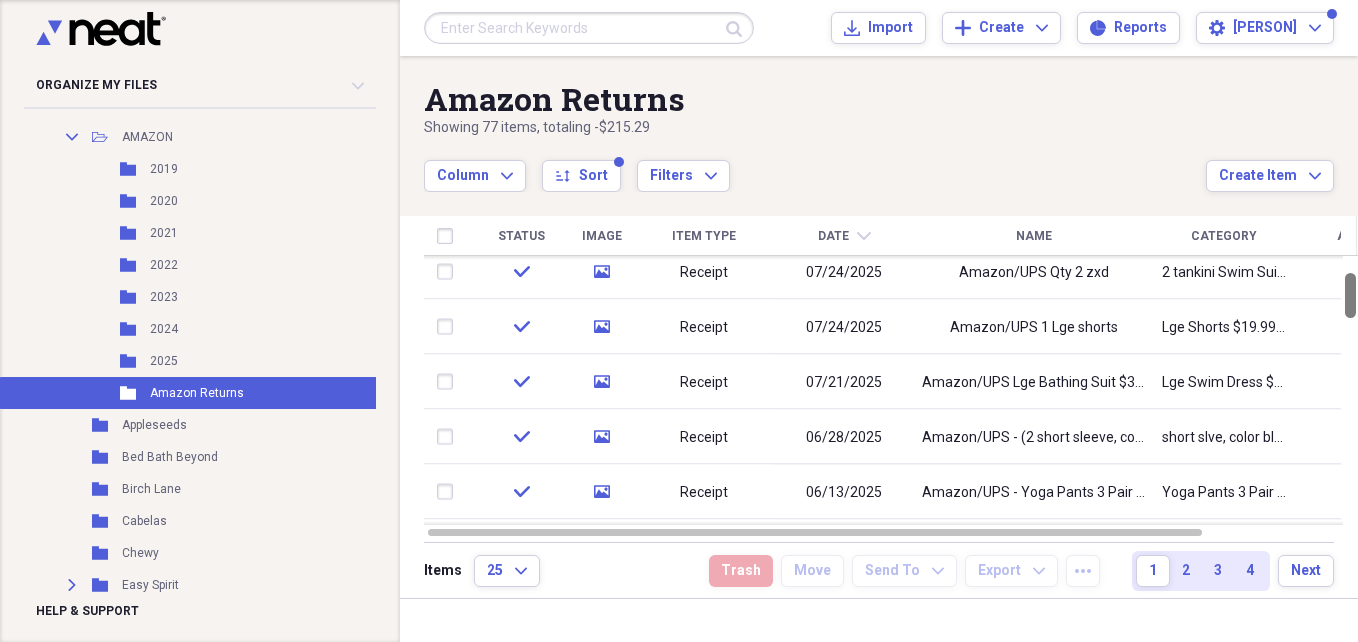 drag, startPoint x: 1346, startPoint y: 307, endPoint x: 1348, endPoint y: 283, distance: 24.083189 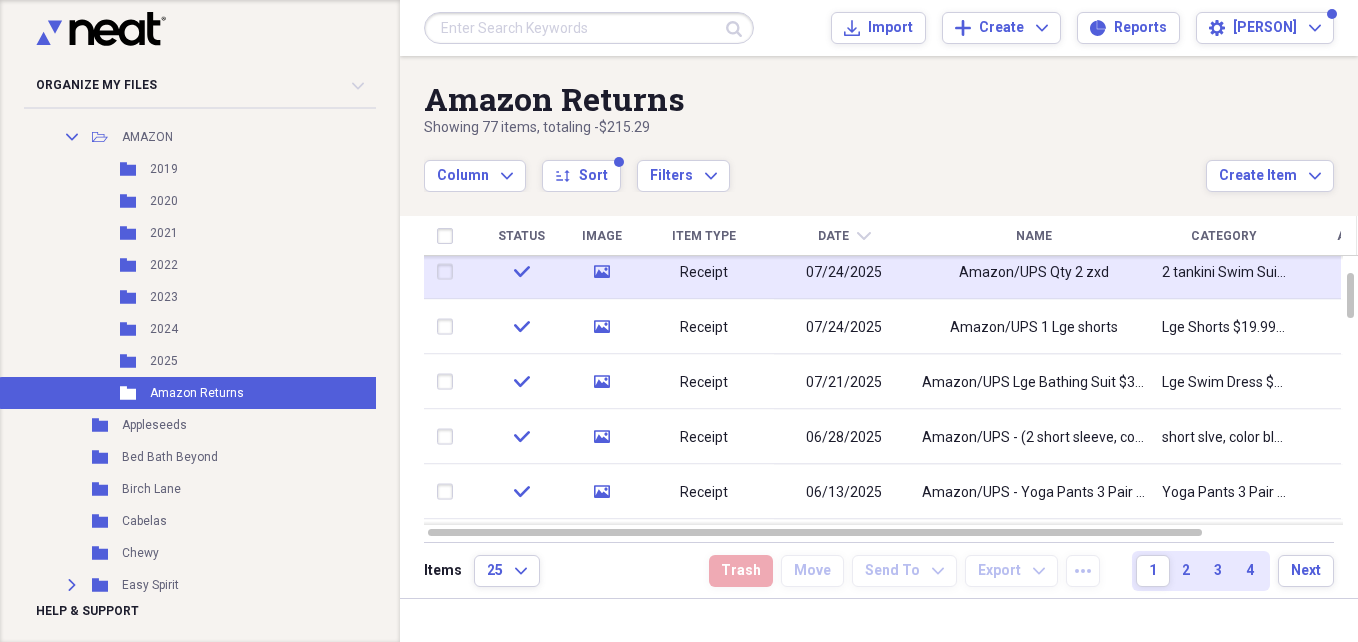 click on "2 tankini Swim Suits $76.98 to Acct." at bounding box center (1224, 272) 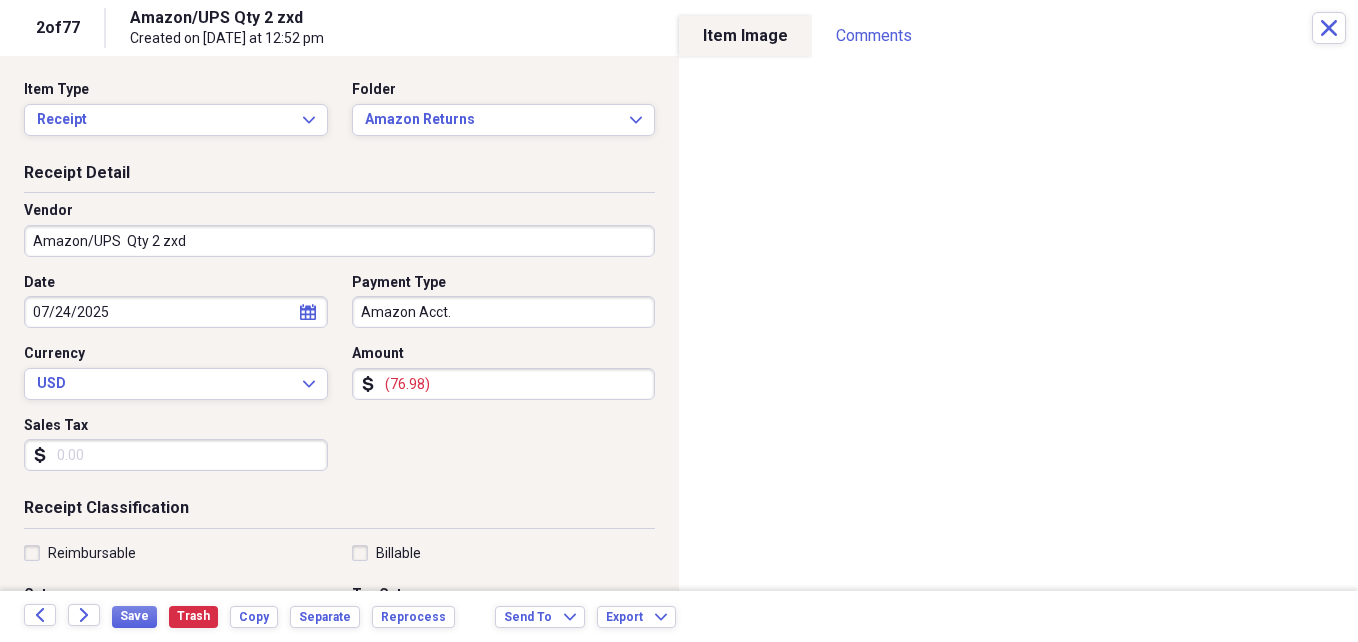 click on "Amazon/UPS  Qty 2 zxd" at bounding box center [339, 241] 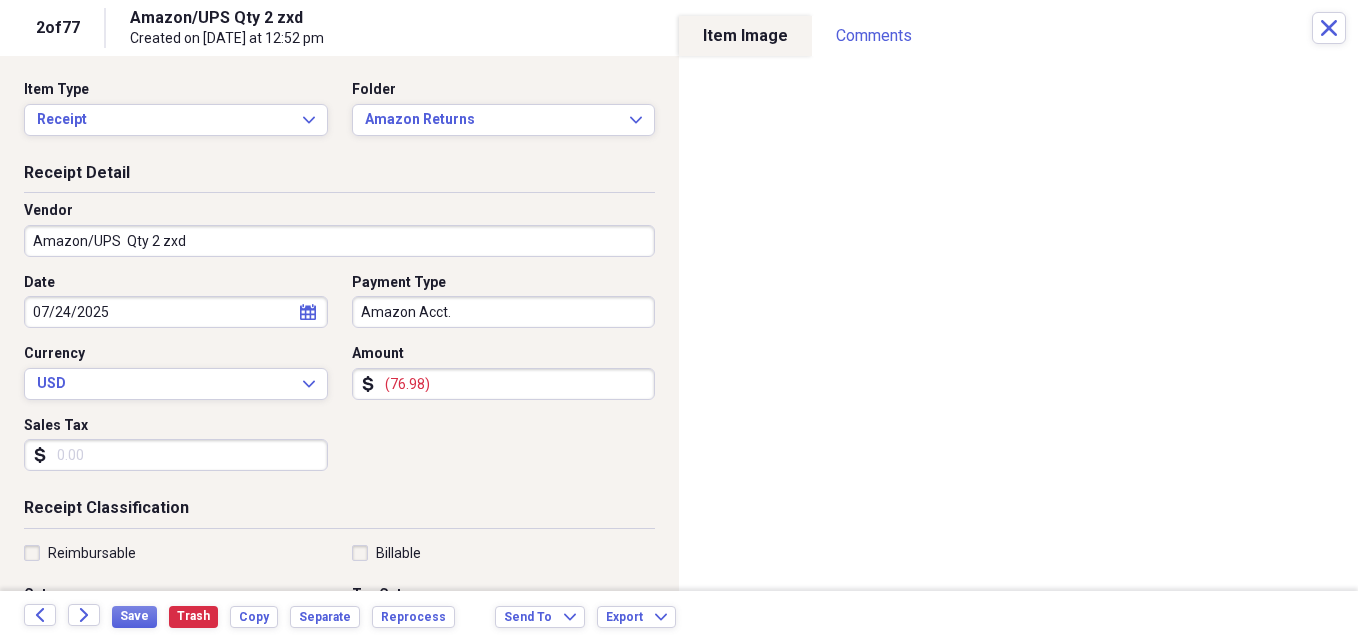 click on "Receipt Detail Vendor Amazon/UPS  Qty [NUM] zxd Date [DATE] calendar Calendar Payment Type Amazon Acct. Currency USD Expand Amount dollar-sign ([PRICE]) Sales Tax dollar-sign" at bounding box center (339, 330) 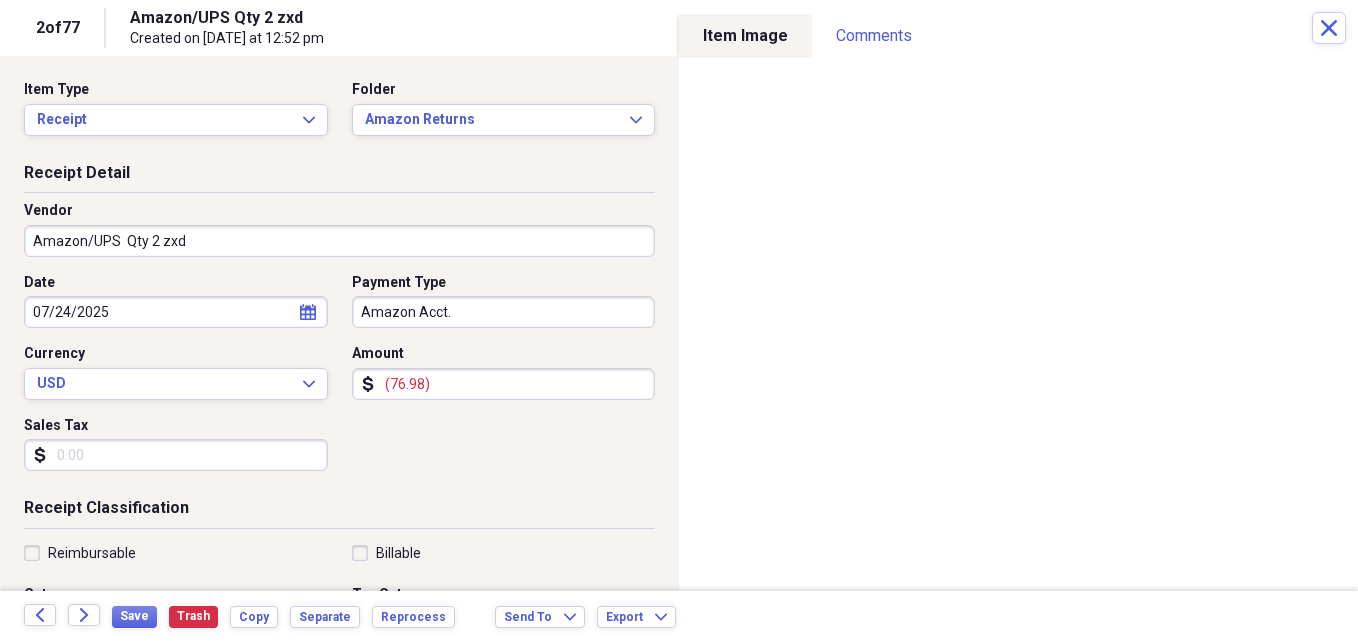 click on "Amazon/UPS  Qty 2 zxd" at bounding box center (339, 241) 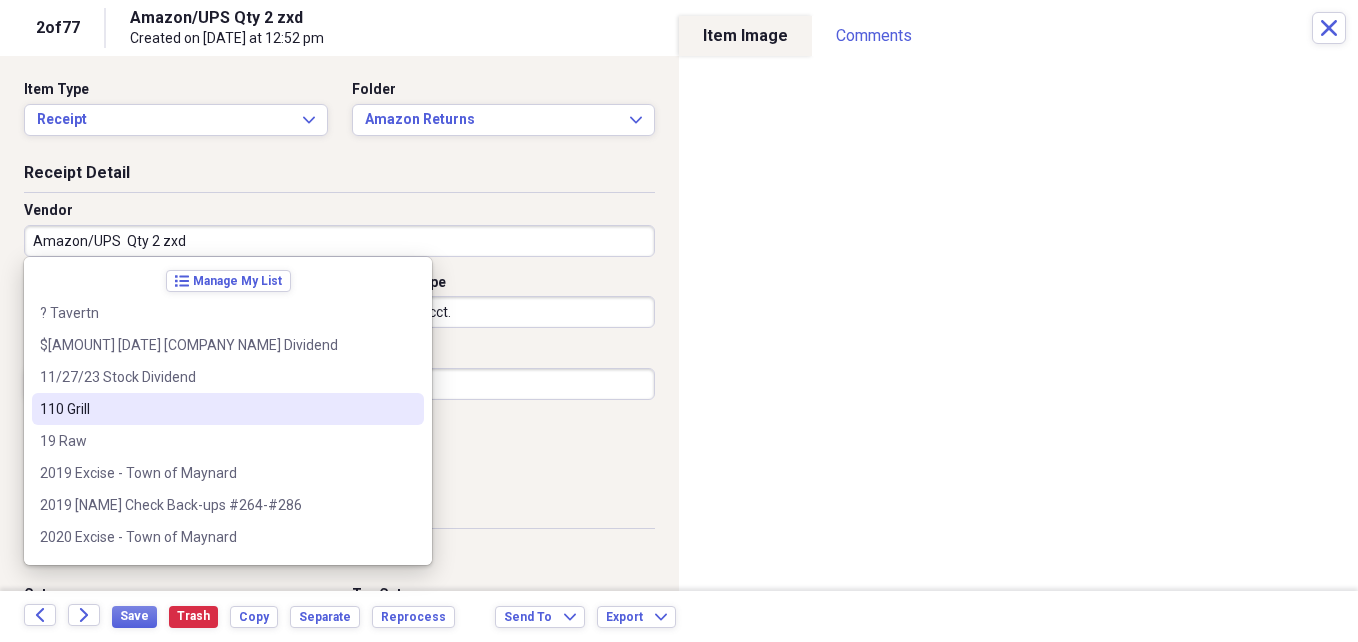 click on "Amazon/UPS  Qty 2 zxd" at bounding box center (339, 241) 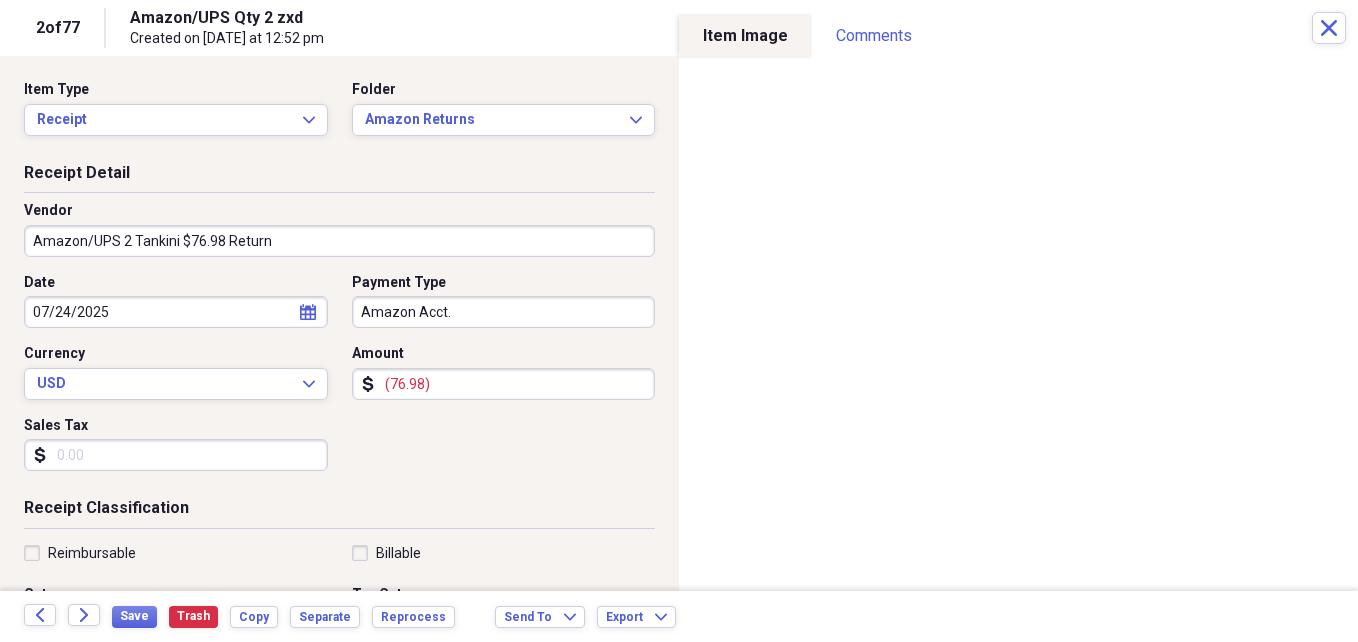 drag, startPoint x: 121, startPoint y: 241, endPoint x: 225, endPoint y: 238, distance: 104.04326 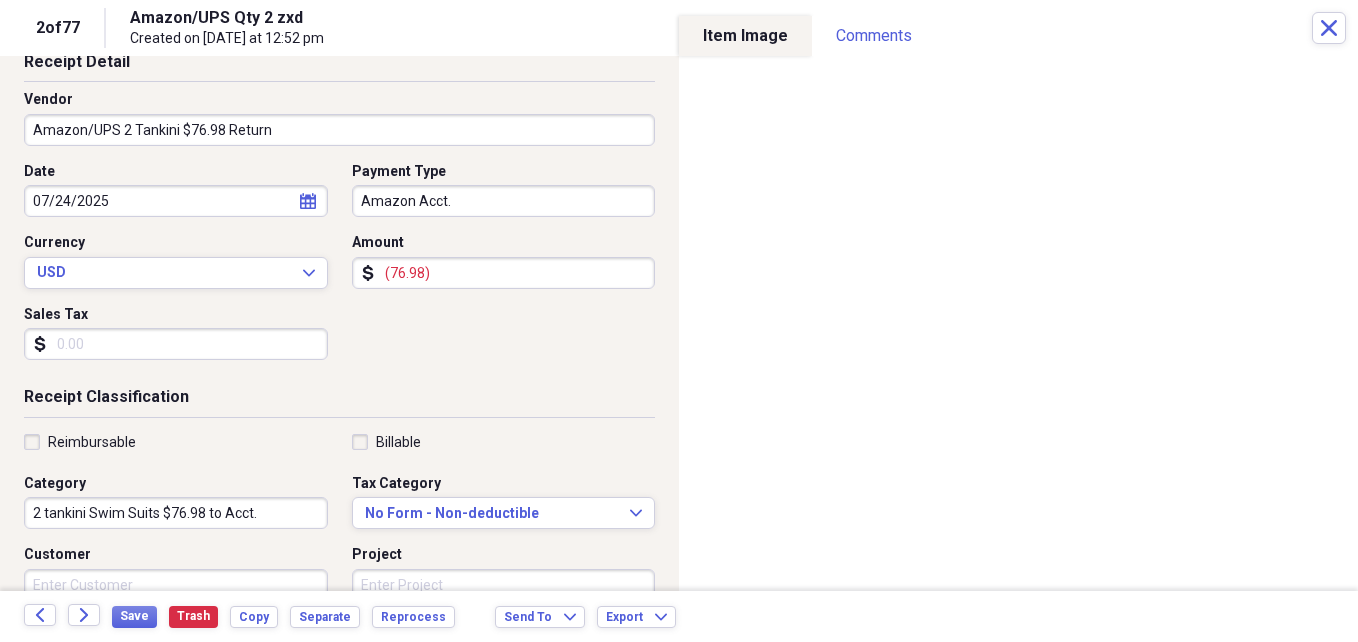 scroll, scrollTop: 133, scrollLeft: 0, axis: vertical 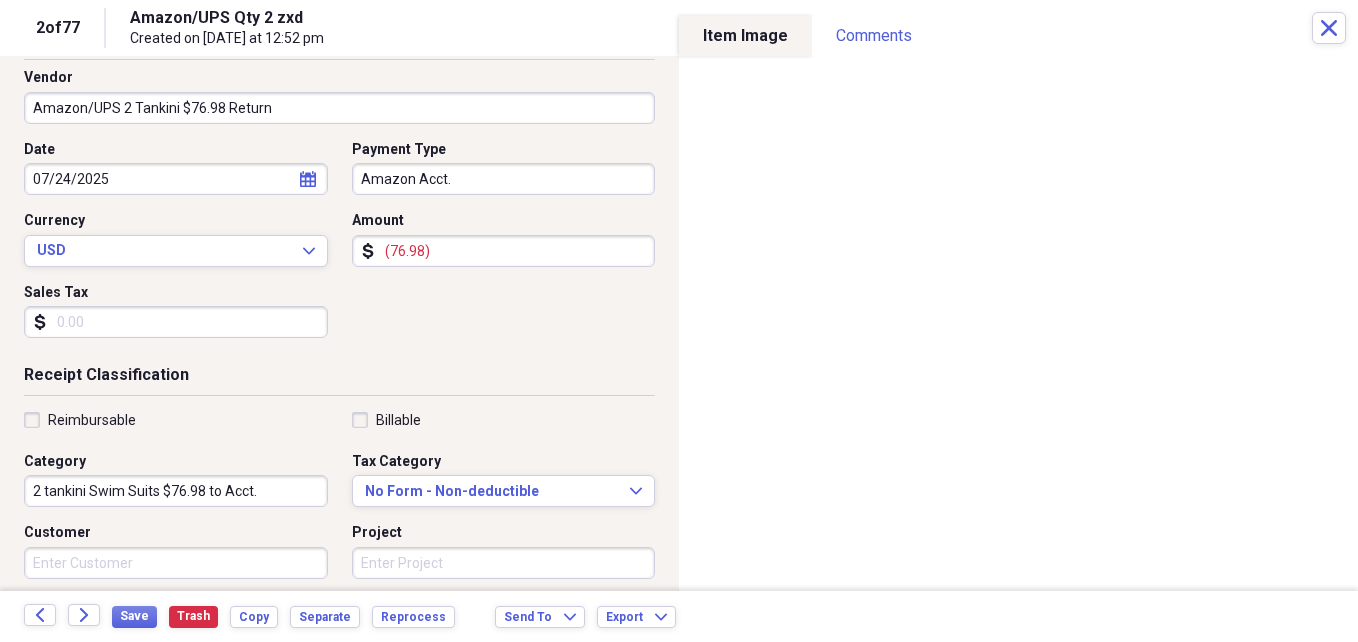 type on "Amazon/UPS 2 Tankini $76.98 Return" 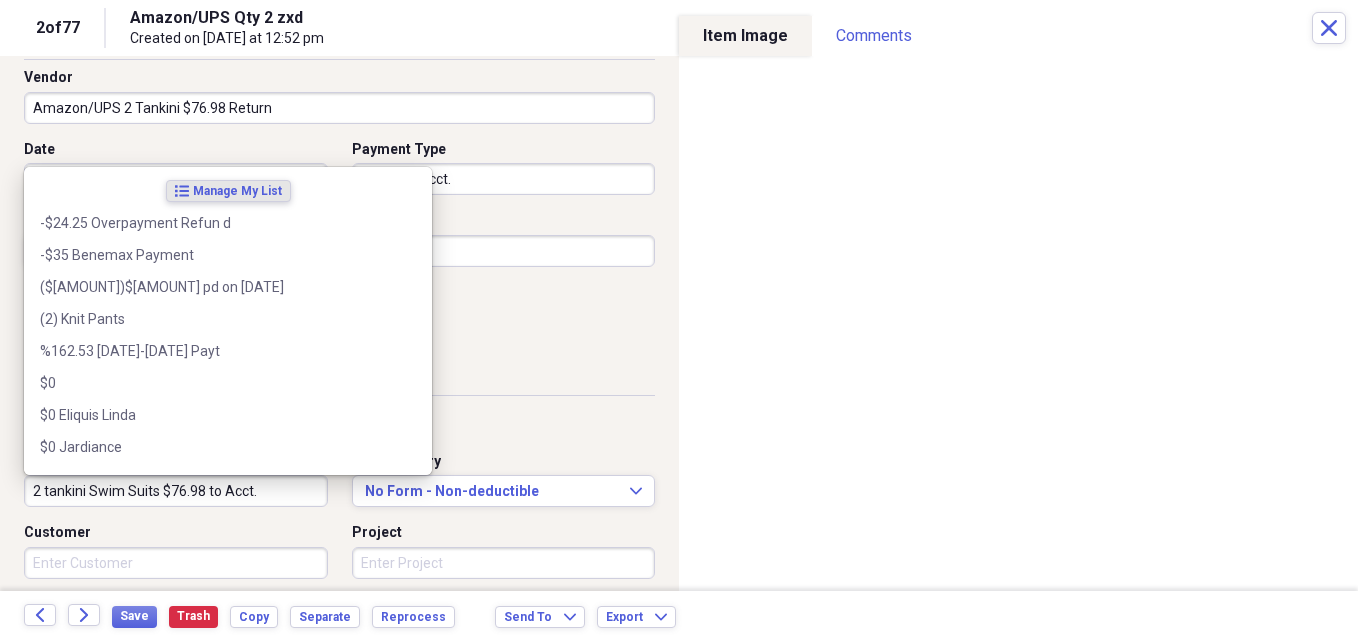 paste on "Tankini $76.98" 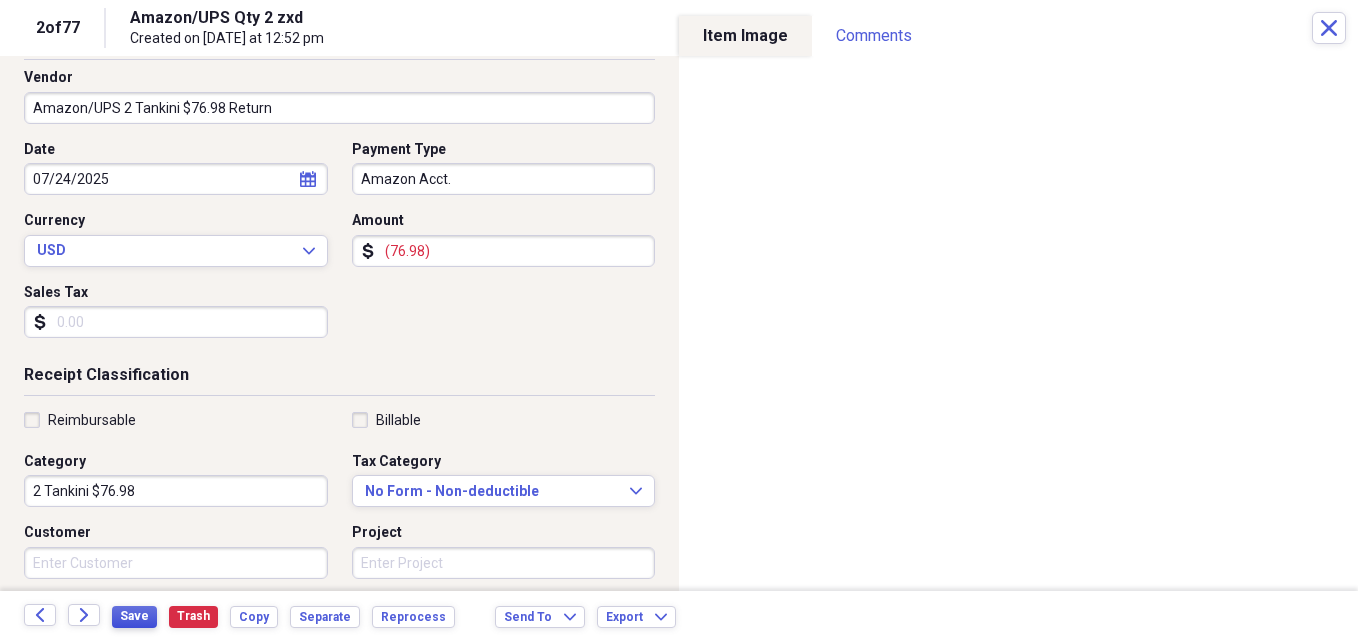 click on "Save" at bounding box center (134, 616) 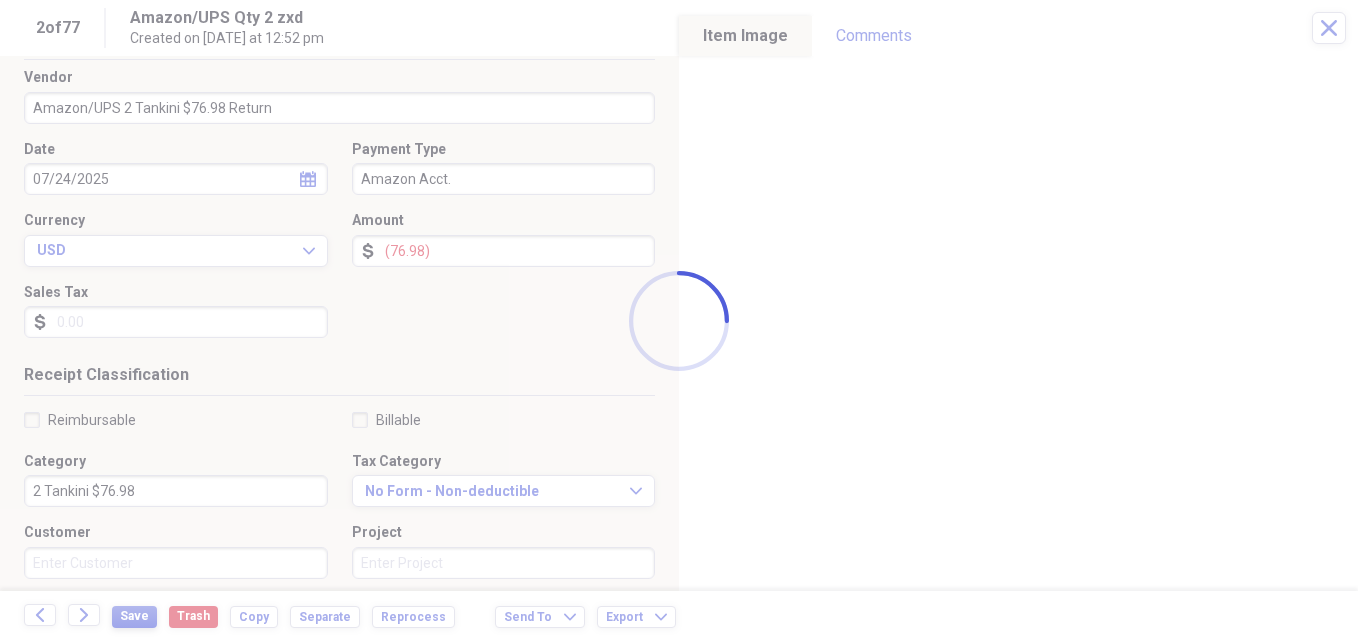 type on "2 Tankini $76.98" 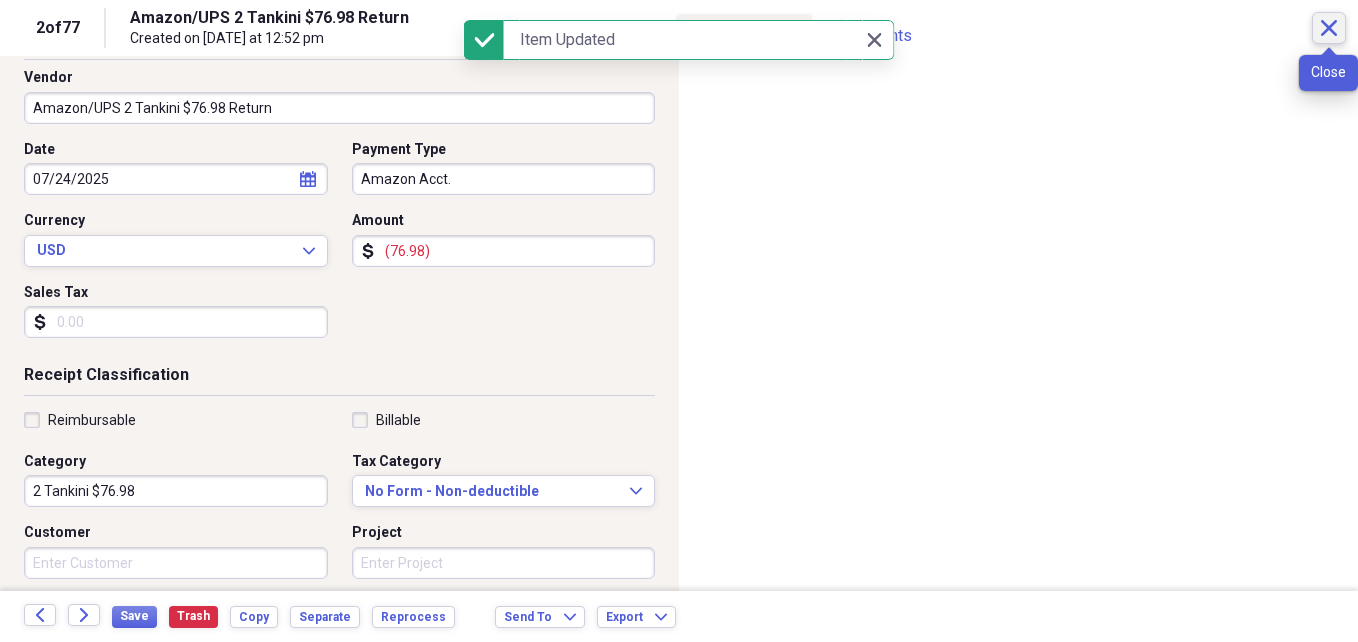 click on "Close" at bounding box center [1329, 28] 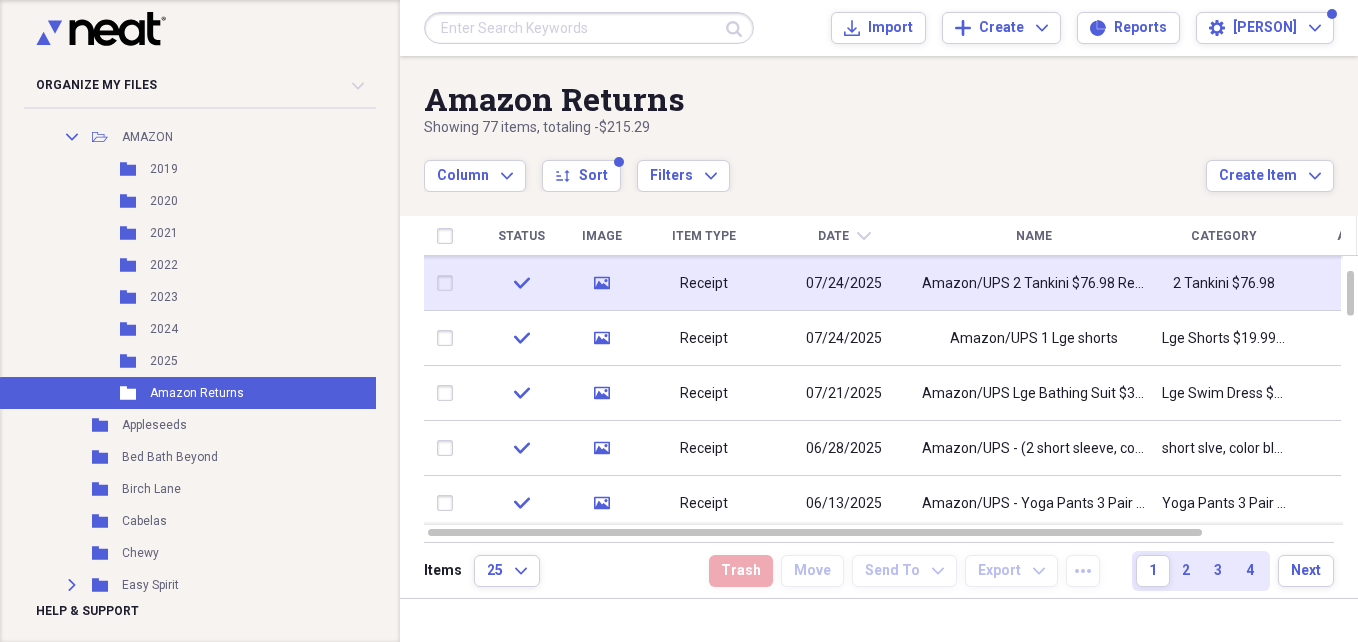 click on "2 Tankini $76.98" at bounding box center (1224, 284) 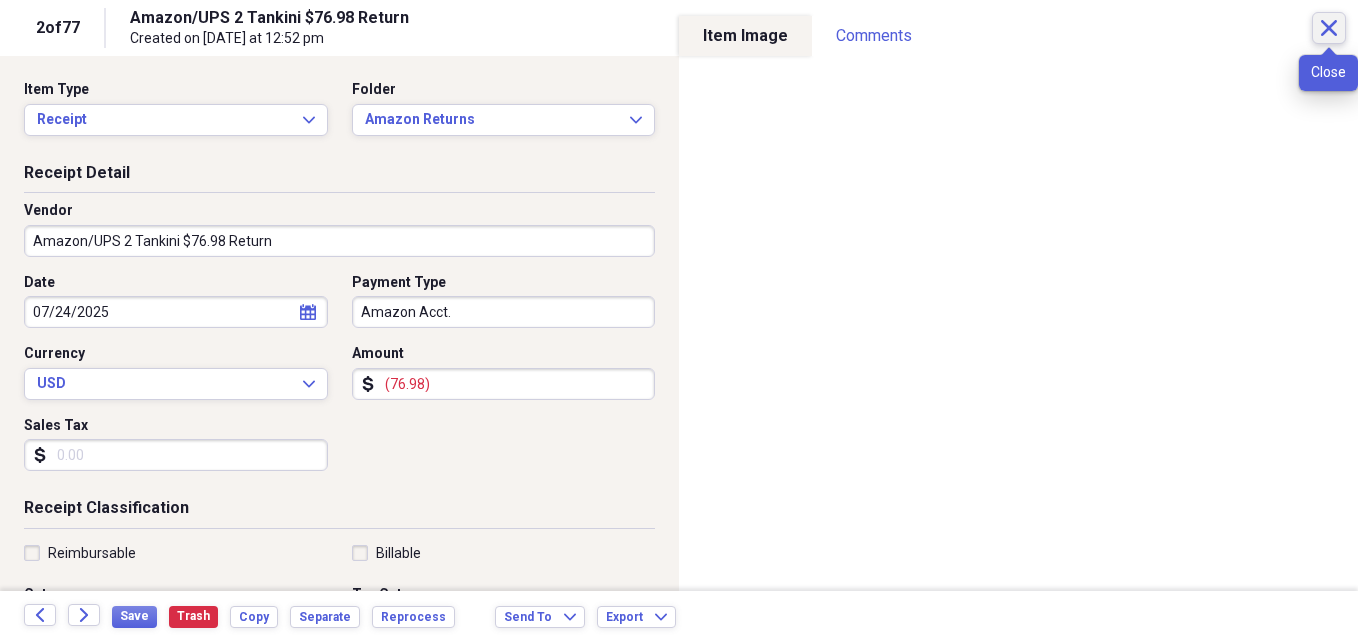 click on "Close" at bounding box center (1329, 28) 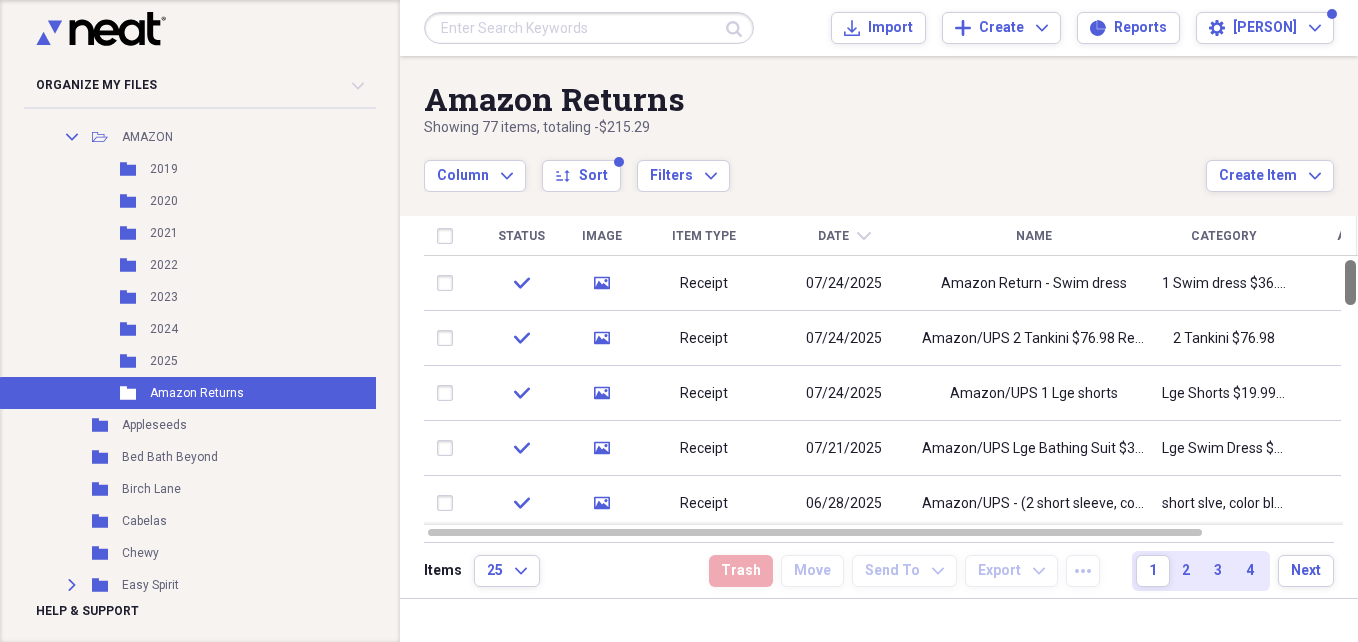 drag, startPoint x: 1352, startPoint y: 305, endPoint x: 1354, endPoint y: 276, distance: 29.068884 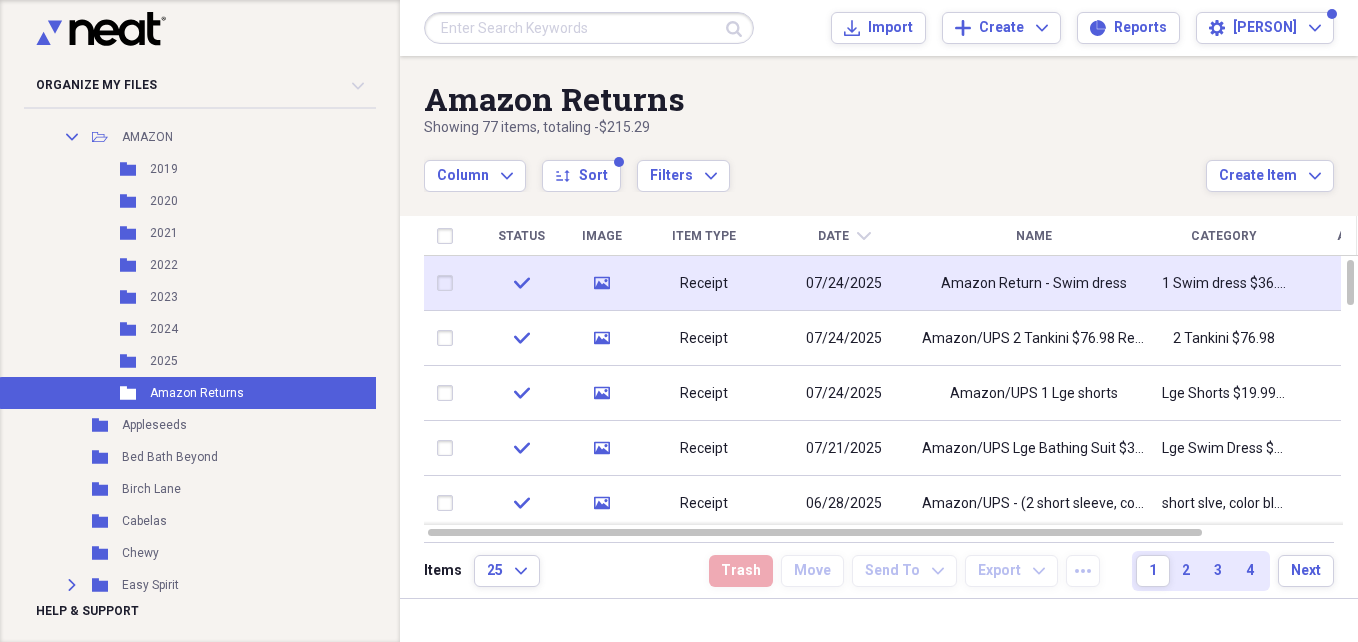 click on "Amazon Return - Swim dress" at bounding box center (1034, 284) 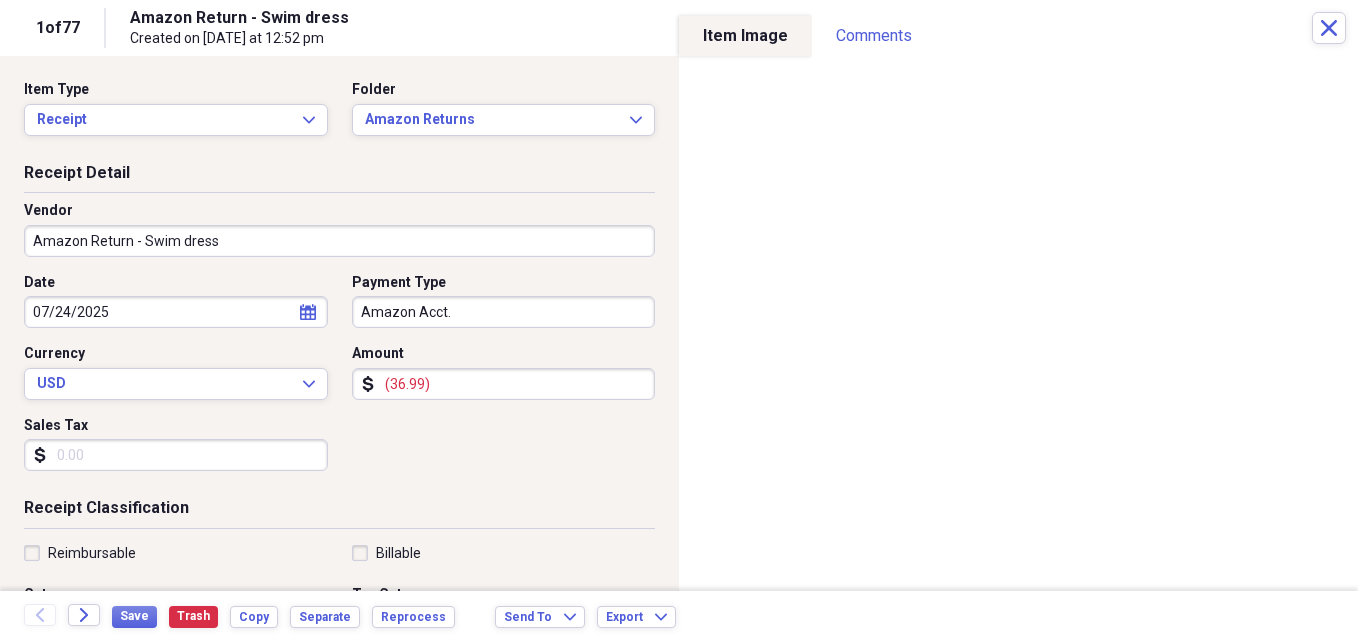 click on "Amazon Return - Swim dress" at bounding box center [339, 241] 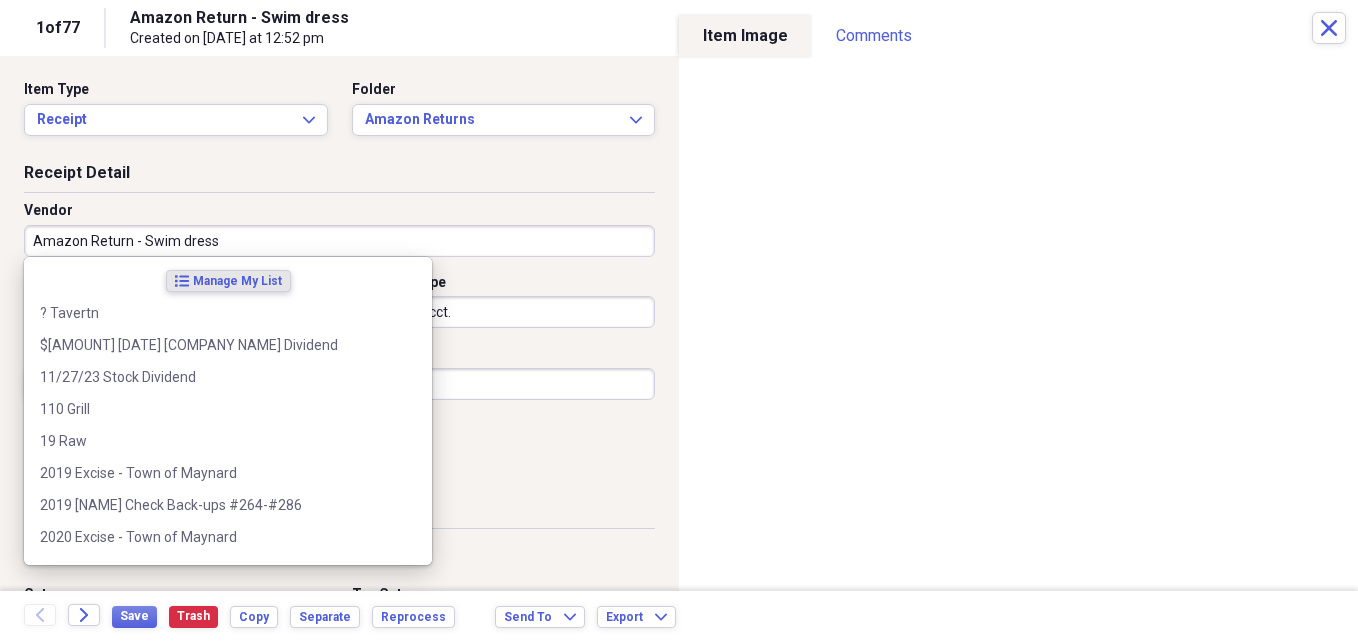 click on "Amazon Return - Swim dress" at bounding box center (339, 241) 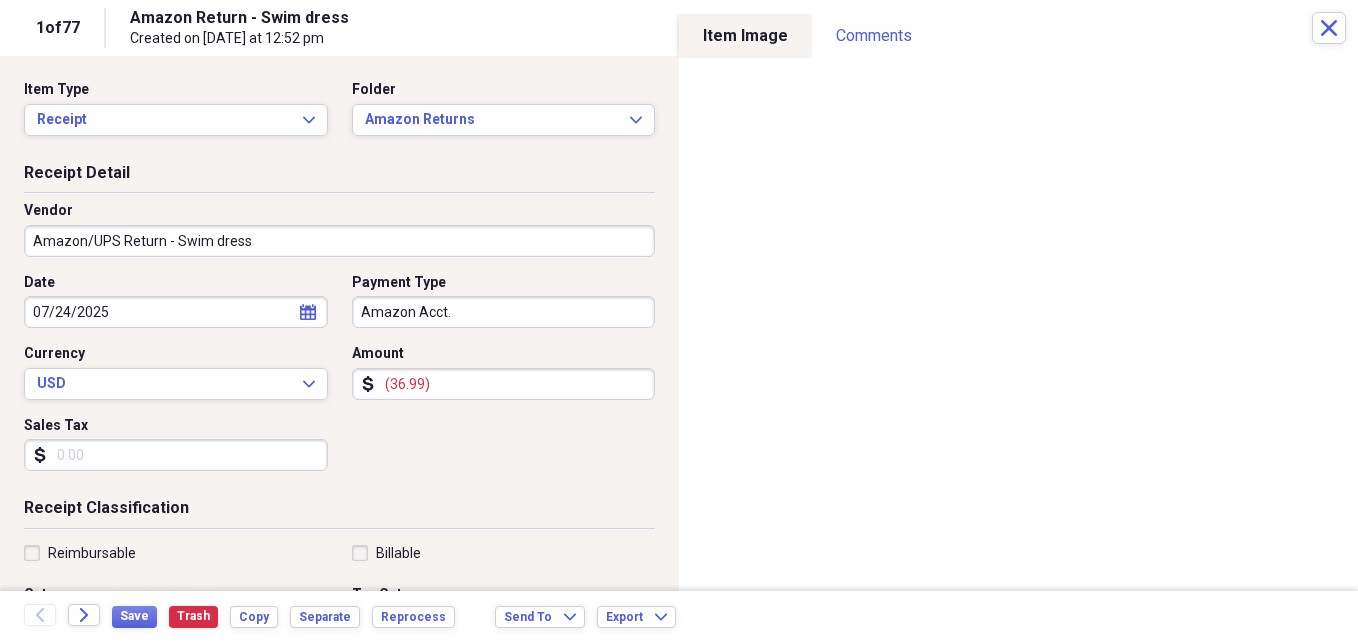 click on "Amazon/UPS Return - Swim dress" at bounding box center (339, 241) 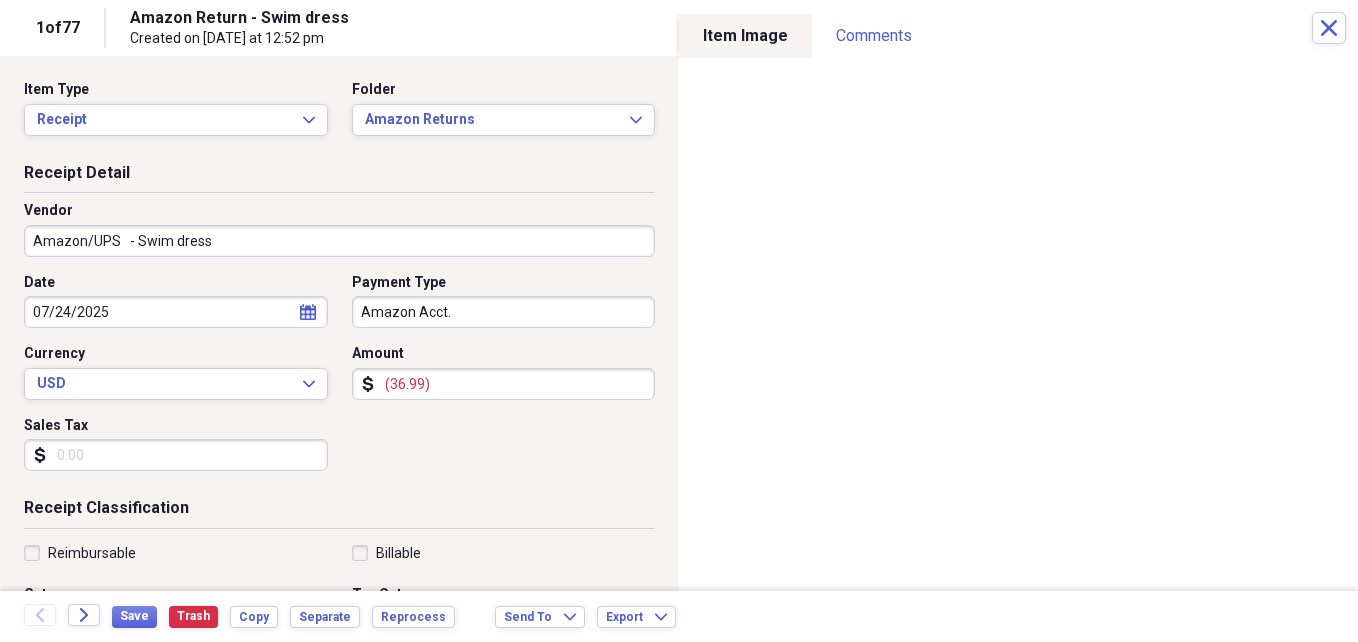 click on "Amazon/UPS   - Swim dress" at bounding box center [339, 241] 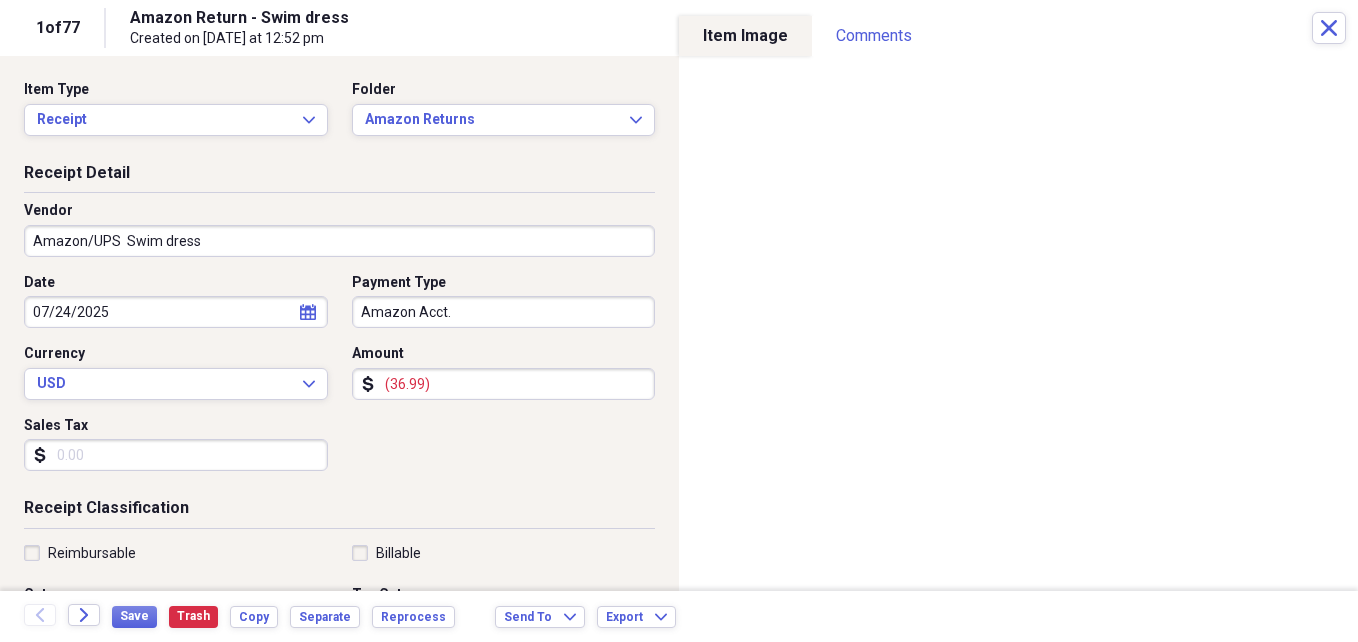 click on "Amazon/UPS  Swim dress" at bounding box center [339, 241] 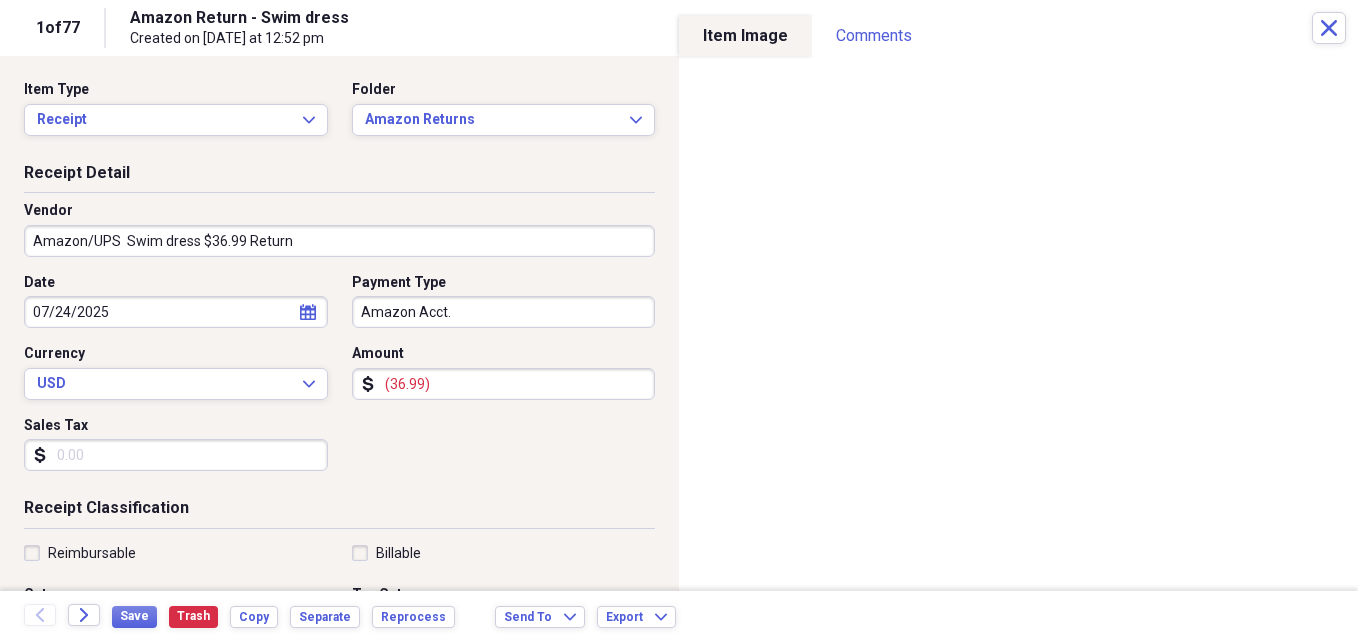 drag, startPoint x: 124, startPoint y: 239, endPoint x: 239, endPoint y: 236, distance: 115.03912 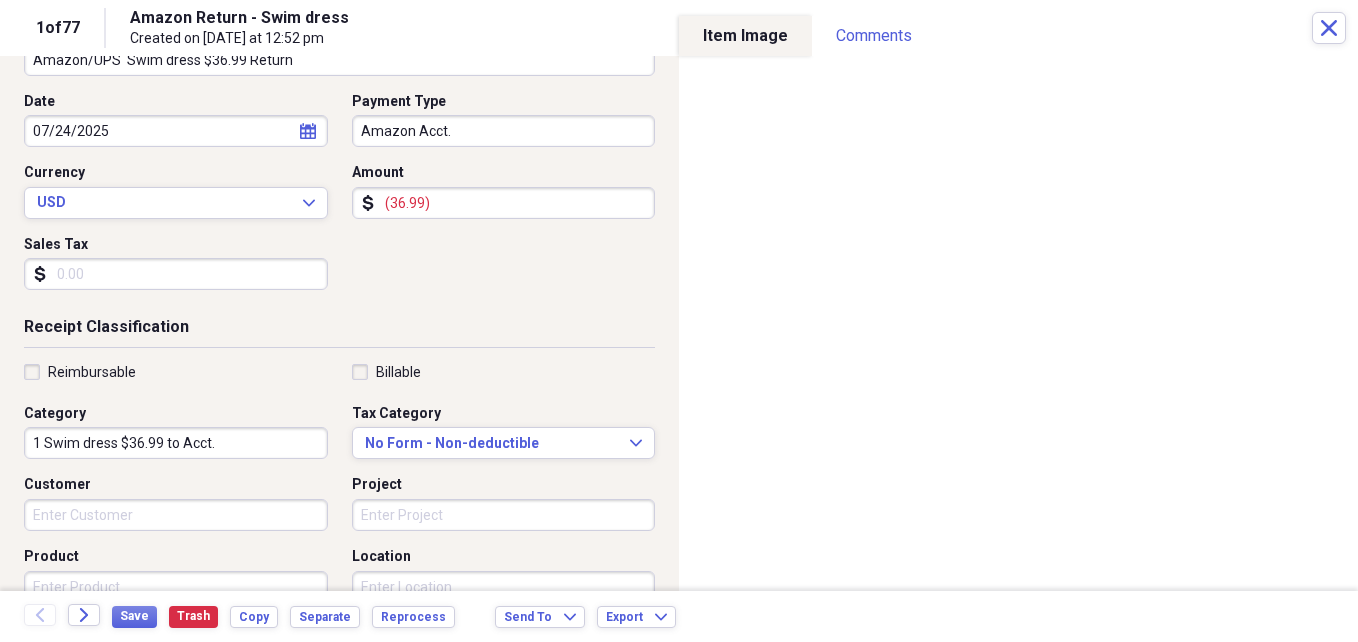 scroll, scrollTop: 232, scrollLeft: 0, axis: vertical 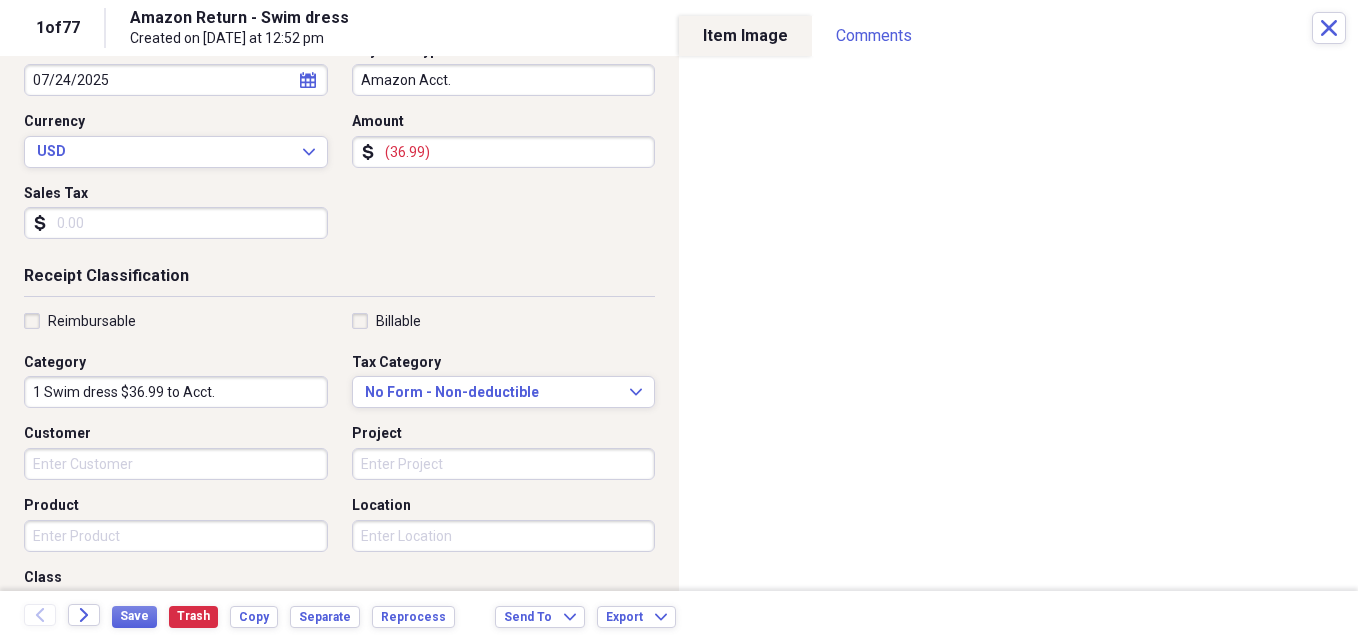 type on "Amazon/UPS  Swim dress $36.99 Return" 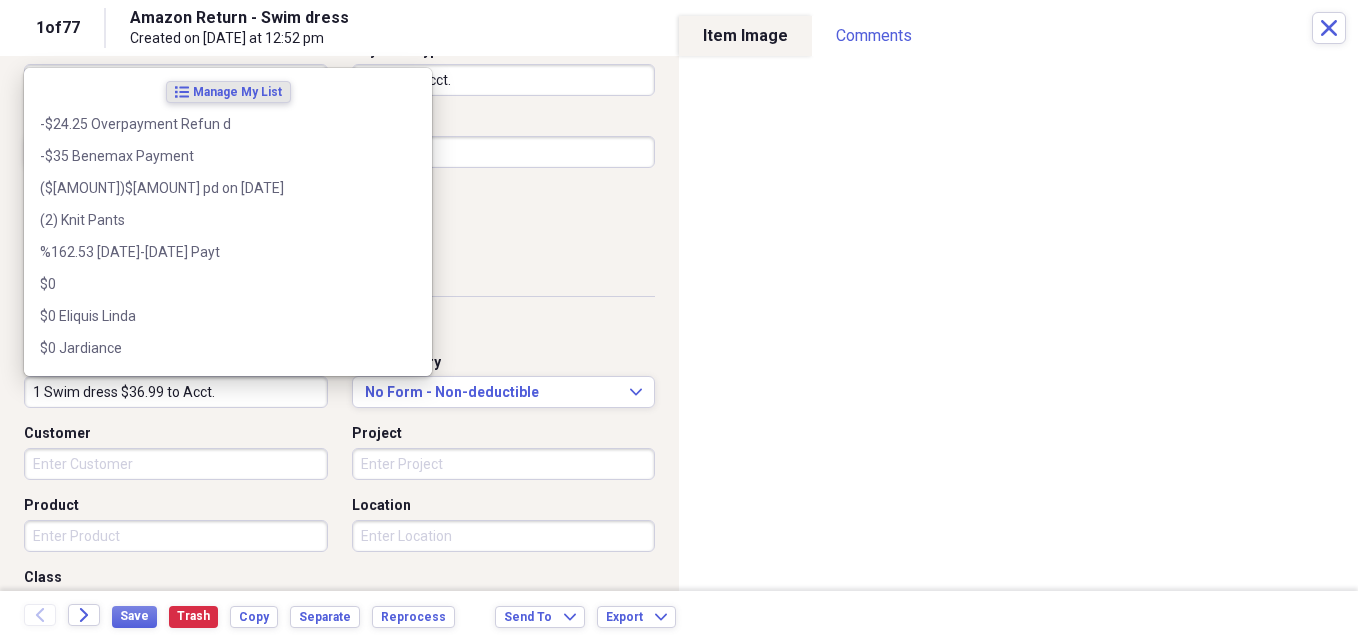 paste on "Swim dress $36.99" 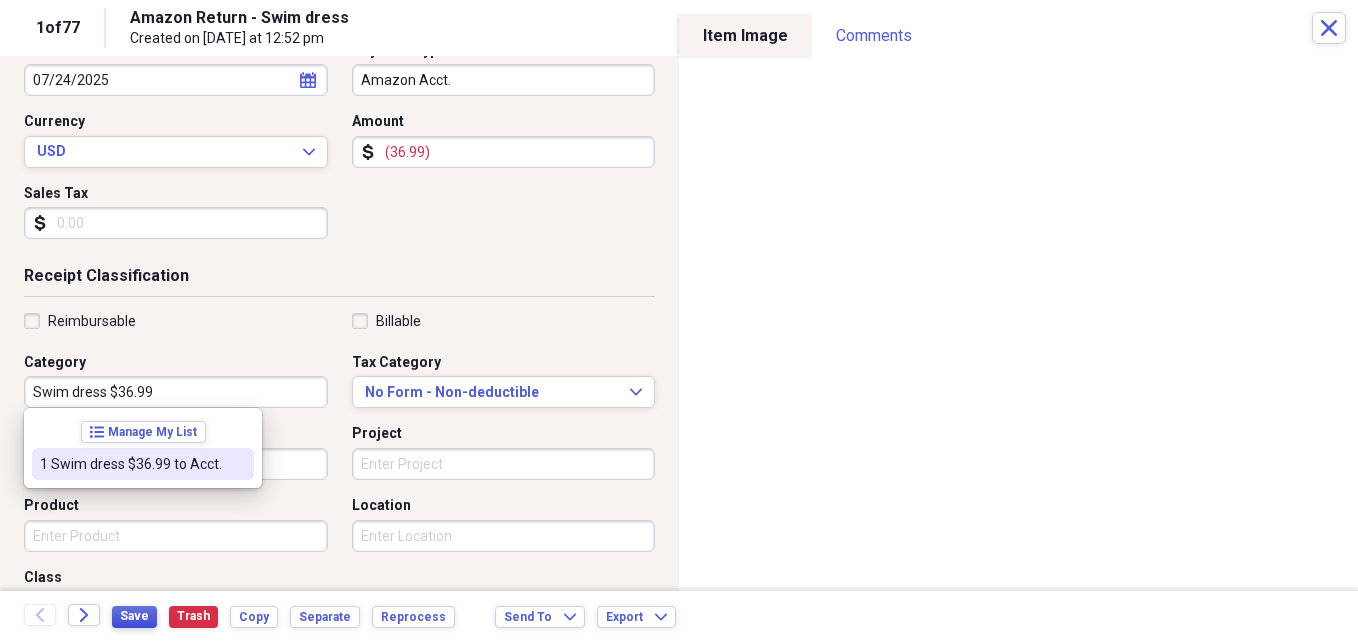 type on "Swim dress $36.99" 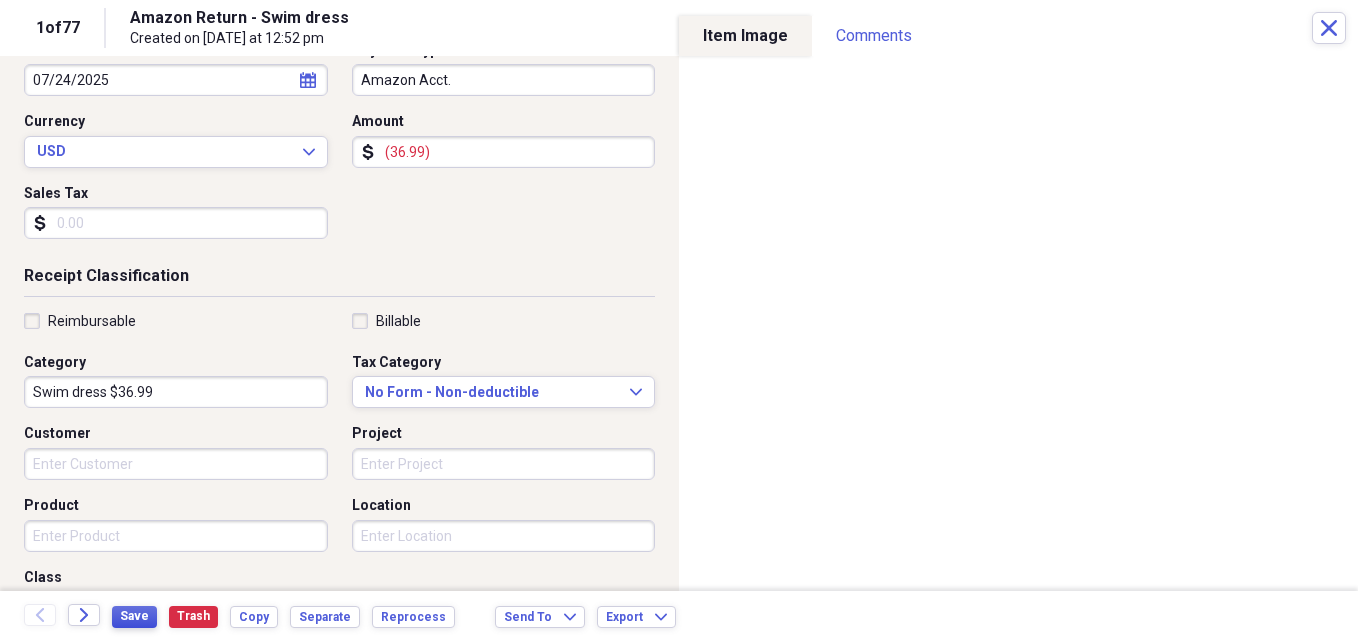 click on "Save" at bounding box center (134, 616) 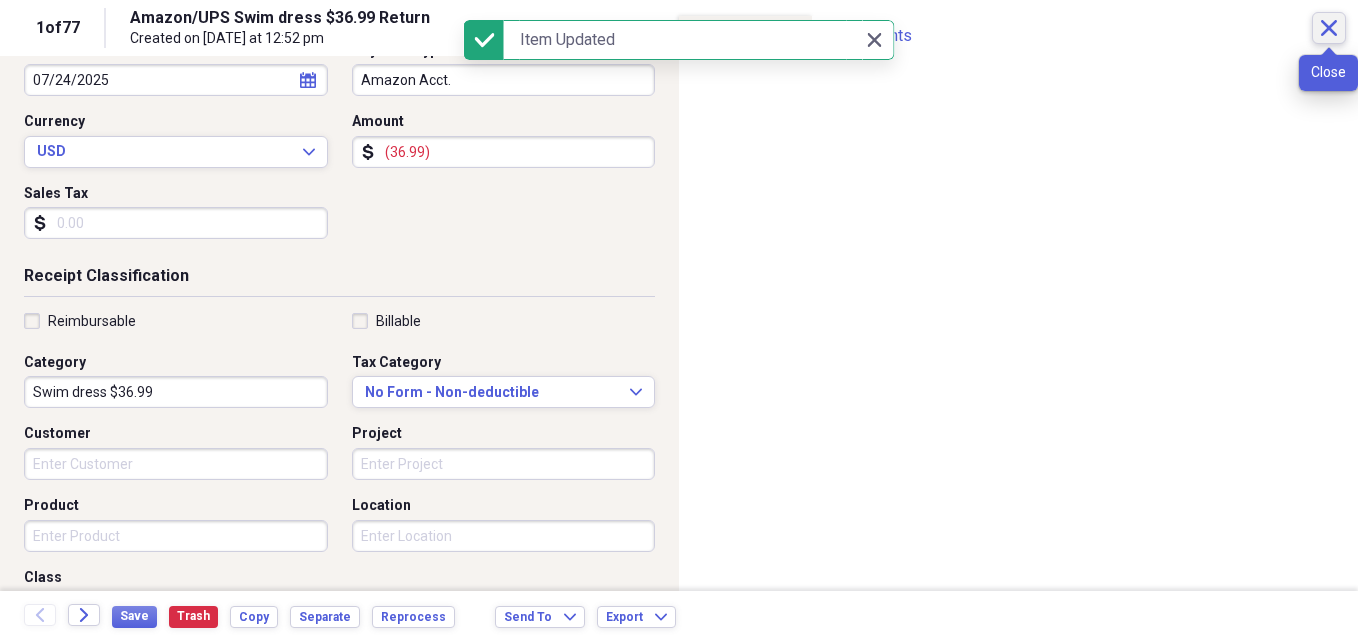 click on "Close" at bounding box center (1329, 28) 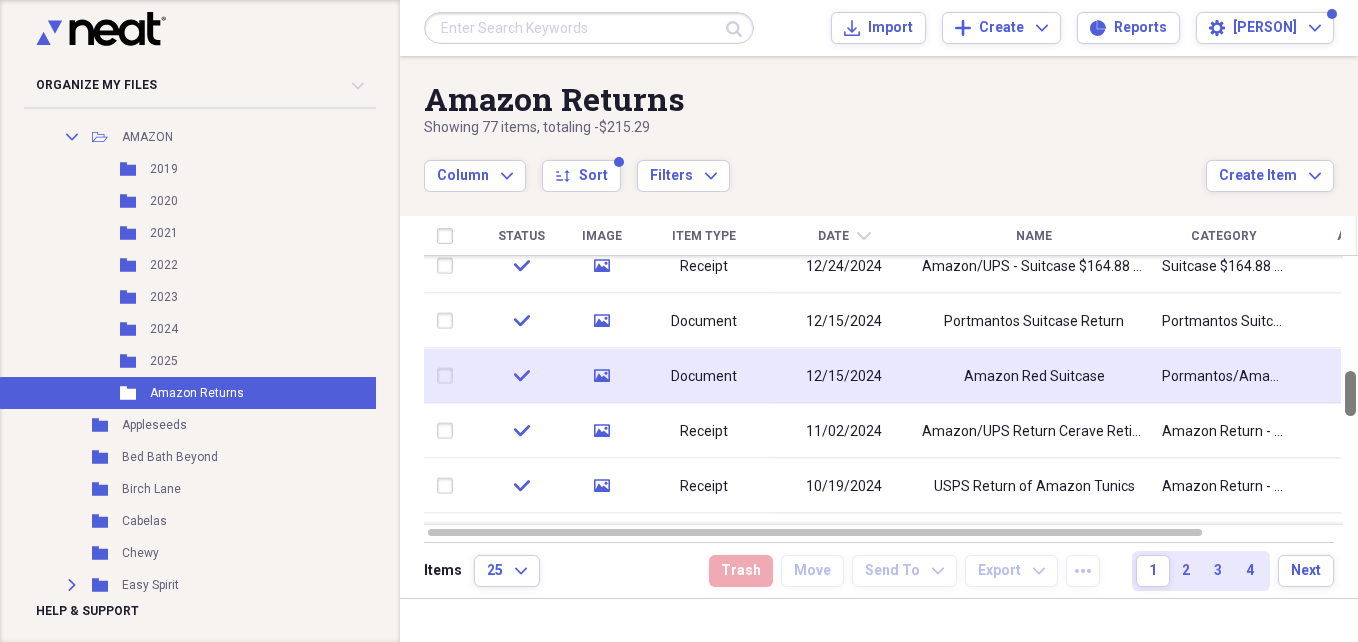 drag, startPoint x: 1351, startPoint y: 275, endPoint x: 1088, endPoint y: 332, distance: 269.10593 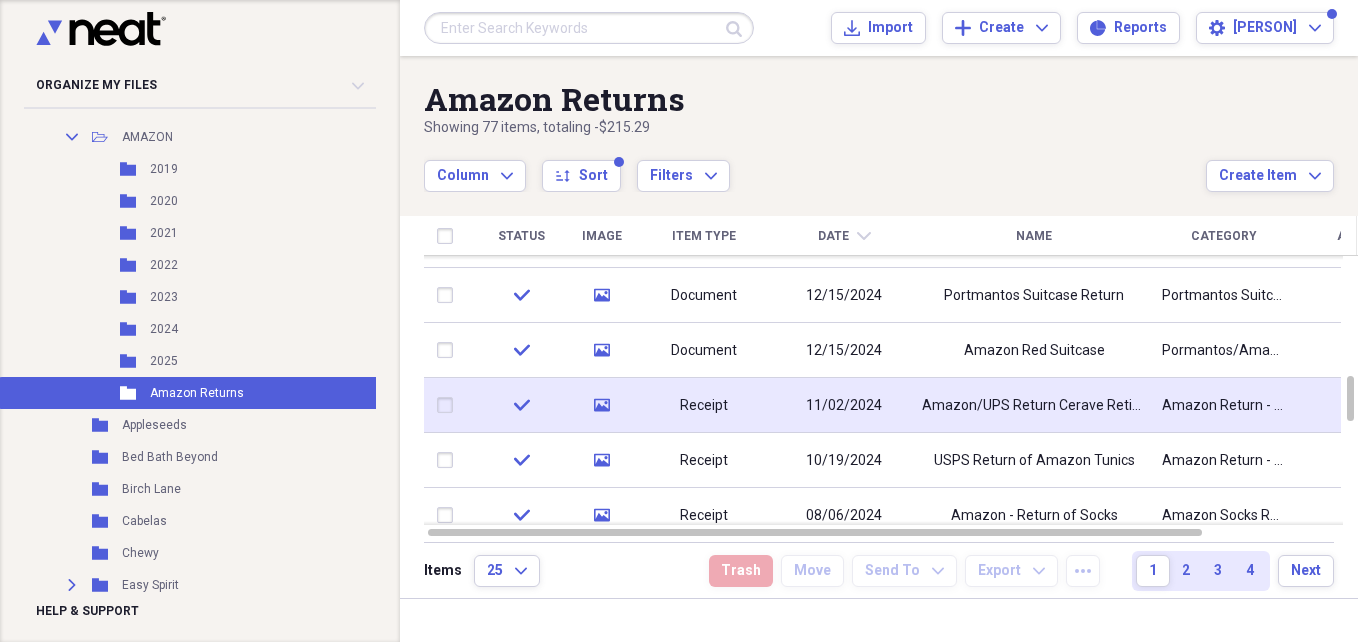 click on "Amazon Return - CeraVe Retinol Serum" at bounding box center [1224, 406] 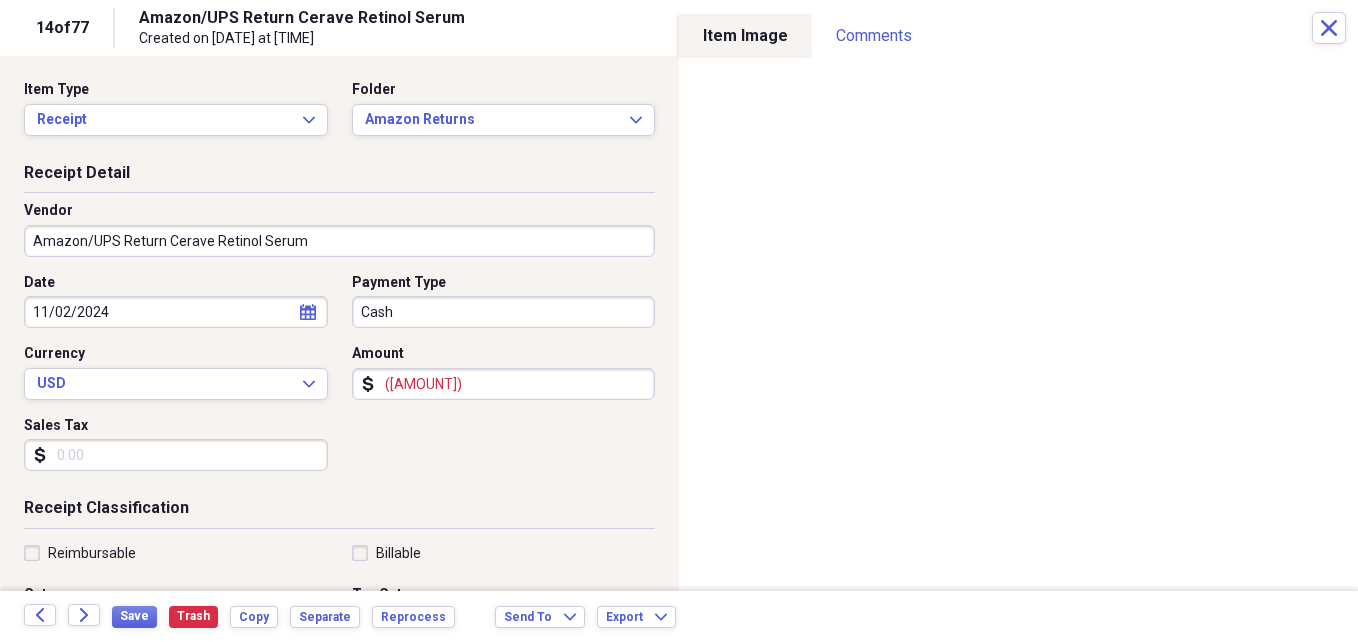 click on "Amazon/UPS Return Cerave Retinol Serum" at bounding box center [339, 241] 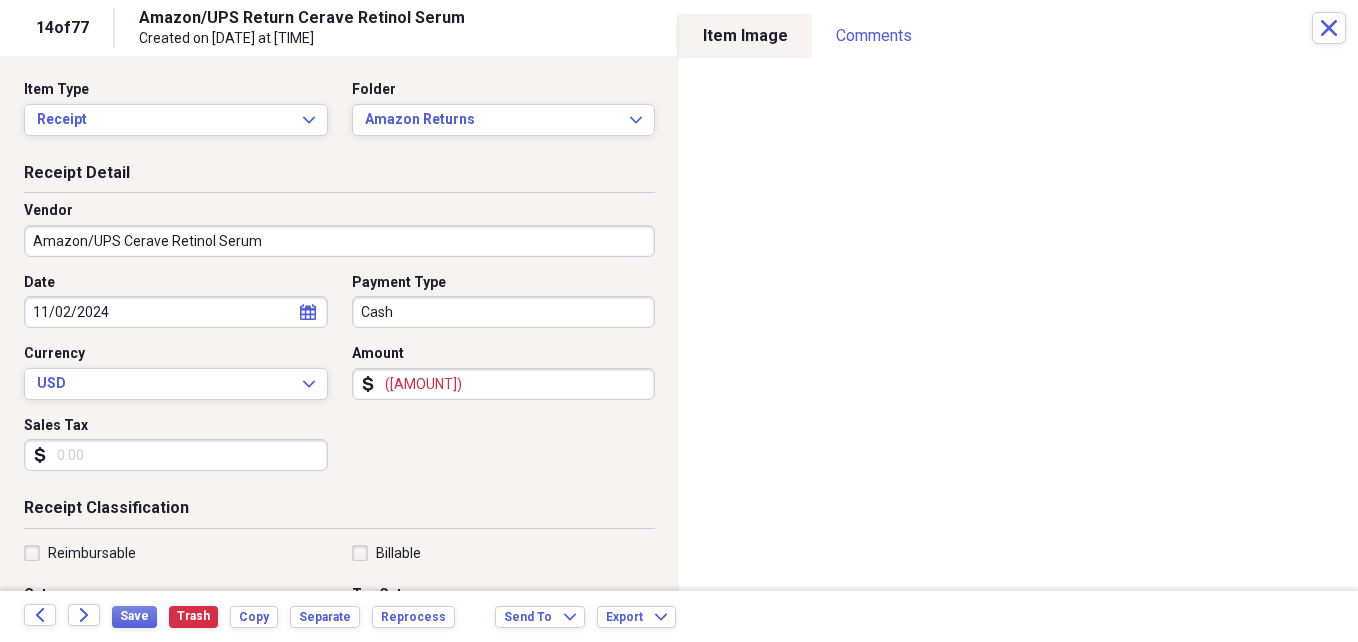 click on "Amazon/UPS Cerave Retinol Serum" at bounding box center [339, 241] 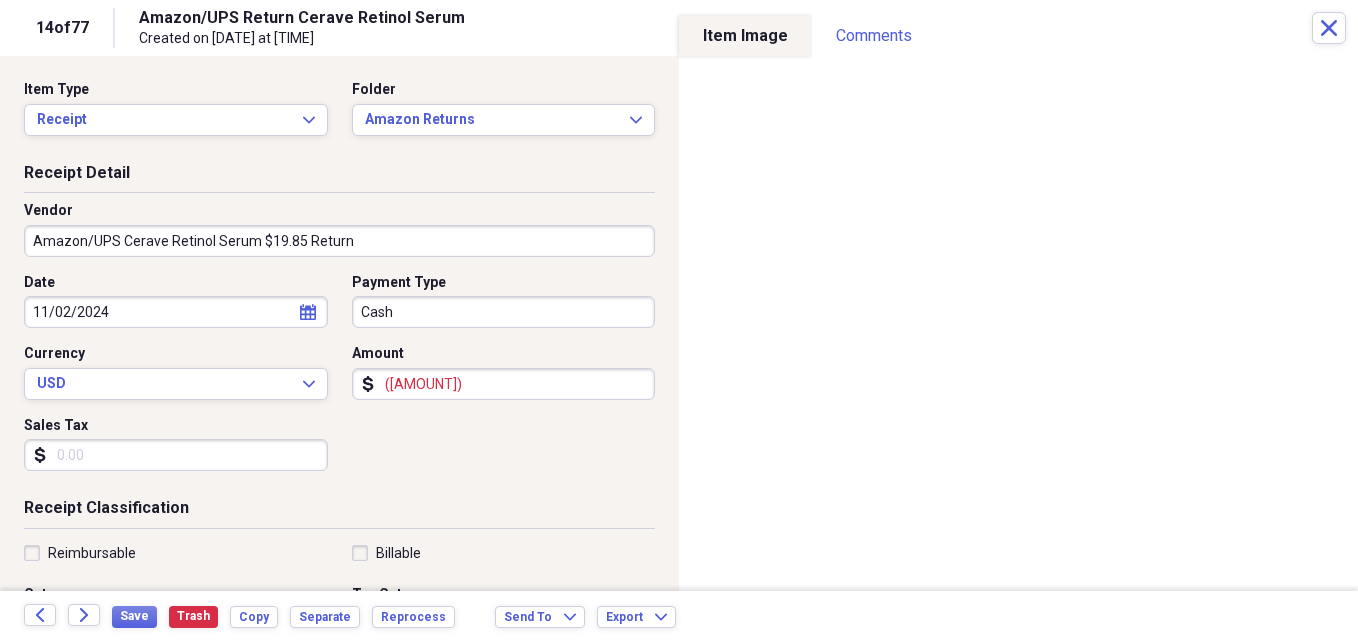 type on "Amazon/UPS Cerave Retinol Serum $19.85 Return" 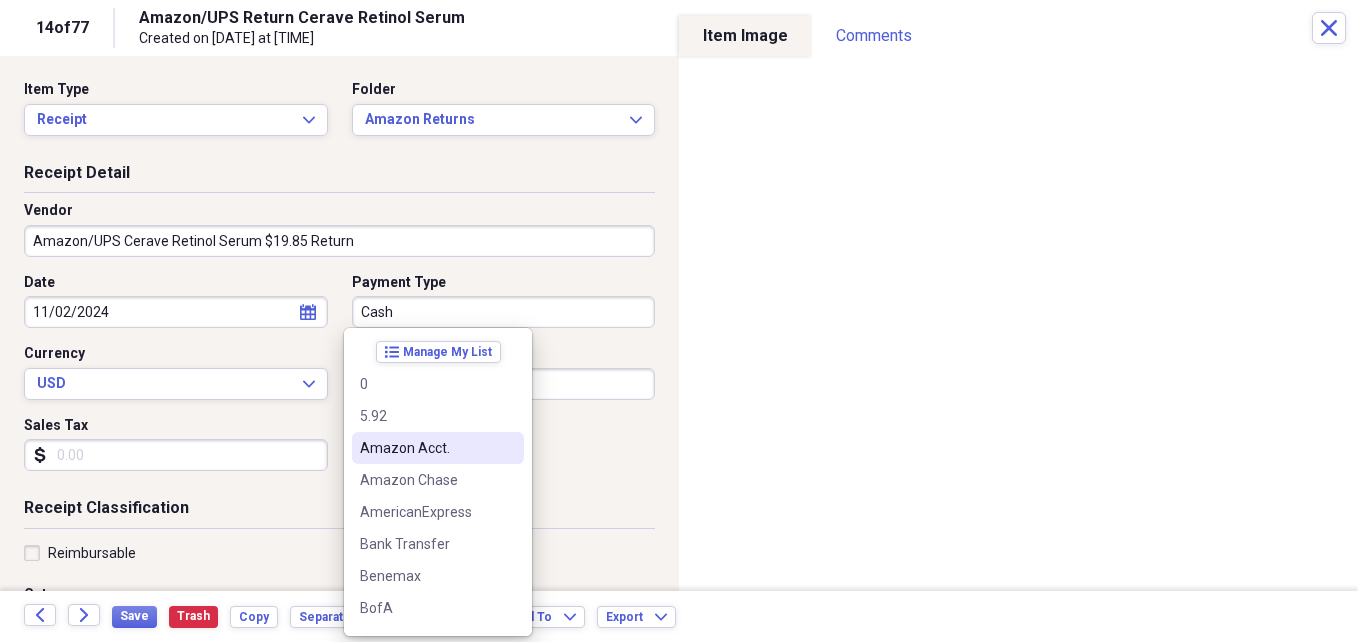 click on "Amazon Acct." at bounding box center (426, 448) 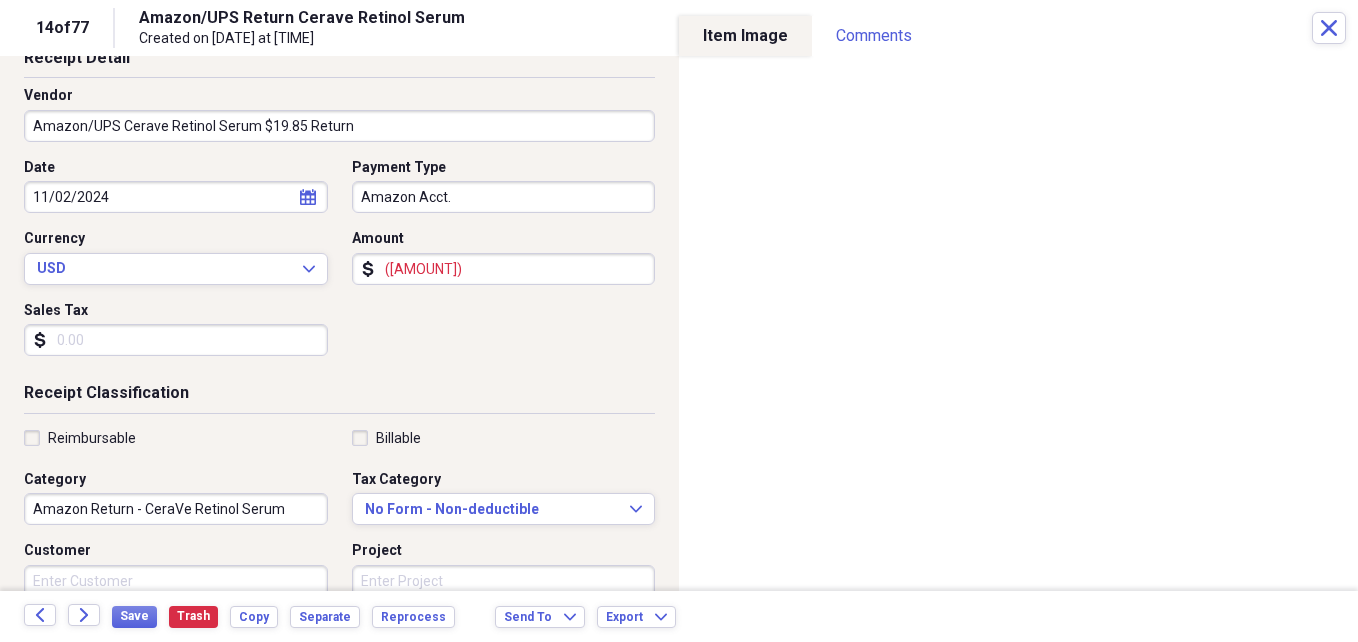 scroll, scrollTop: 123, scrollLeft: 0, axis: vertical 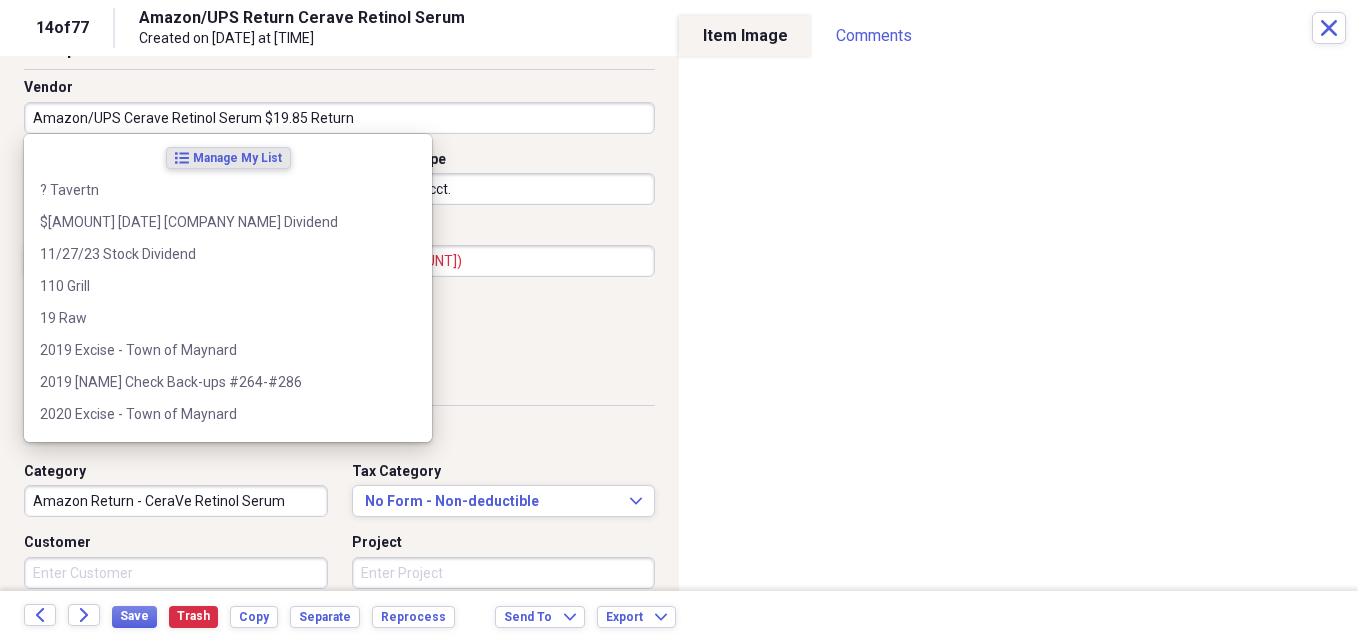 click on "Amazon/UPS Cerave Retinol Serum $19.85 Return" at bounding box center (339, 118) 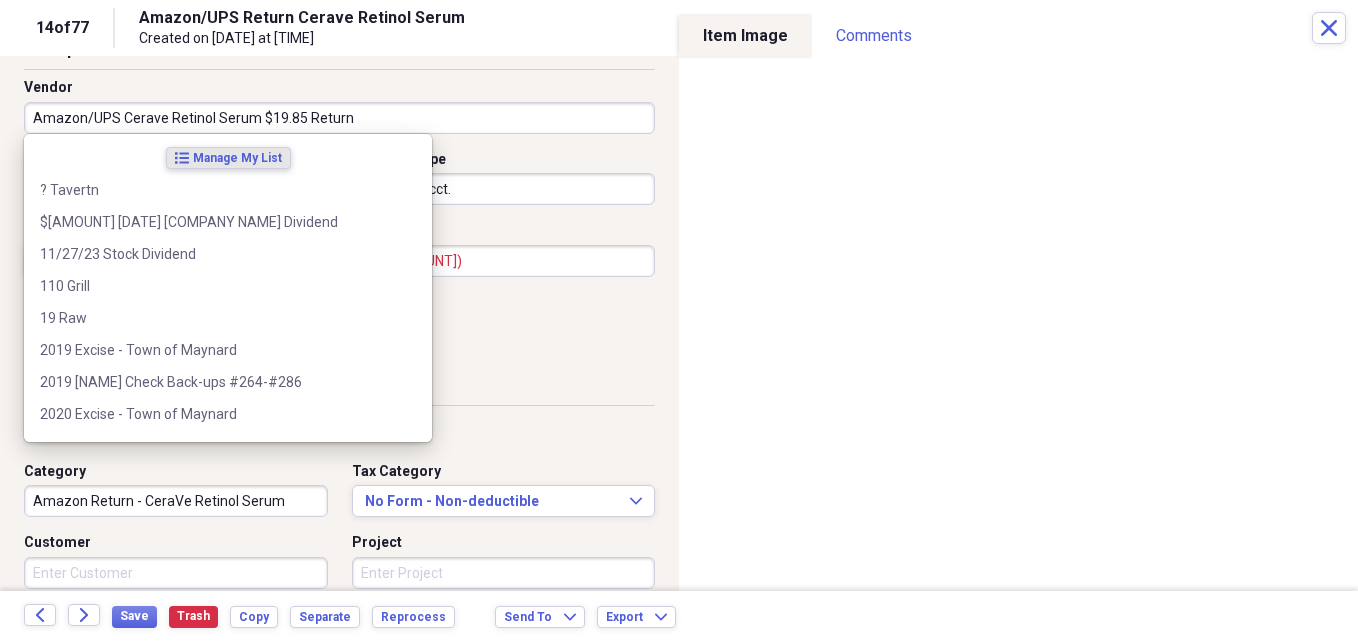 drag, startPoint x: 121, startPoint y: 115, endPoint x: 301, endPoint y: 119, distance: 180.04443 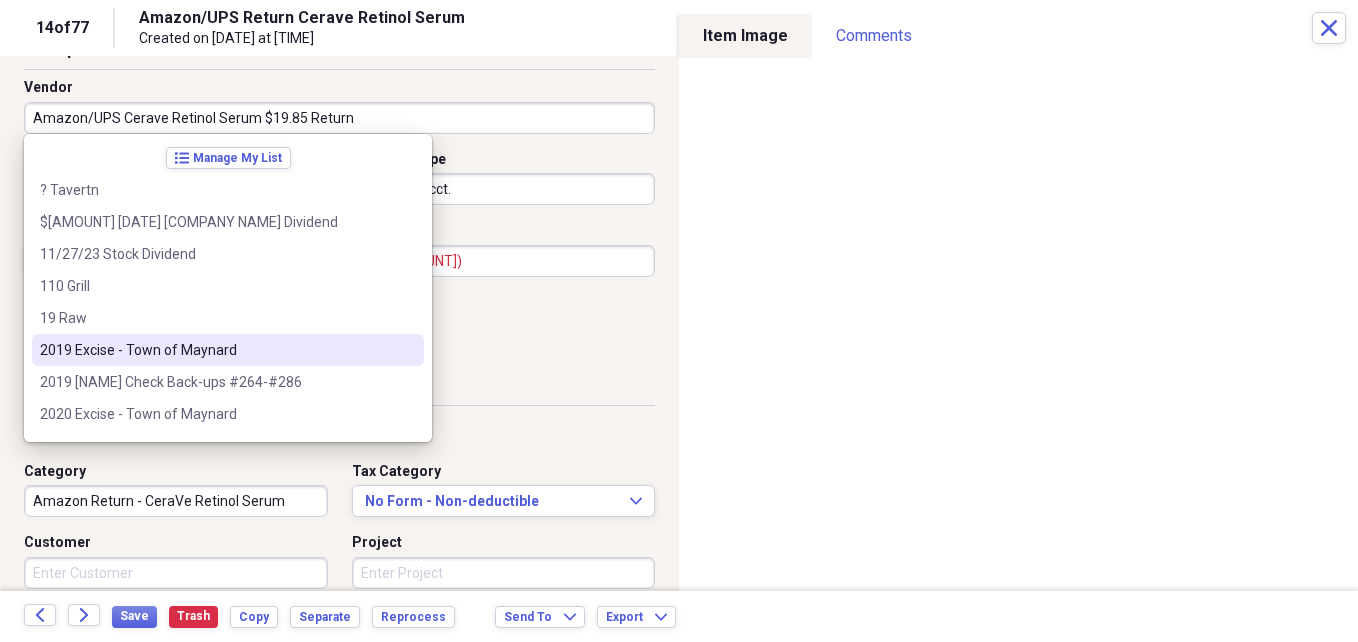 click on "Amazon Return - CeraVe Retinol Serum" at bounding box center [176, 501] 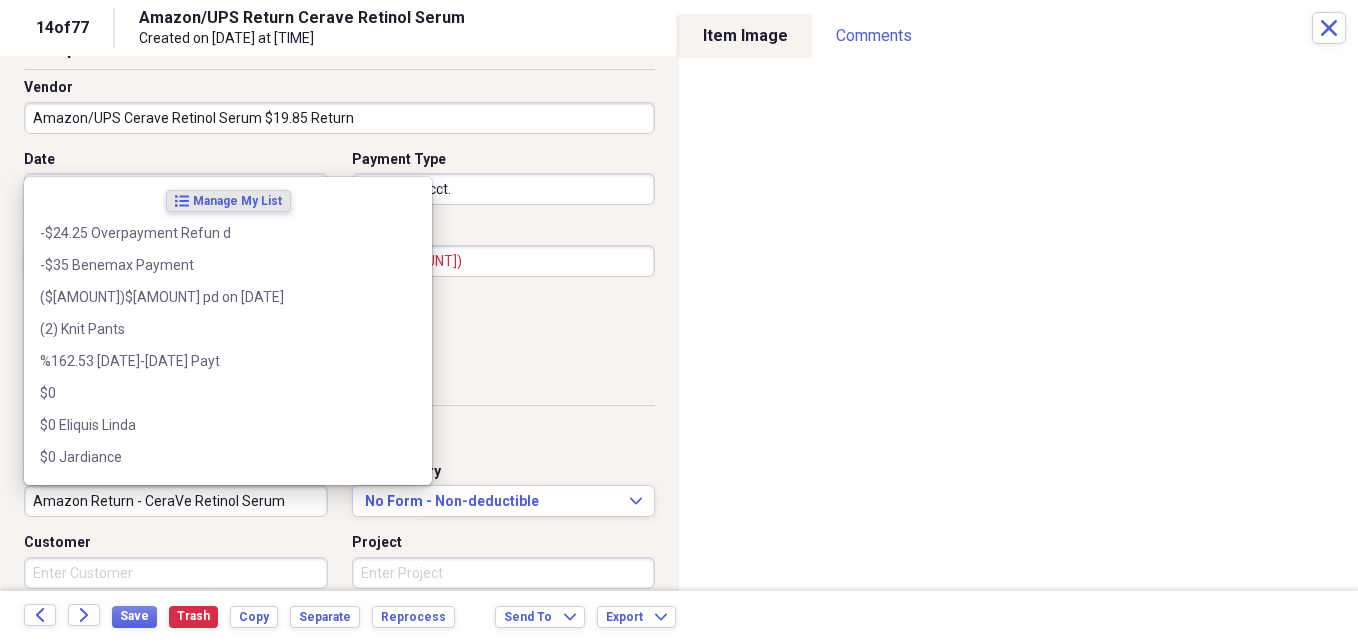 paste on "Cerave Retinol Serum $19.85" 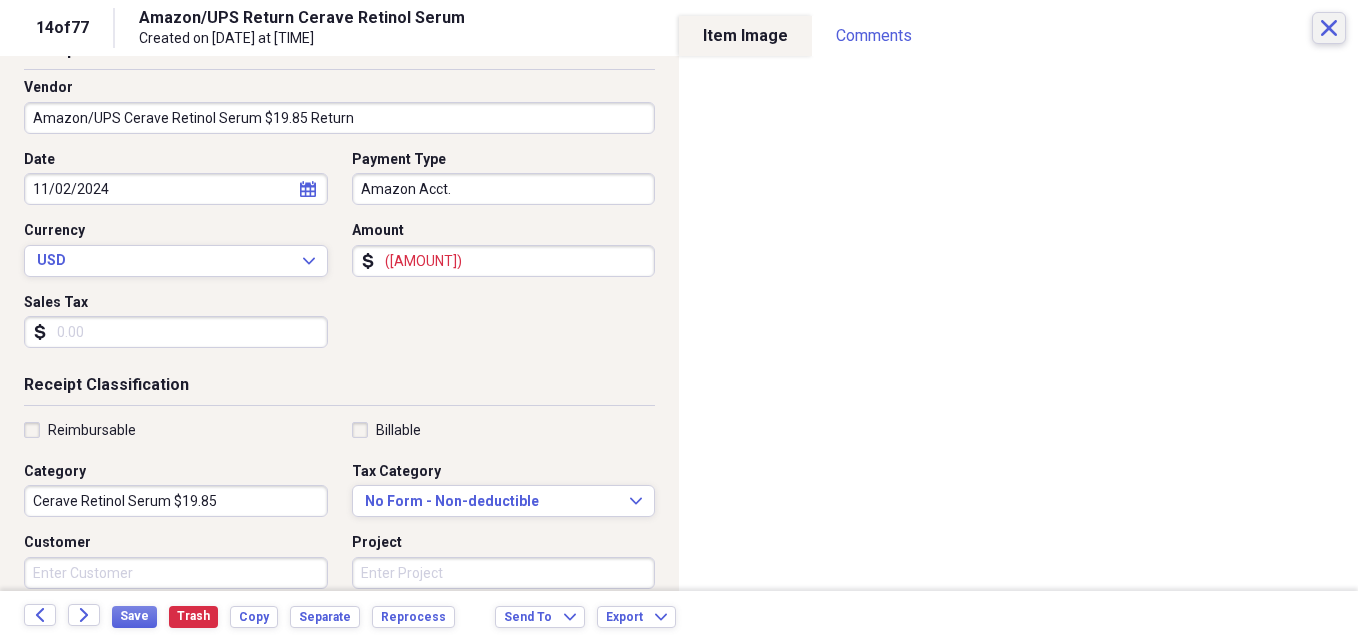 type on "Cerave Retinol Serum $19.85" 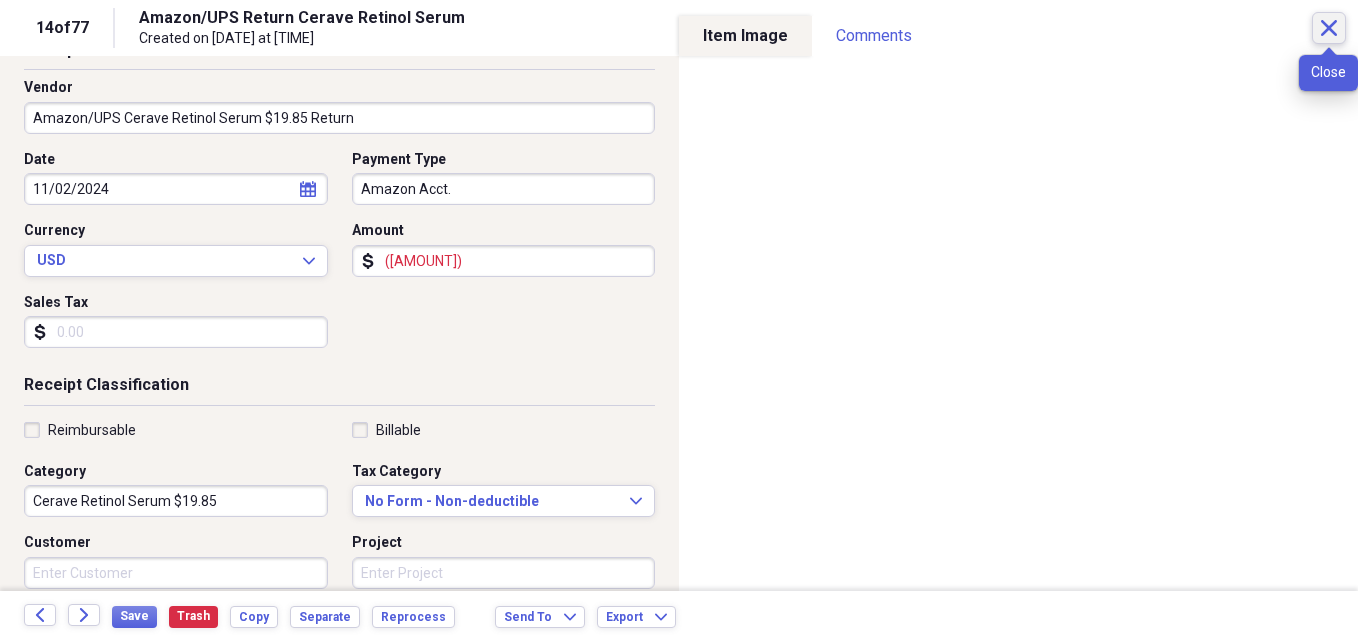 click on "Close" at bounding box center [1329, 28] 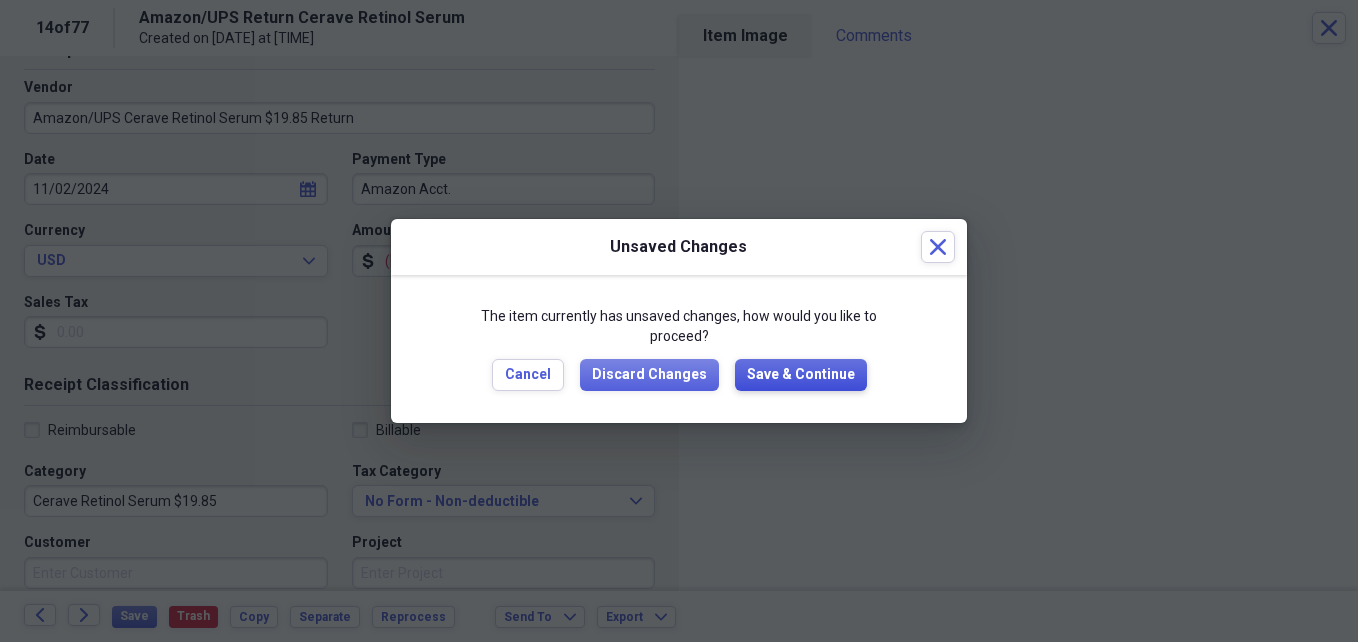 click on "Save & Continue" at bounding box center (801, 375) 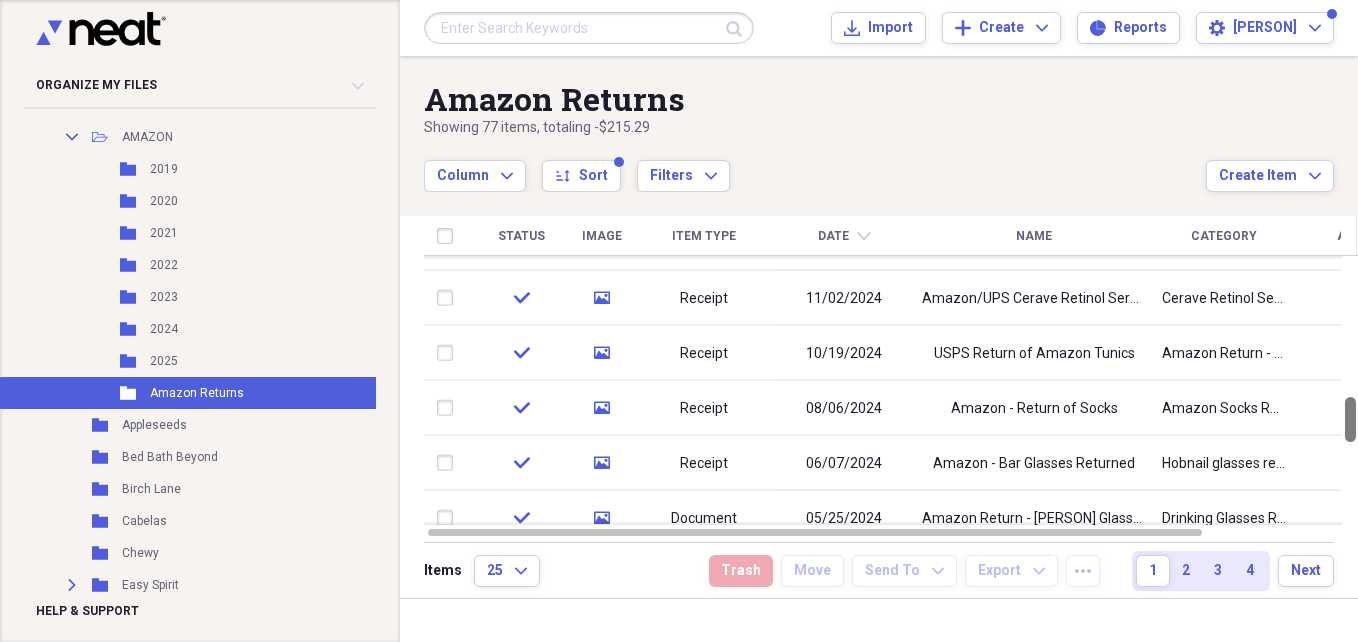 drag, startPoint x: 1348, startPoint y: 382, endPoint x: 1349, endPoint y: 403, distance: 21.023796 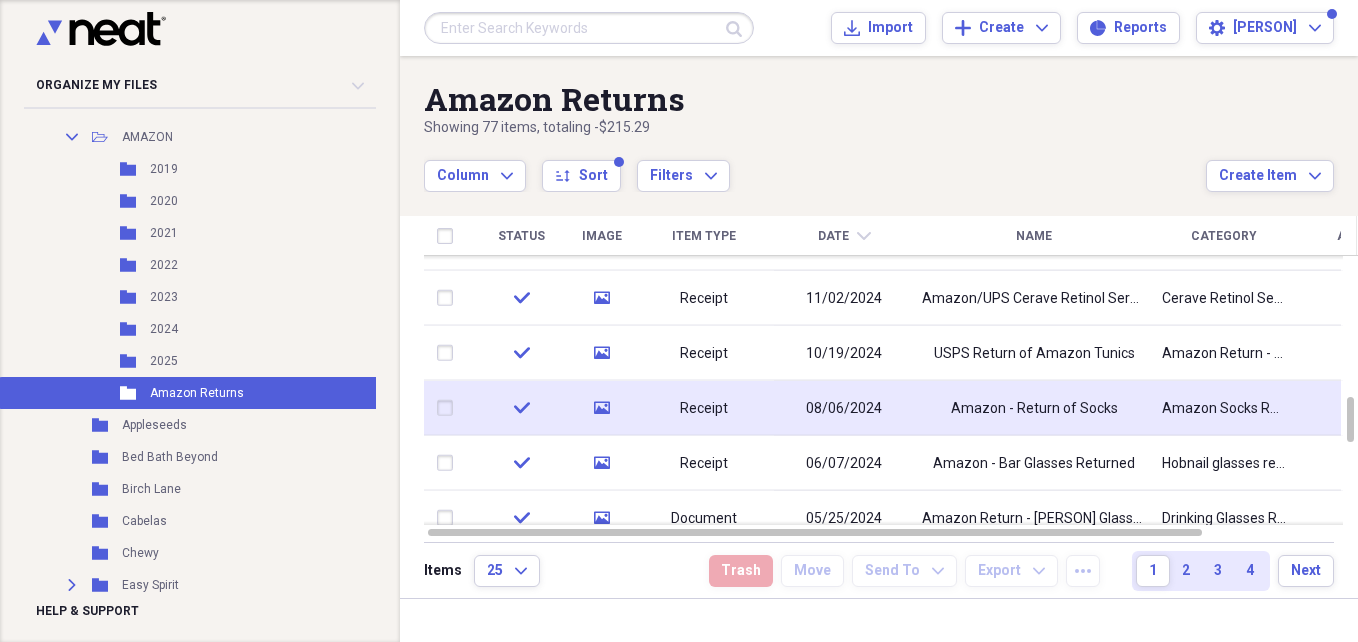 click on "Amazon - Return of Socks" at bounding box center (1034, 408) 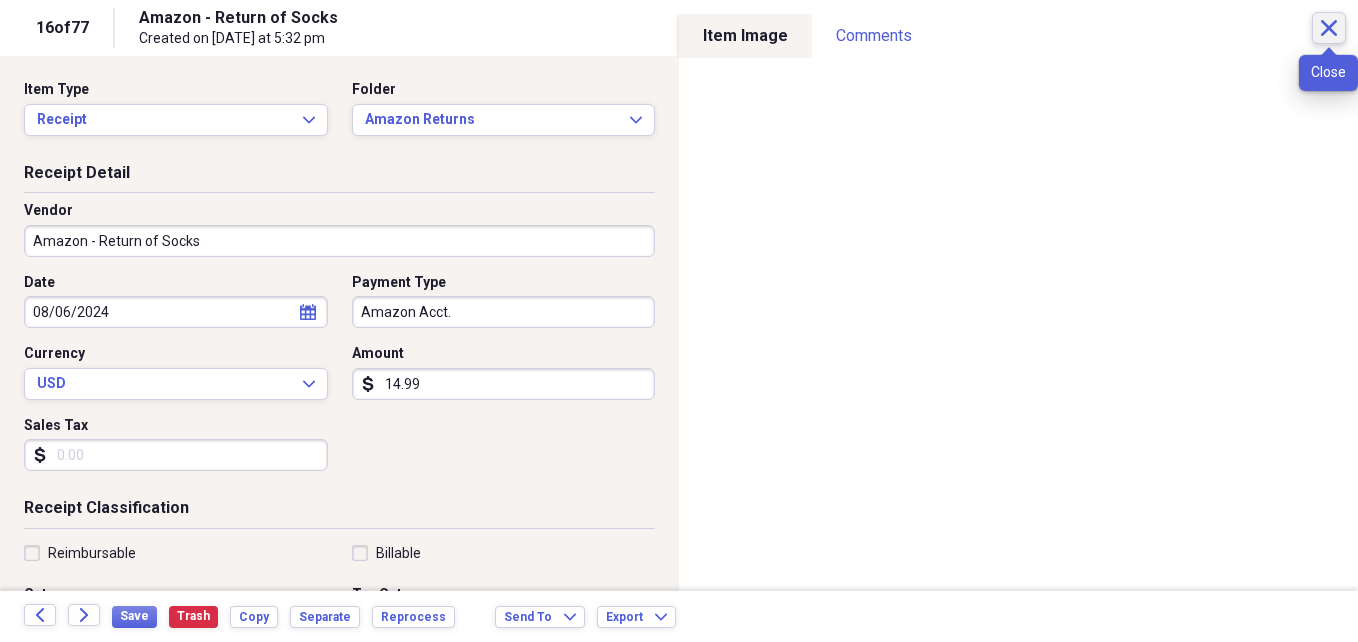 click on "Close" at bounding box center (1329, 28) 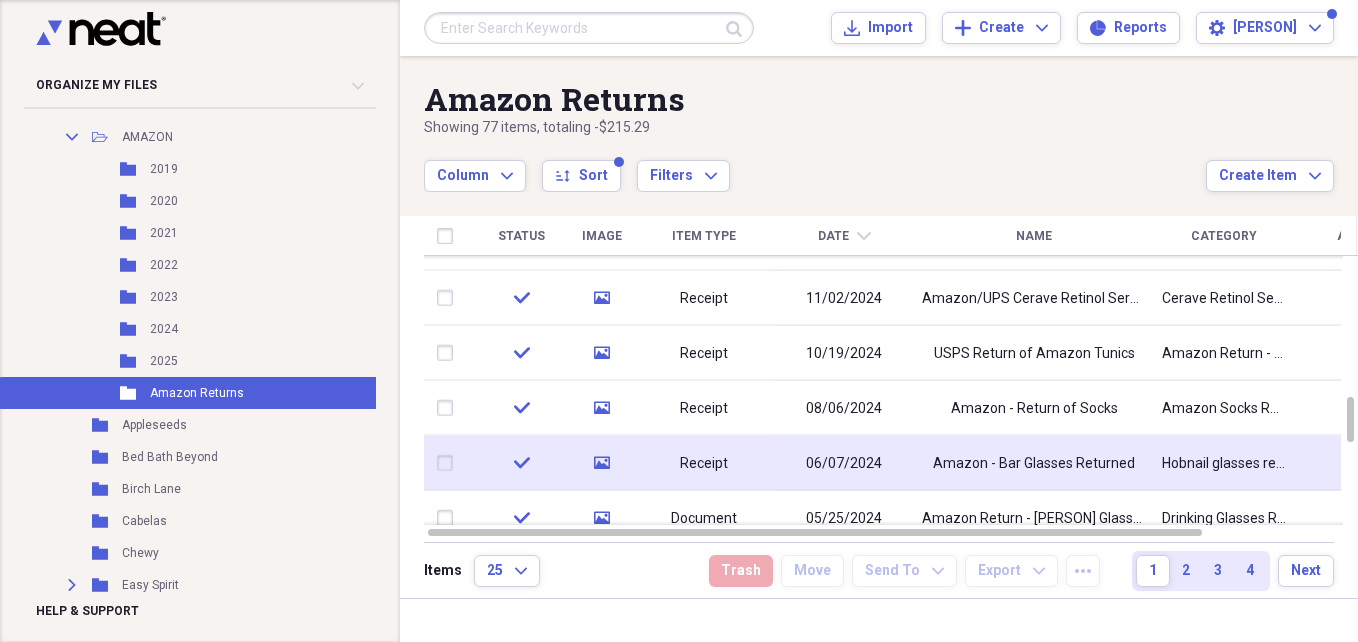 click on "Amazon - Bar Glasses Returned" at bounding box center (1034, 463) 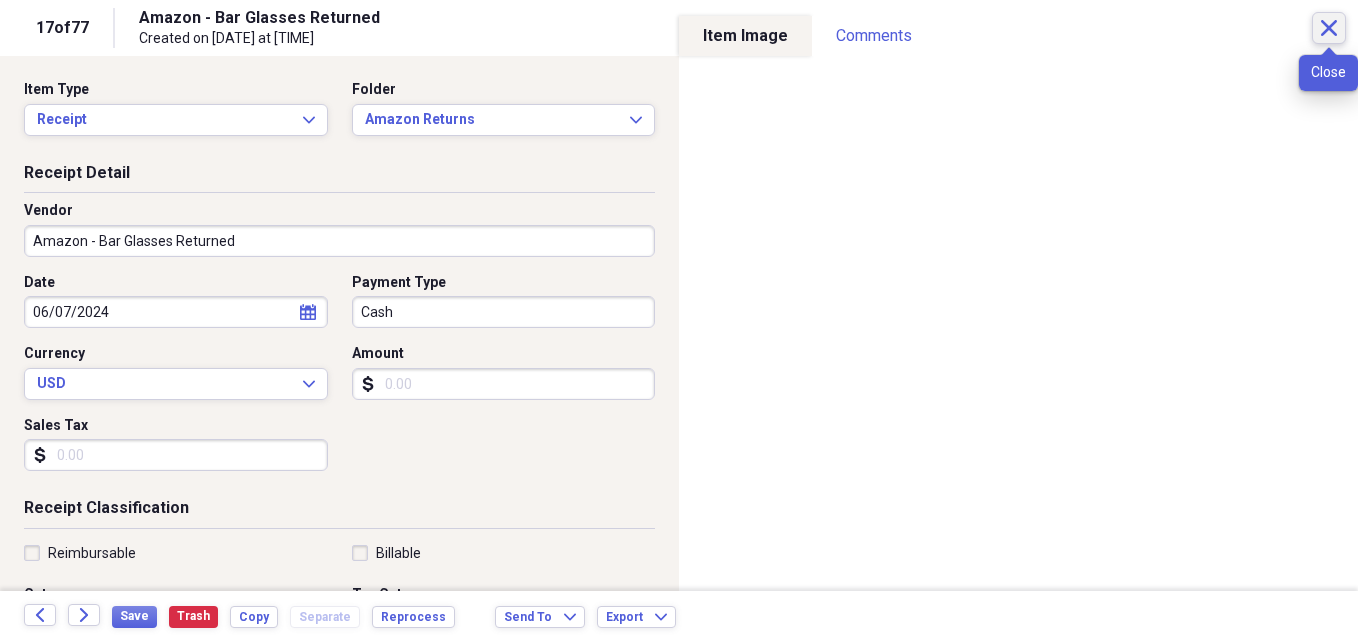 click on "Close" 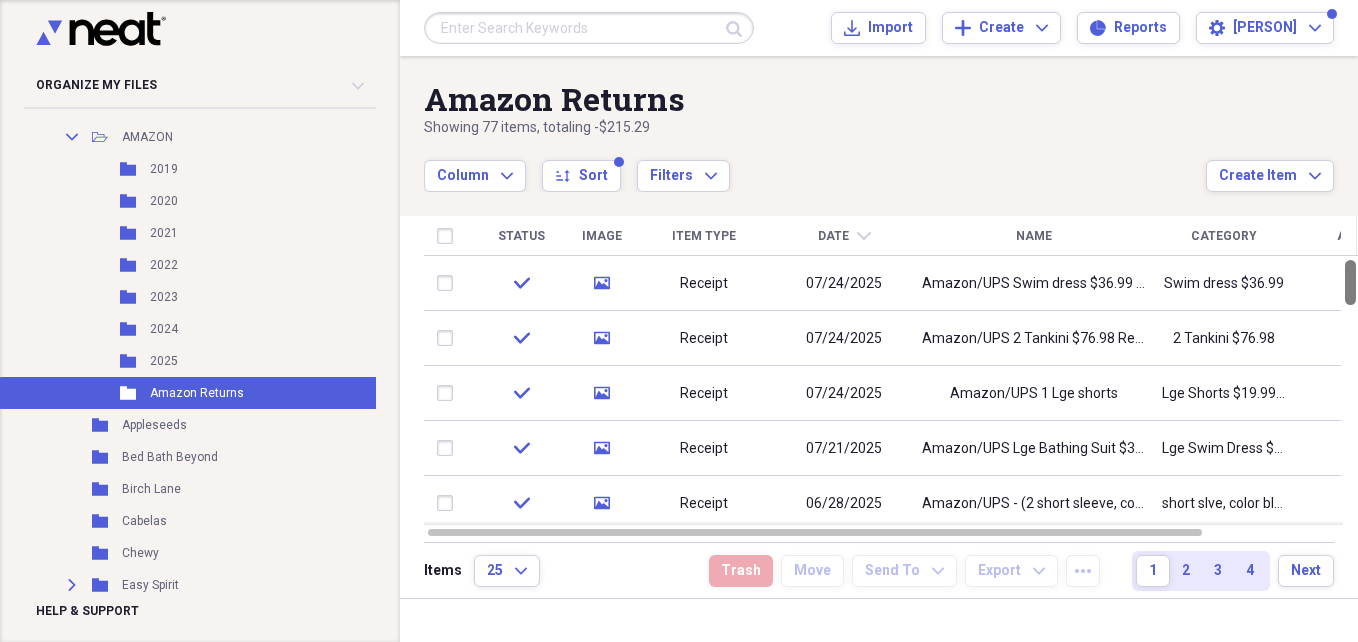 drag, startPoint x: 1349, startPoint y: 402, endPoint x: 1339, endPoint y: 193, distance: 209.2391 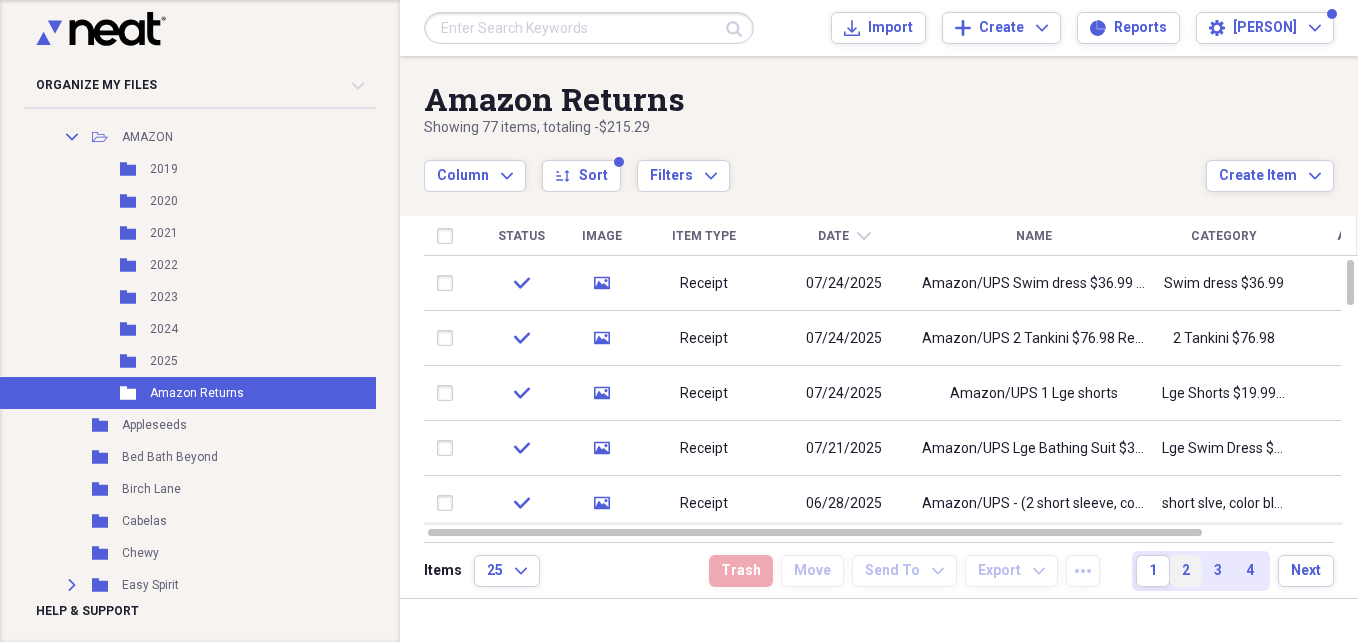 click on "2" at bounding box center [1186, 571] 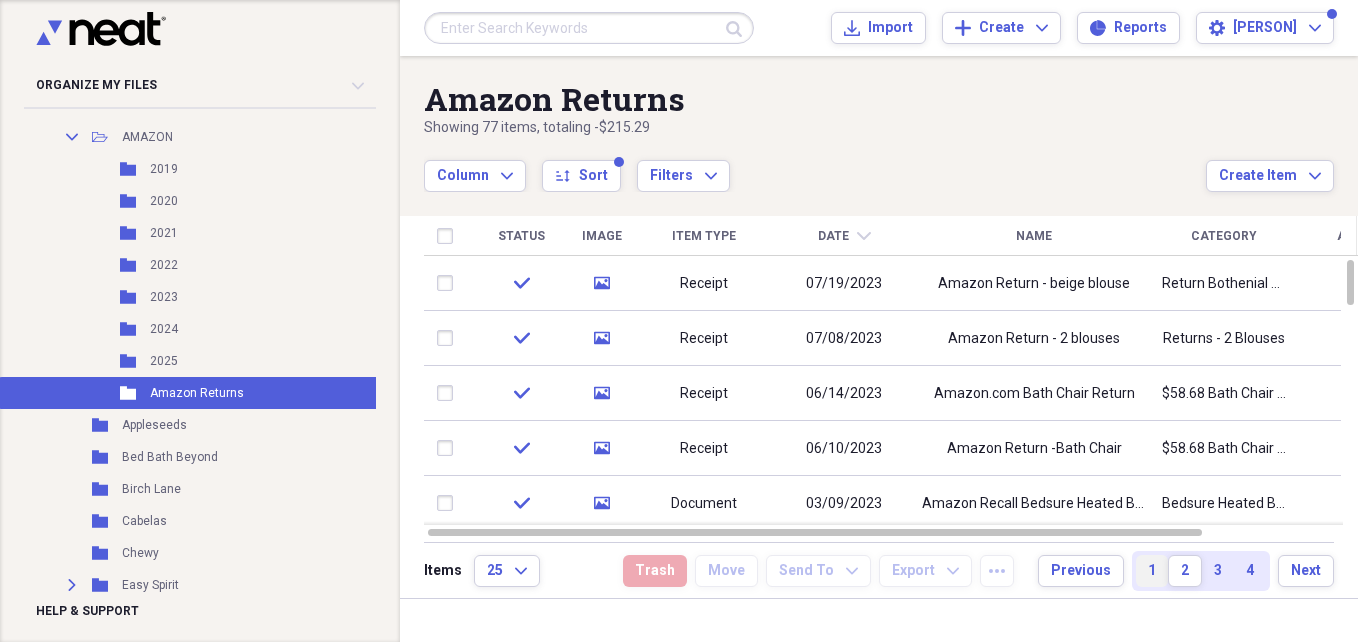 click on "1" at bounding box center (1152, 571) 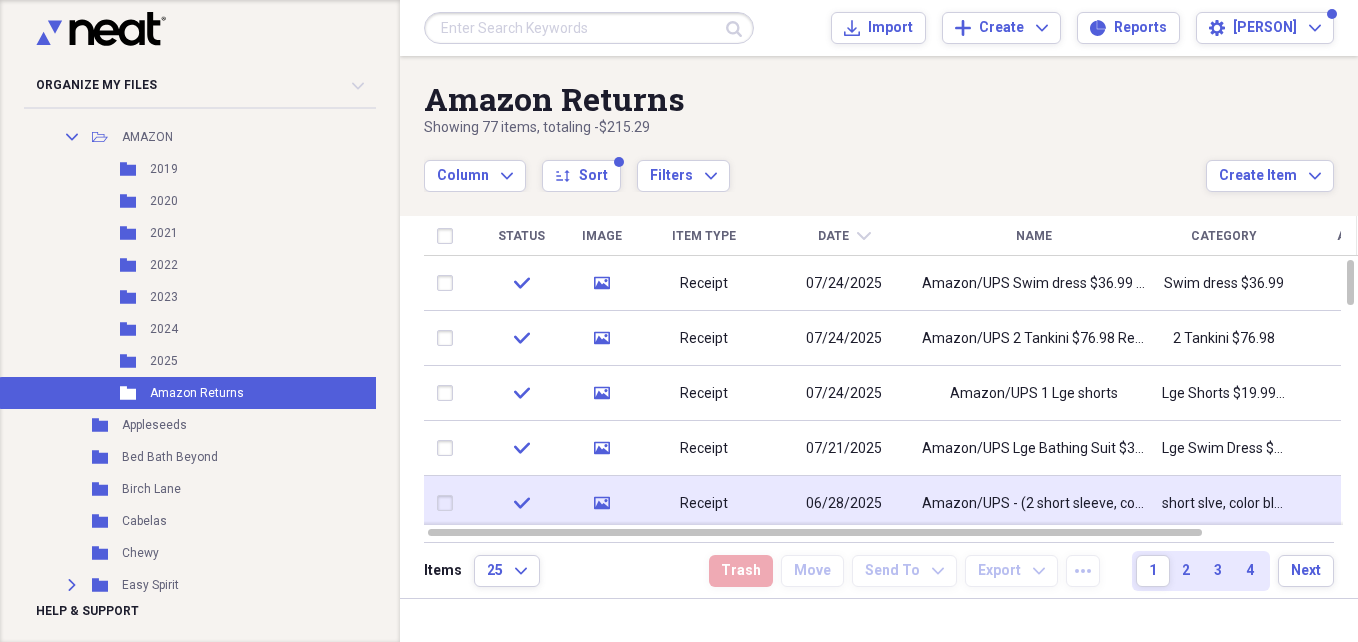 click on "Amazon/UPS - (2 short sleeve, color block shirts)" at bounding box center (1034, 504) 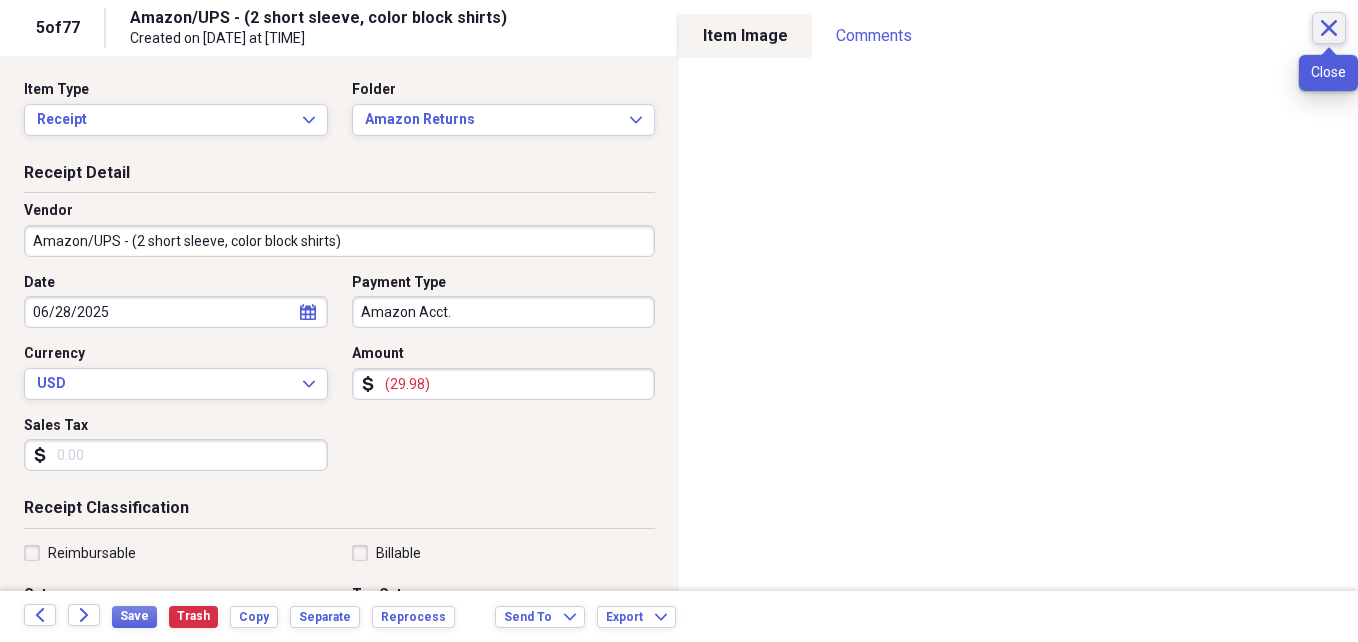 click on "Close" at bounding box center (1329, 28) 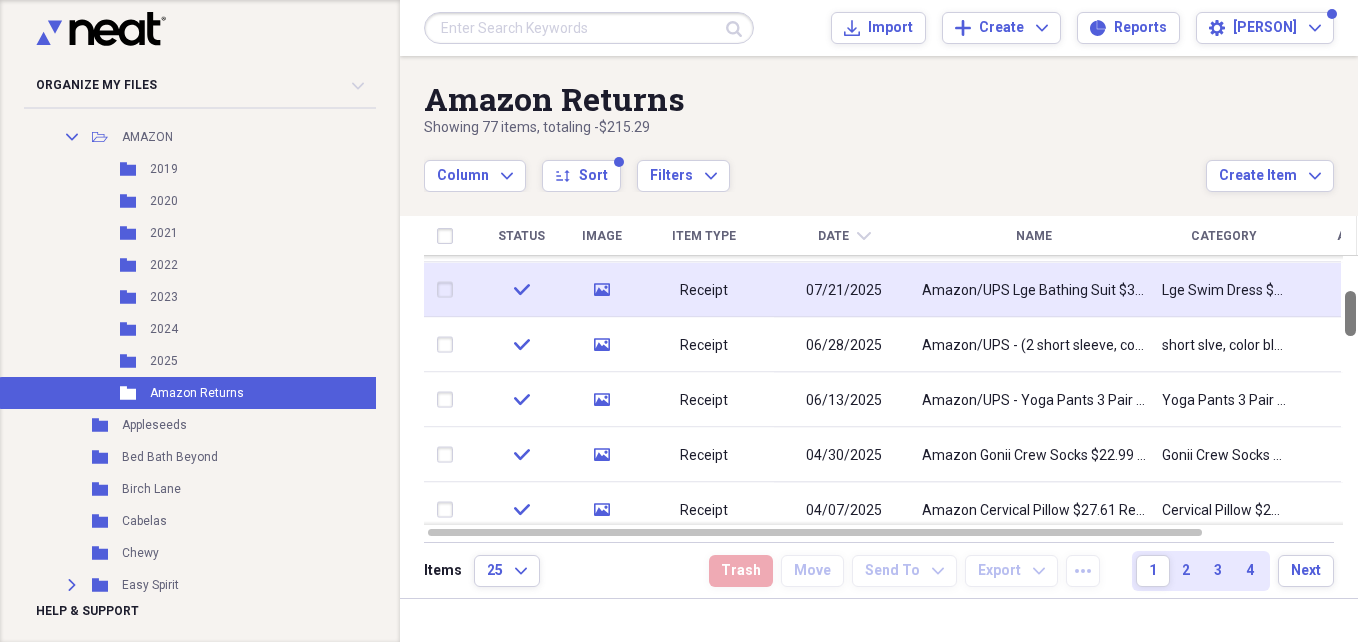 drag, startPoint x: 1352, startPoint y: 290, endPoint x: 1329, endPoint y: 311, distance: 31.144823 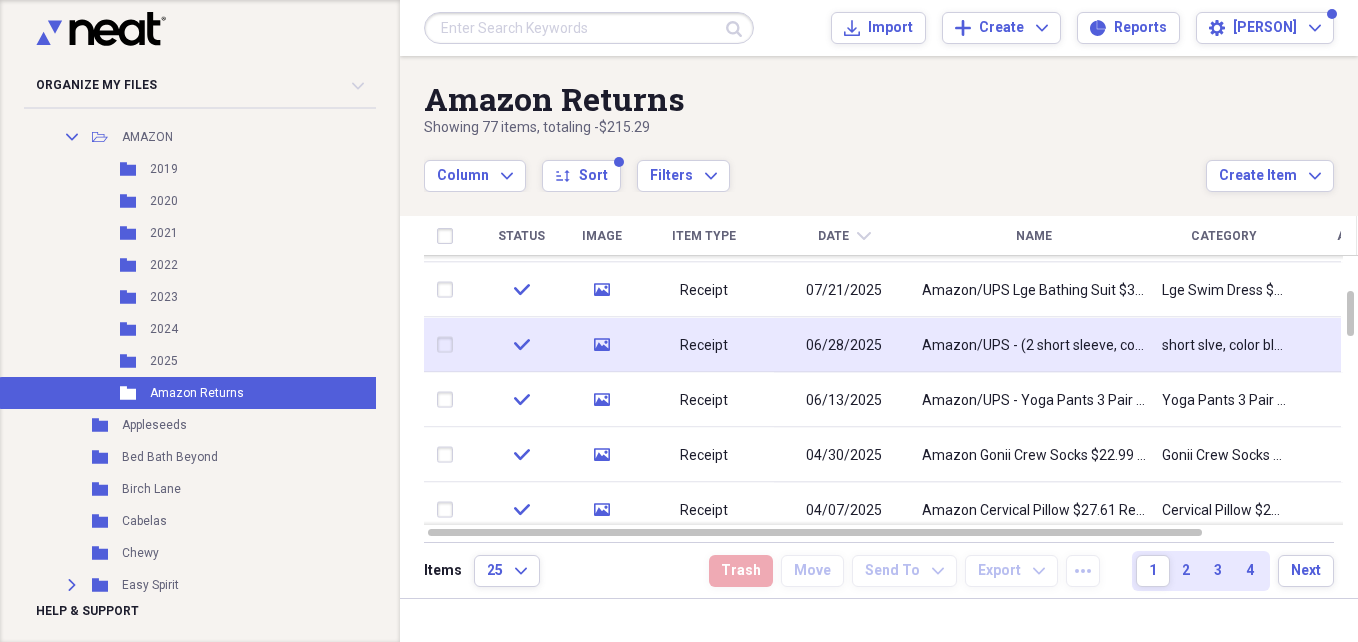 click on "Amazon/UPS - (2 short sleeve, color block shirts)" at bounding box center [1034, 345] 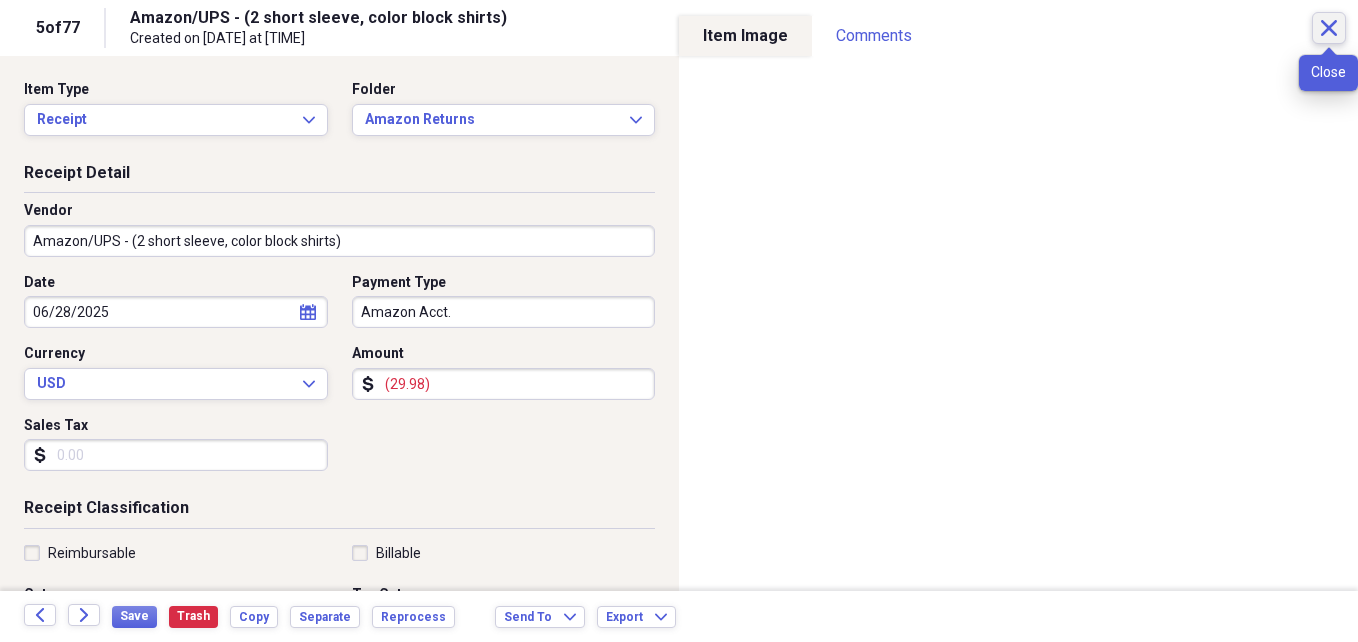 click on "Close" 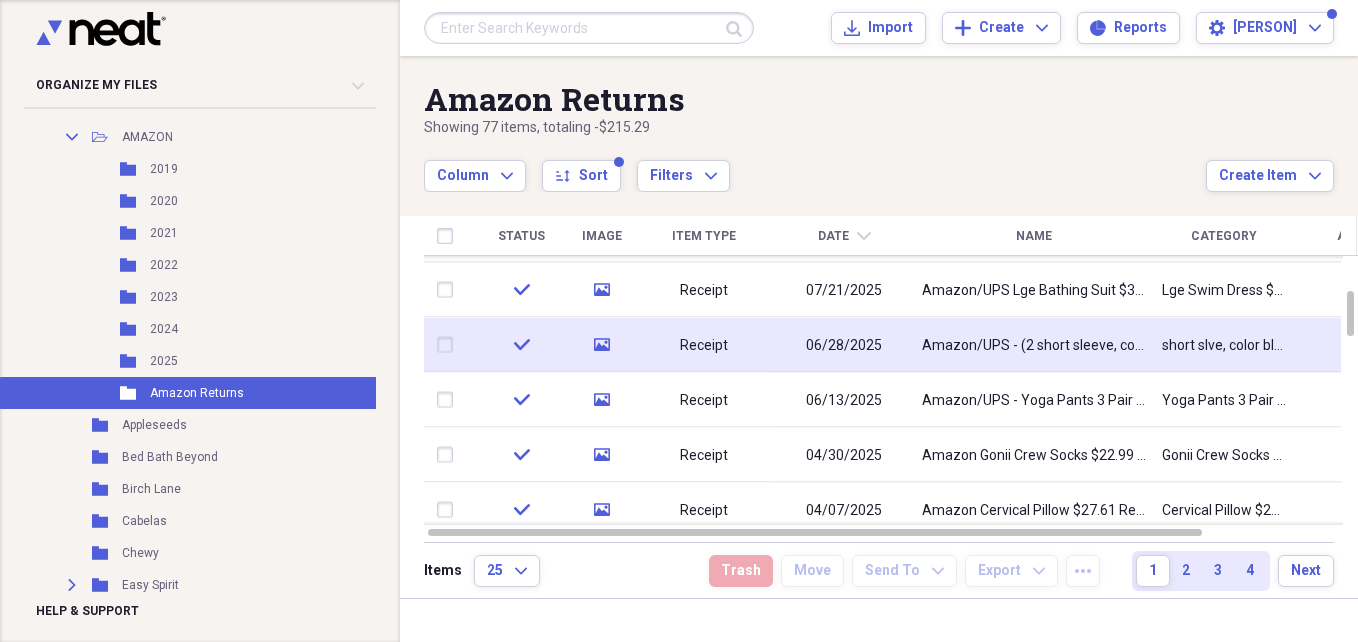 click on "Amazon/UPS - (2 short sleeve, color block shirts)" at bounding box center (1034, 345) 